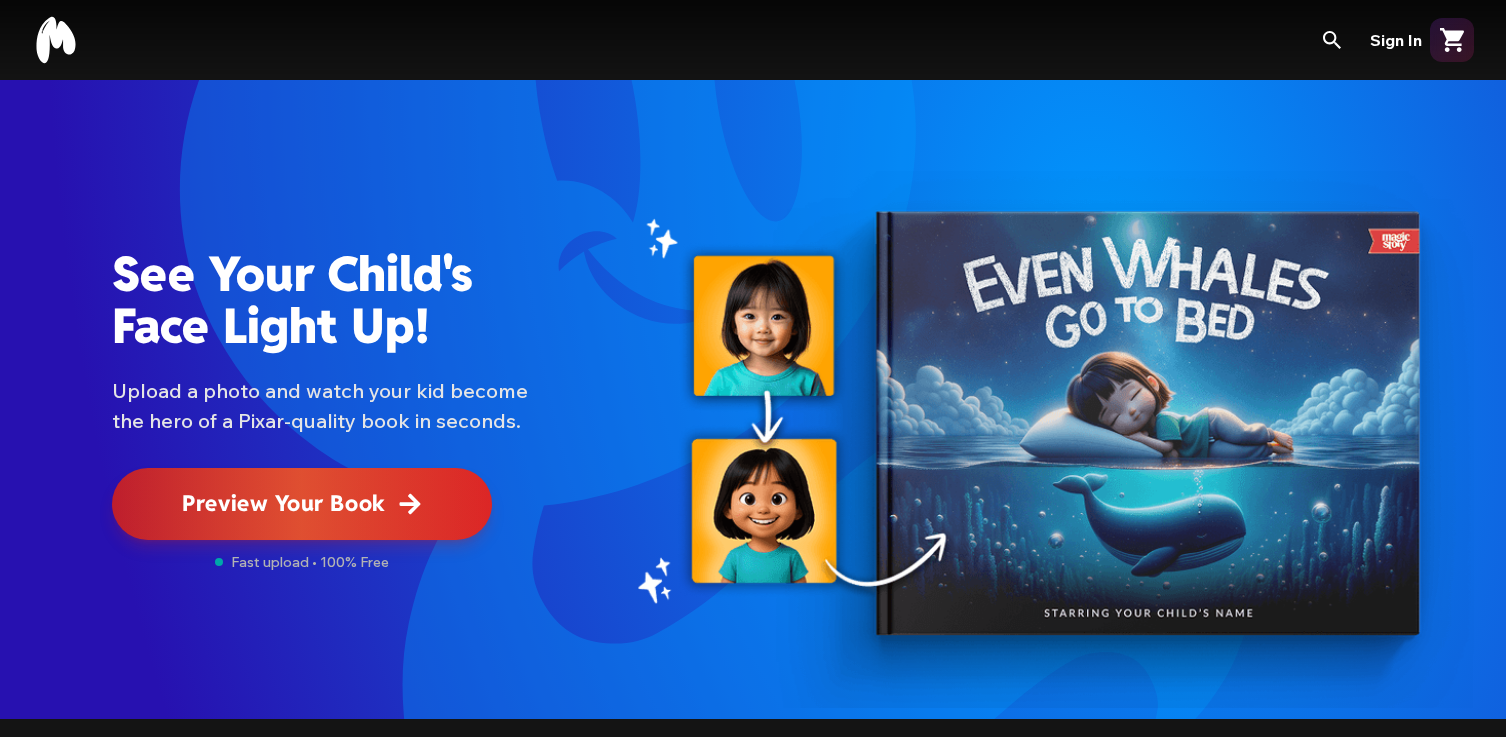 scroll, scrollTop: 0, scrollLeft: 0, axis: both 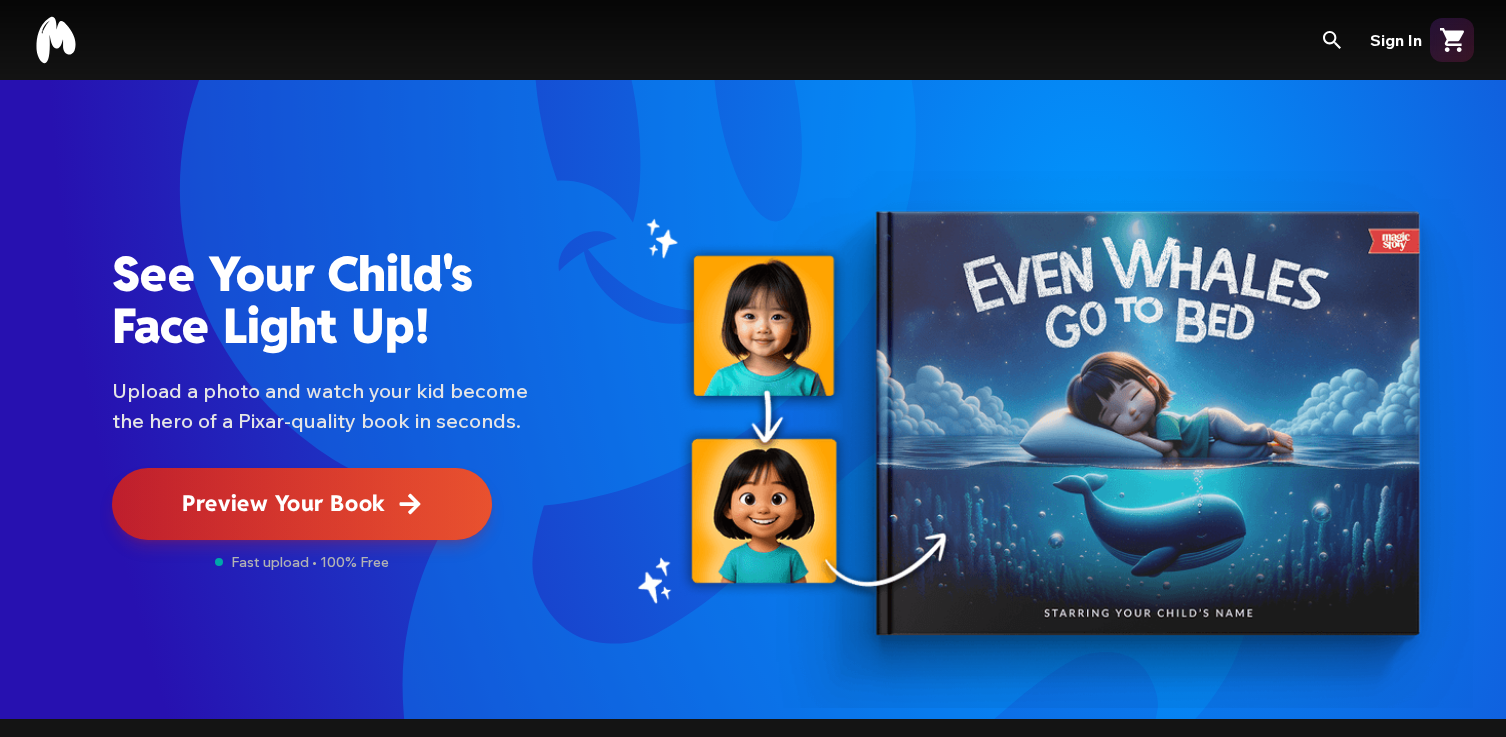 click on "Preview Your Book" at bounding box center (283, 503) 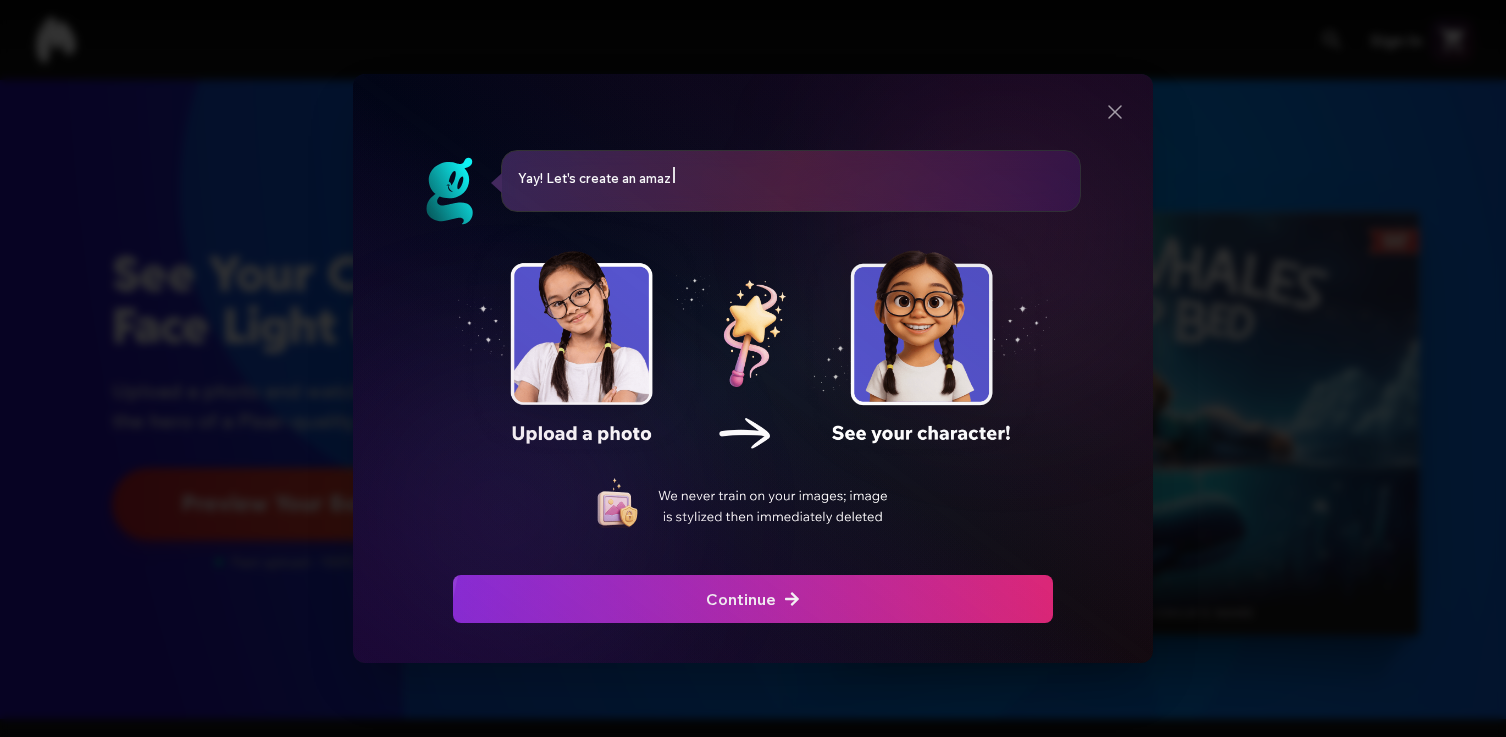 click on "Continue" at bounding box center (753, 599) 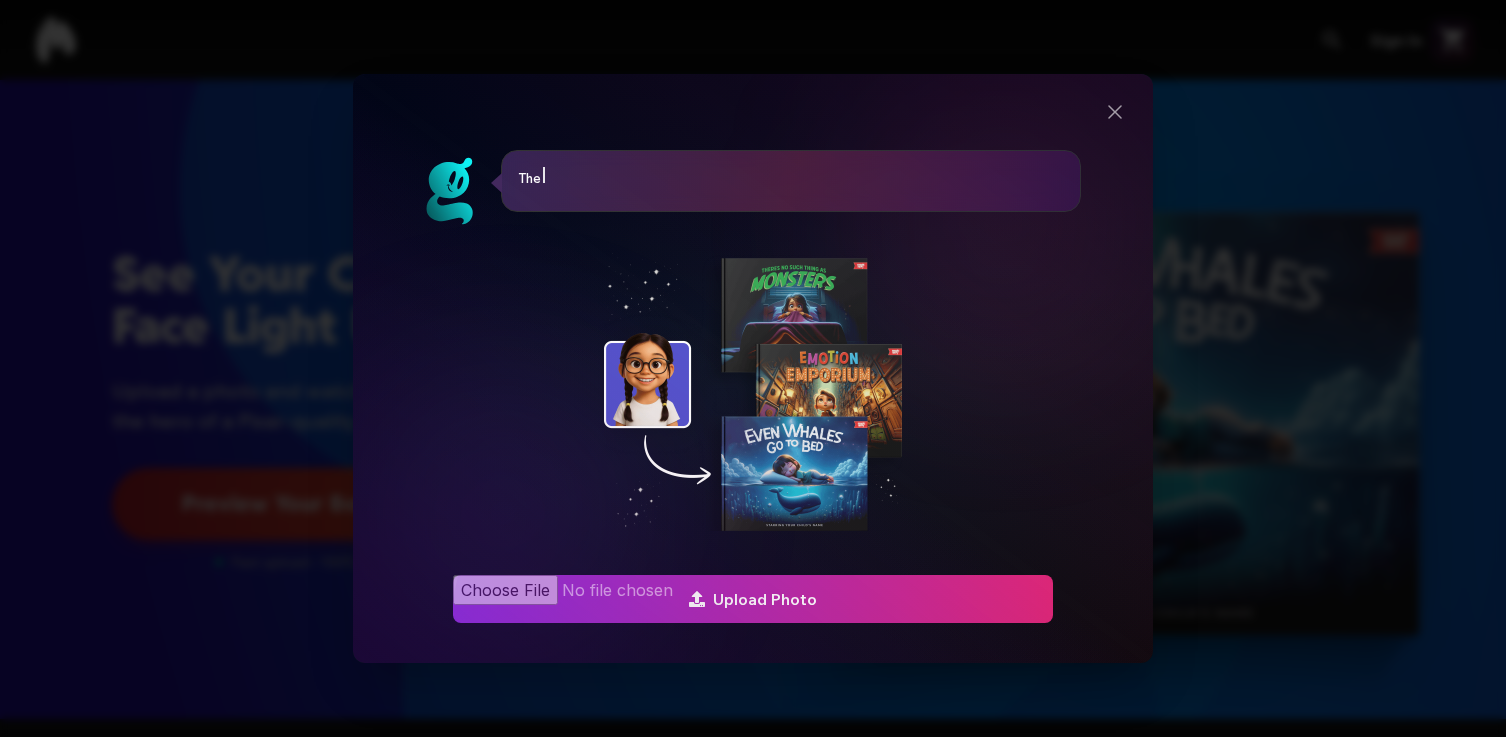 click at bounding box center [753, 599] 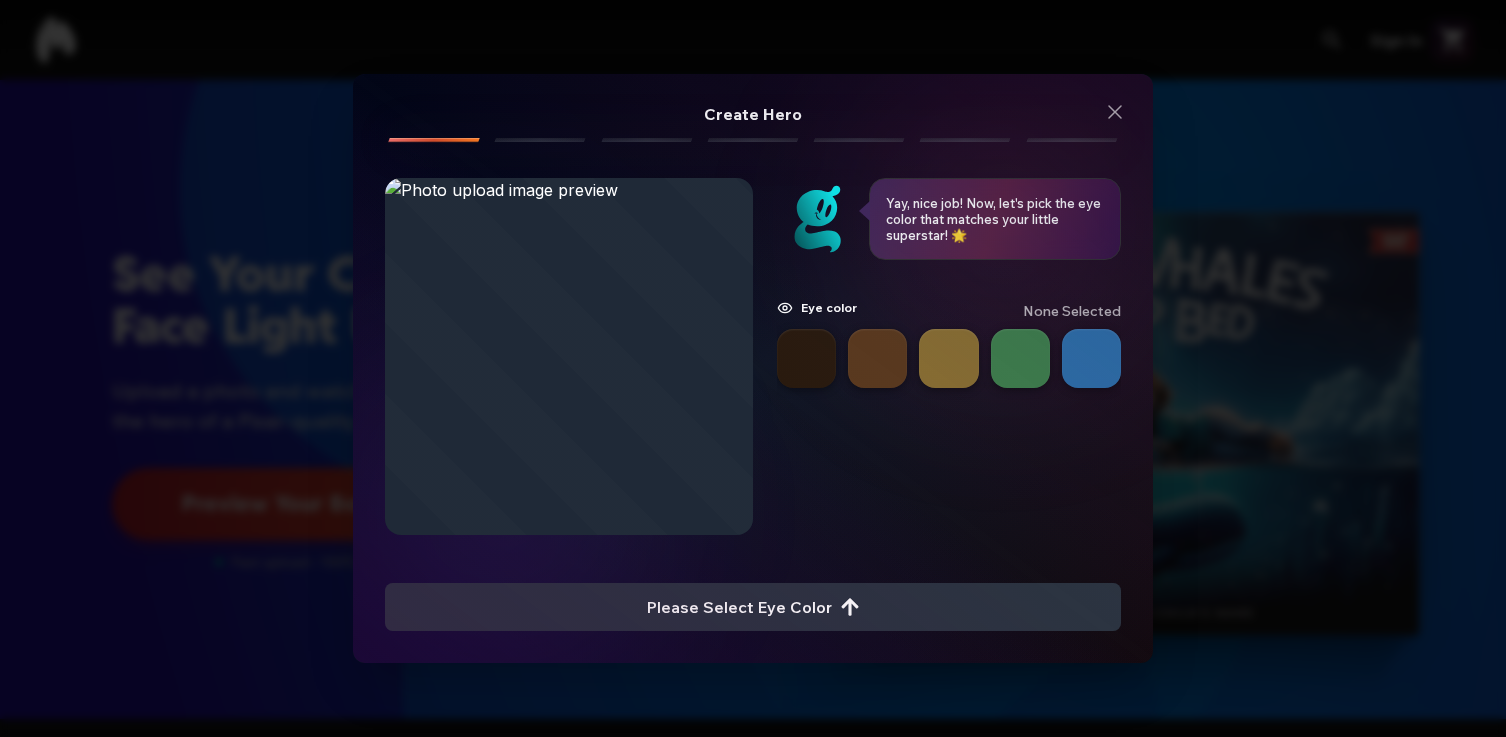 click at bounding box center [1091, 358] 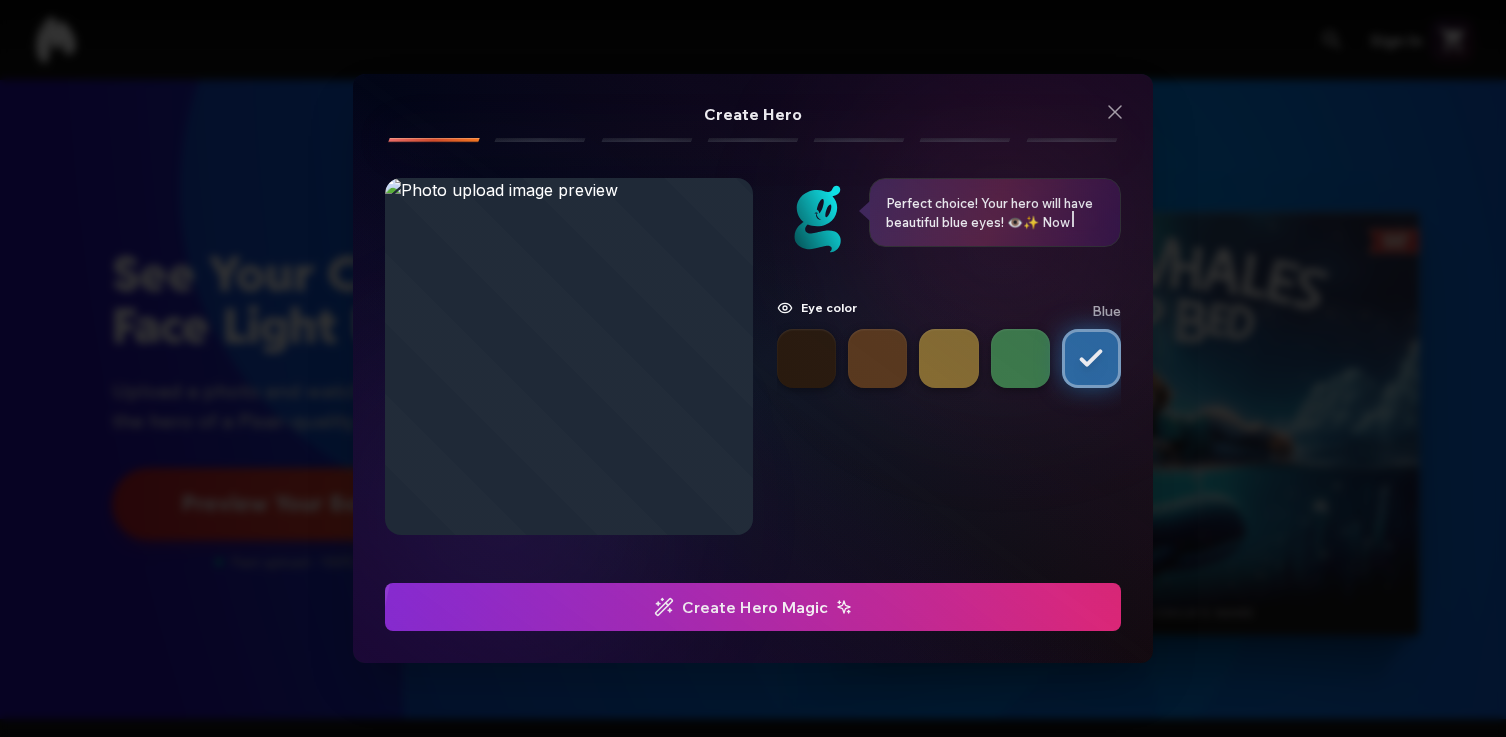 click at bounding box center (753, 607) 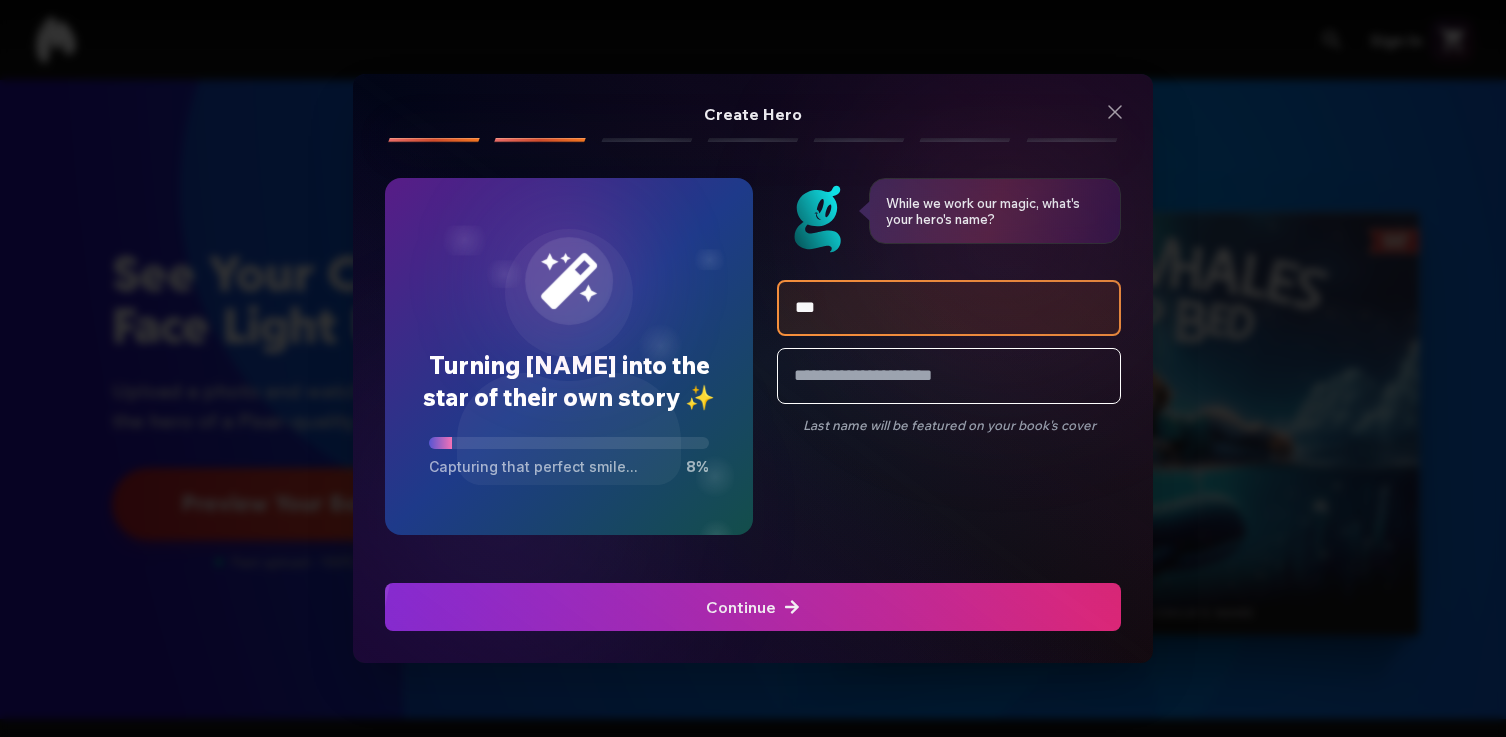 type on "***" 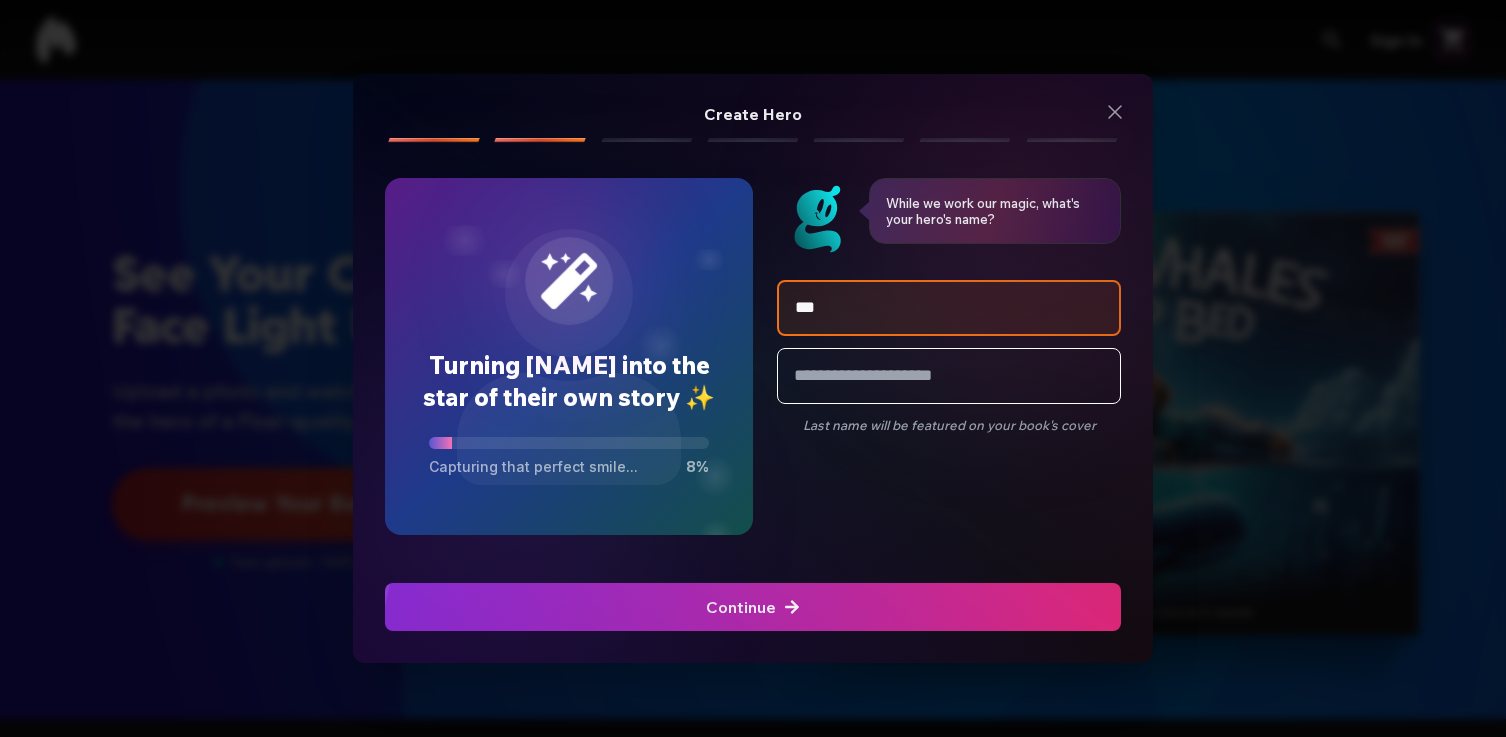 click at bounding box center (-719, 607) 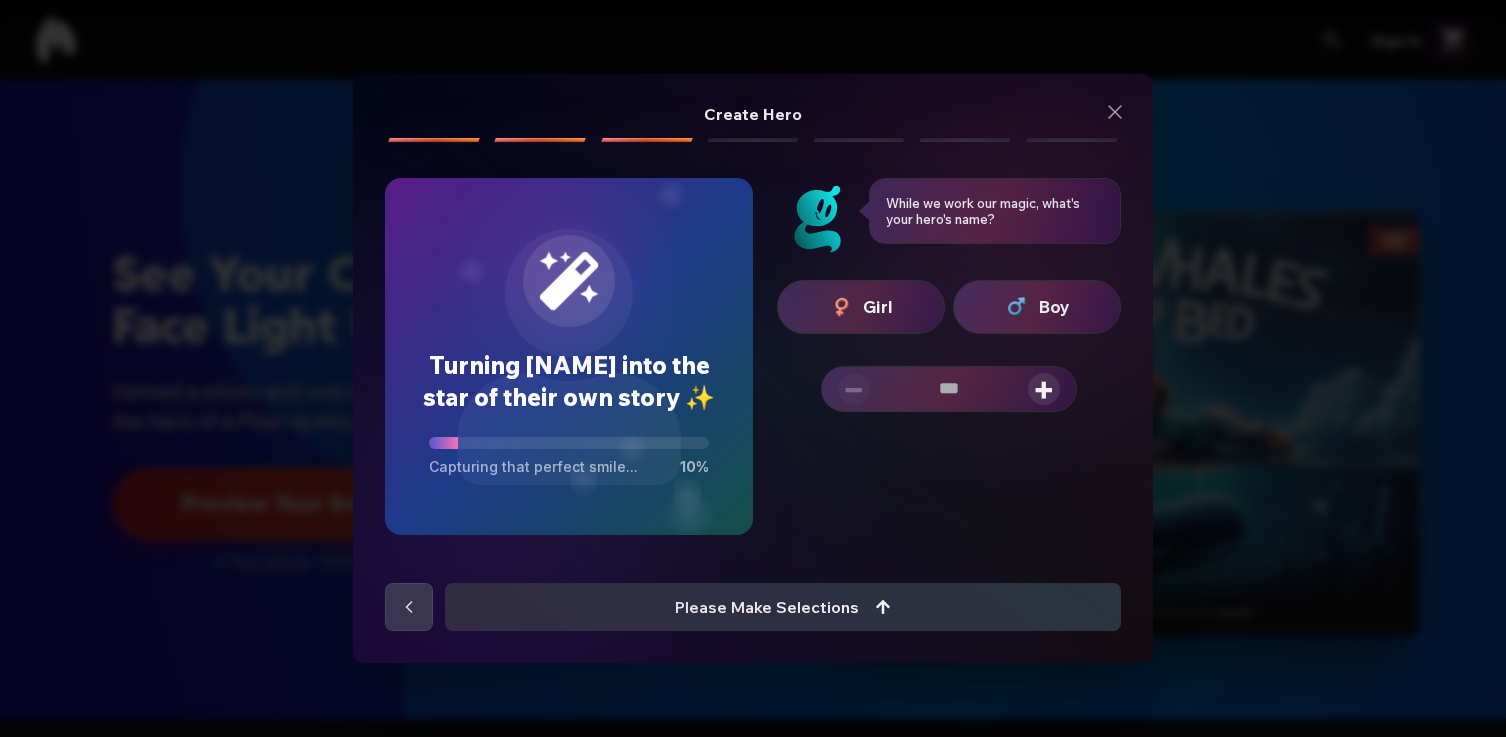 click on "Boy" at bounding box center [1054, 307] 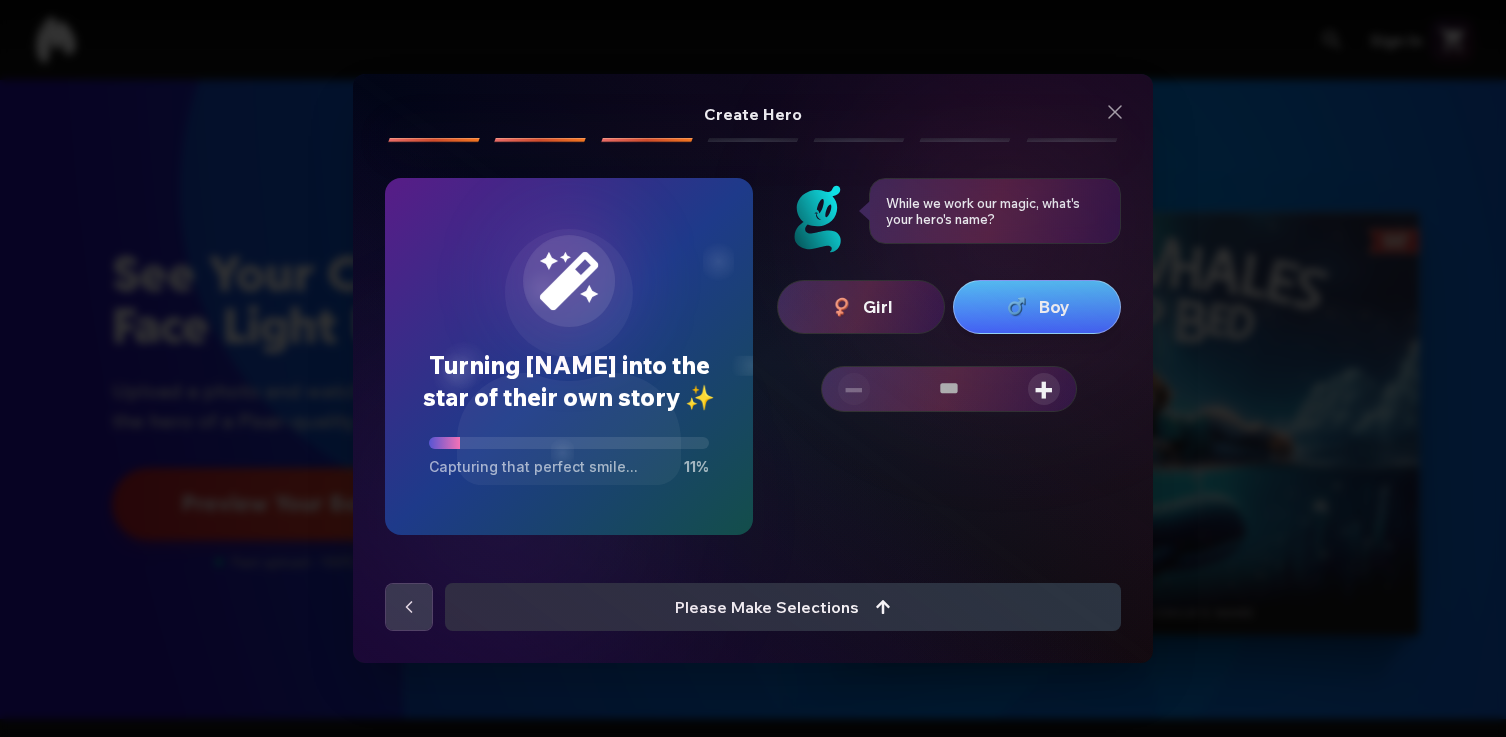 click on "+" at bounding box center [1044, 389] 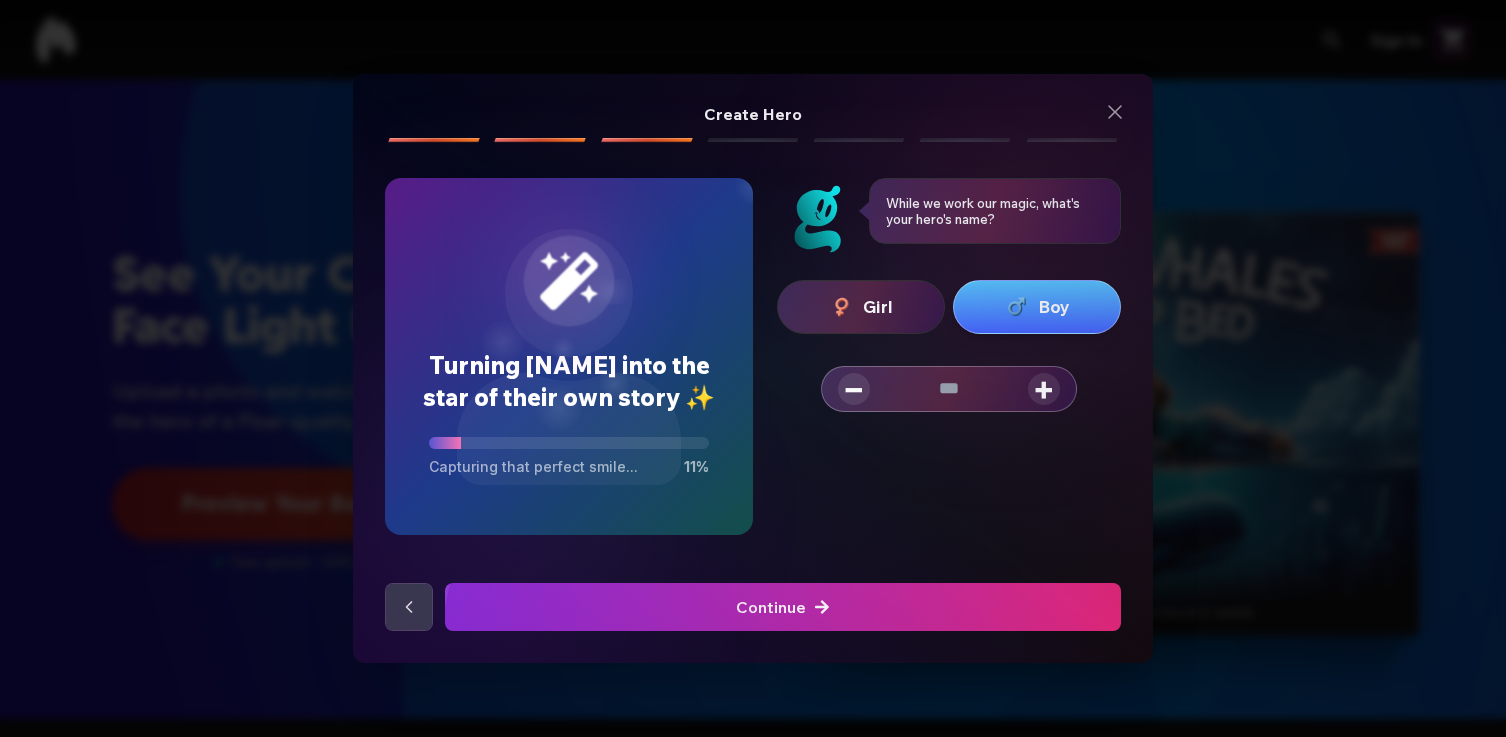 click on "+" at bounding box center (1044, 389) 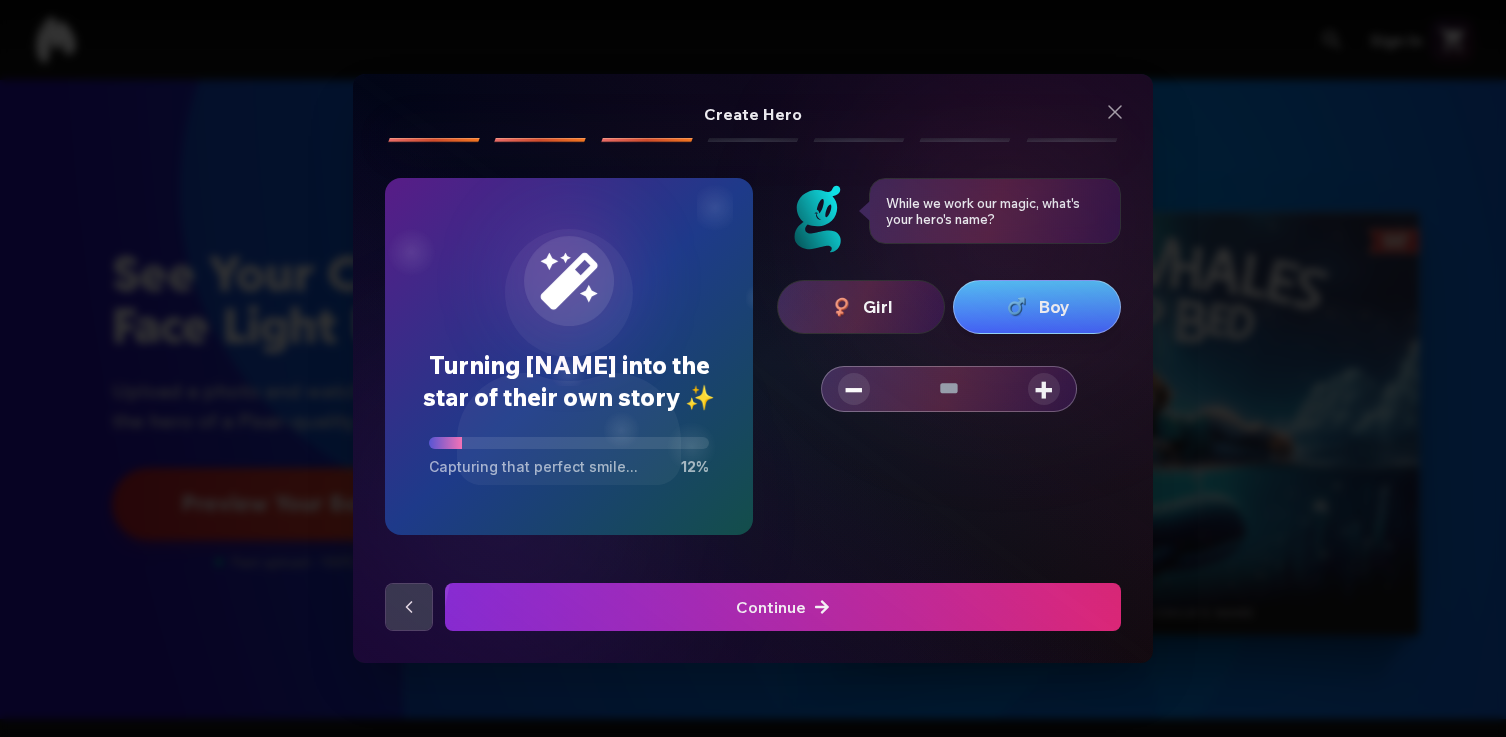 click on "+" at bounding box center (1044, 389) 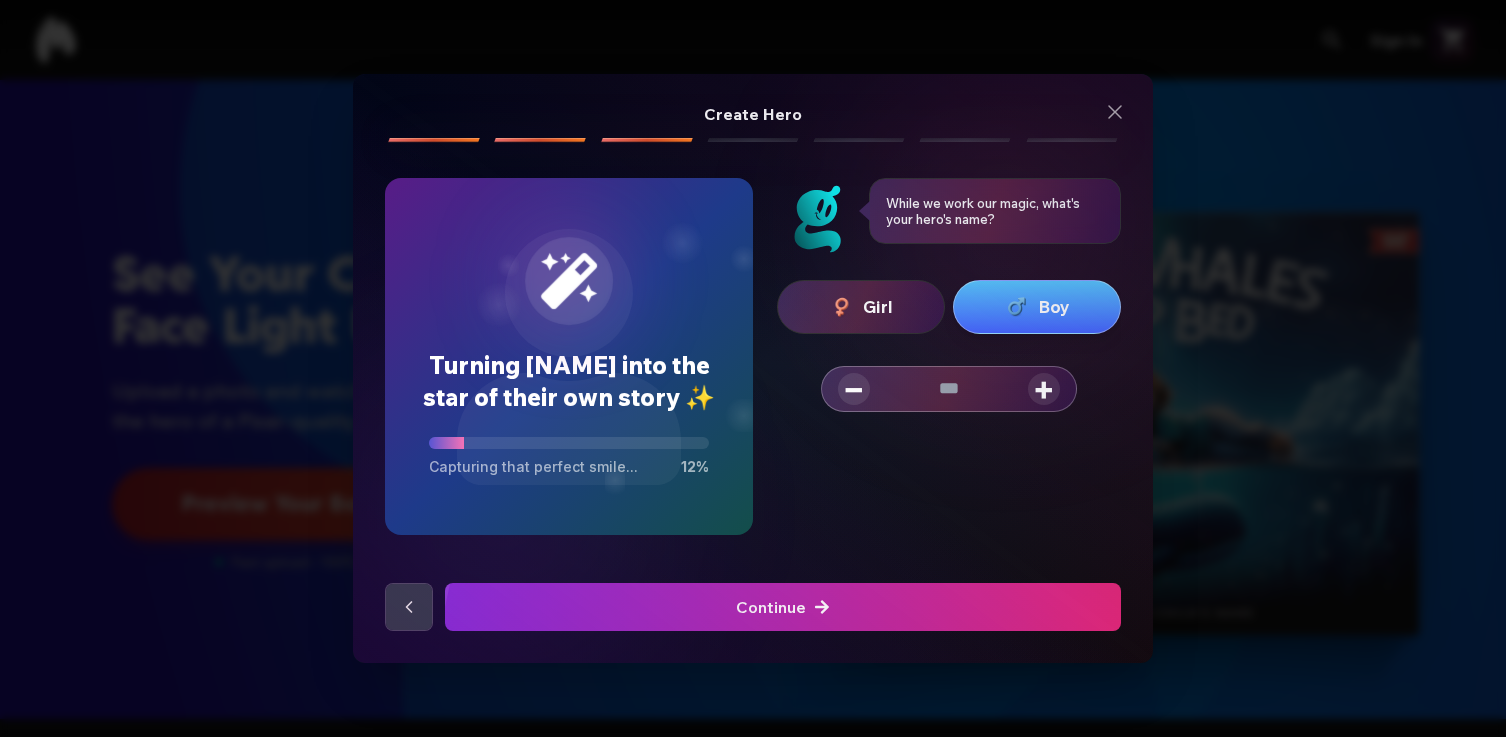 click on "+" at bounding box center [1044, 389] 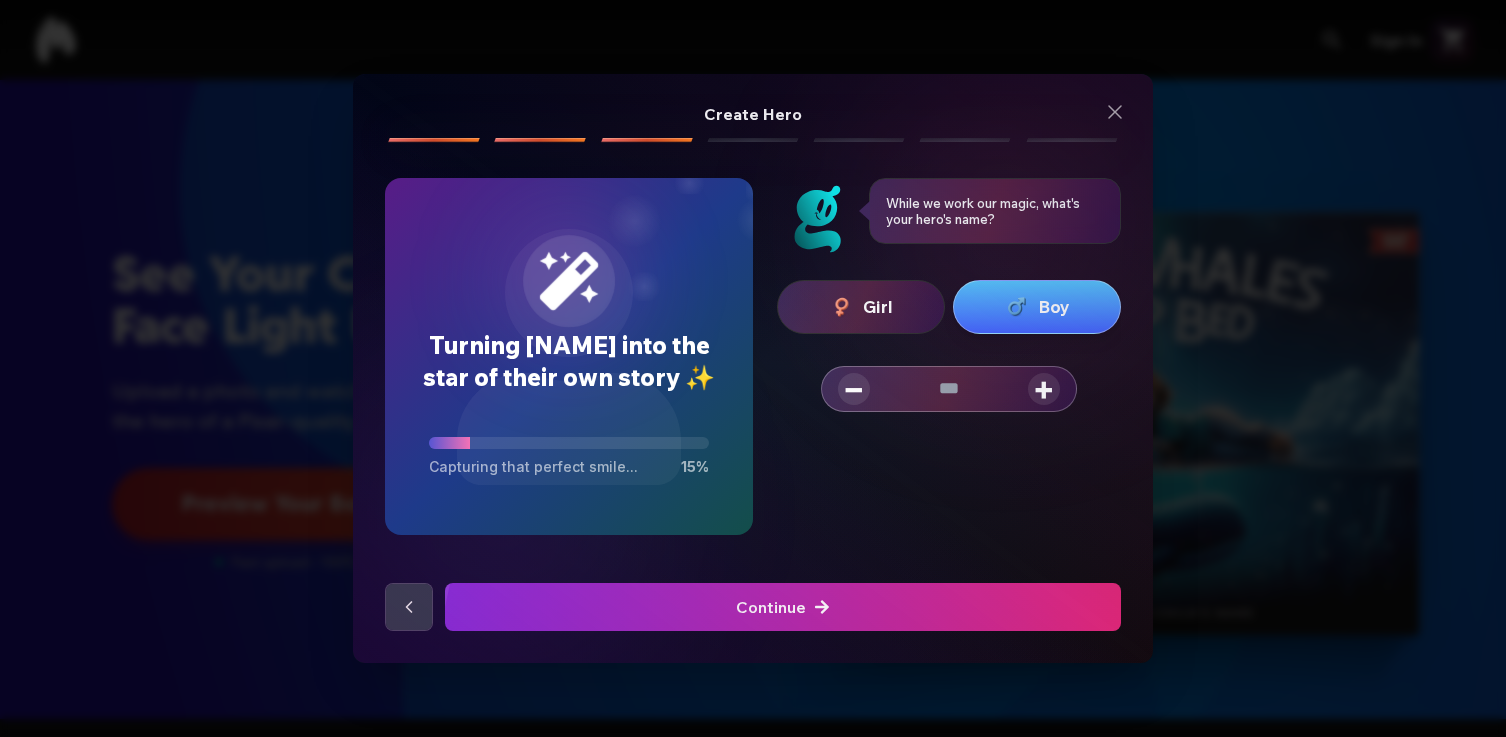 click on "+" at bounding box center (1044, 389) 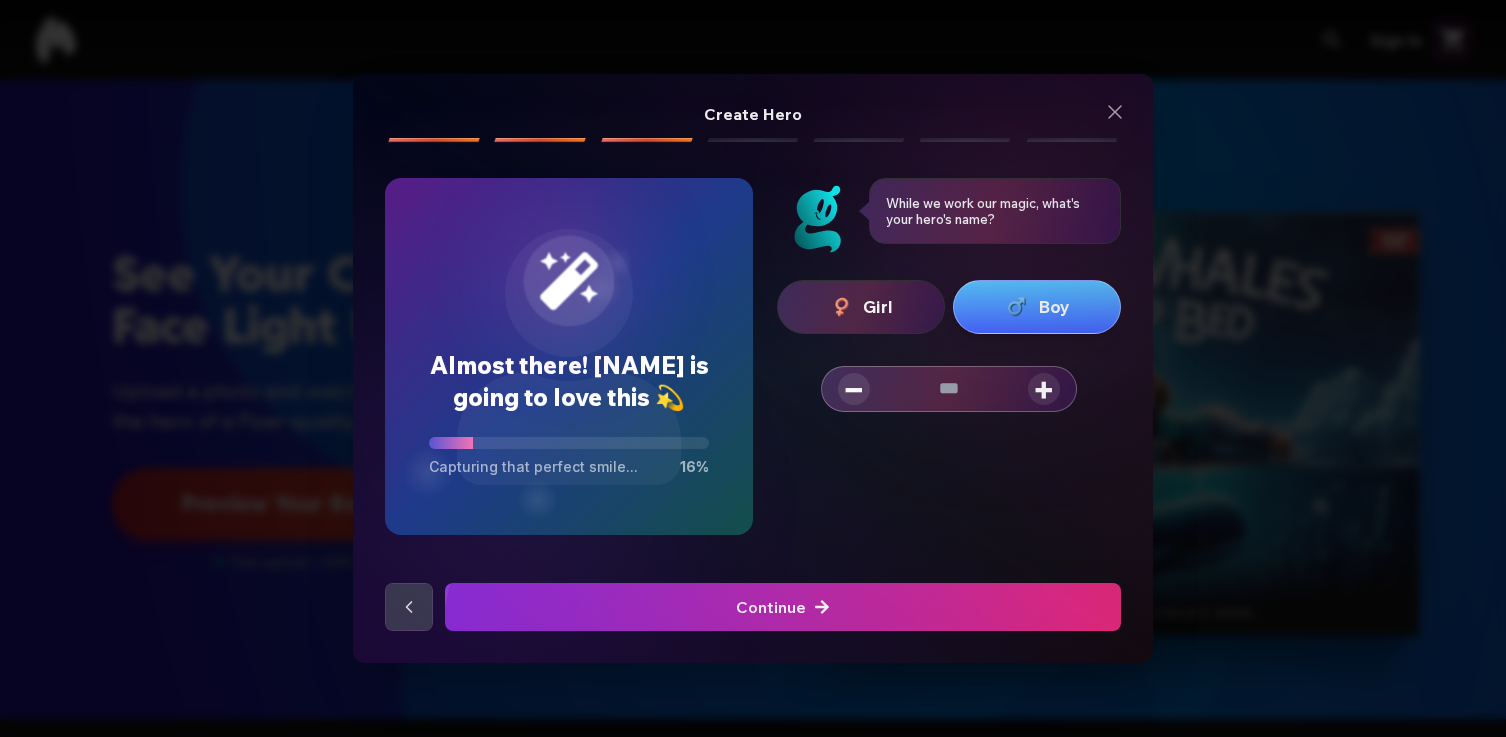 click on "−" at bounding box center [854, 389] 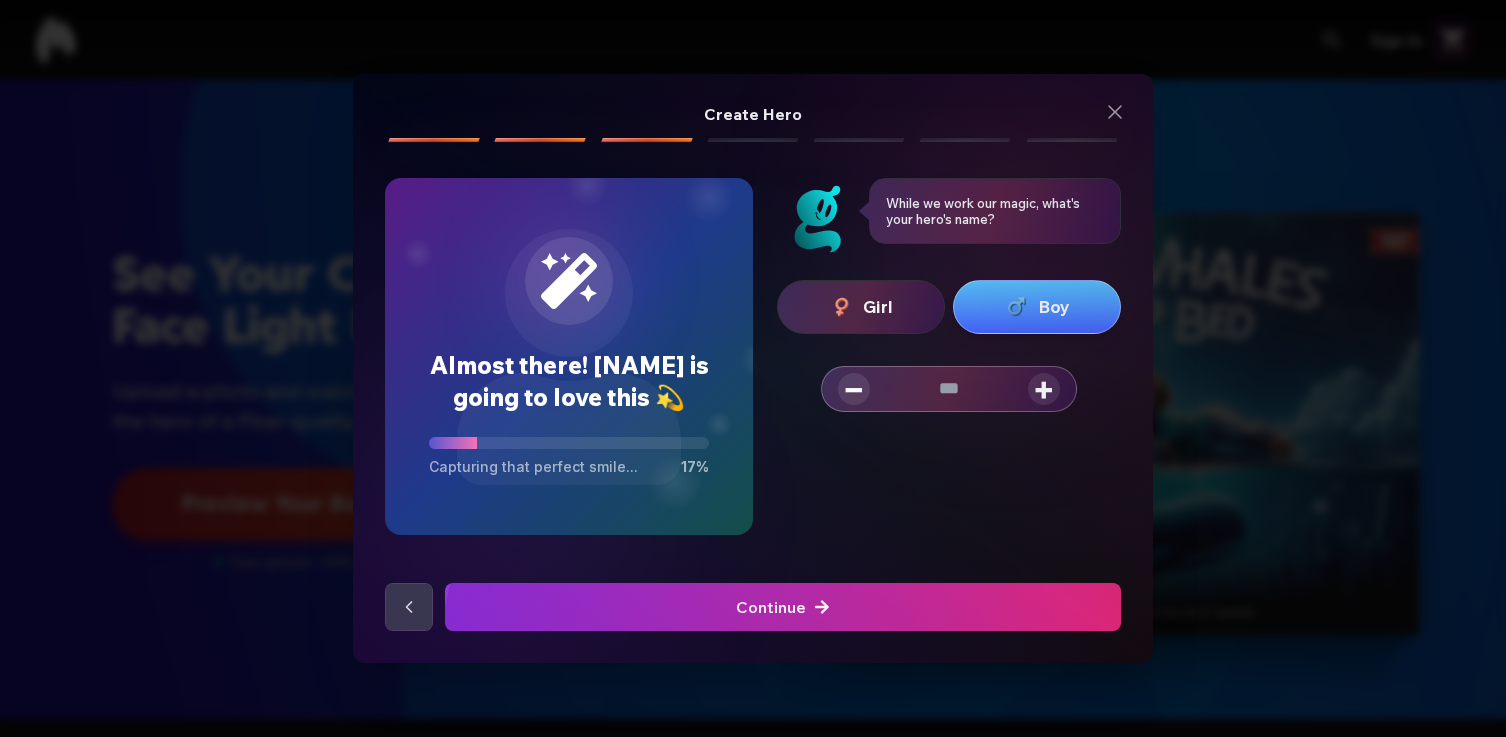 click at bounding box center [783, 607] 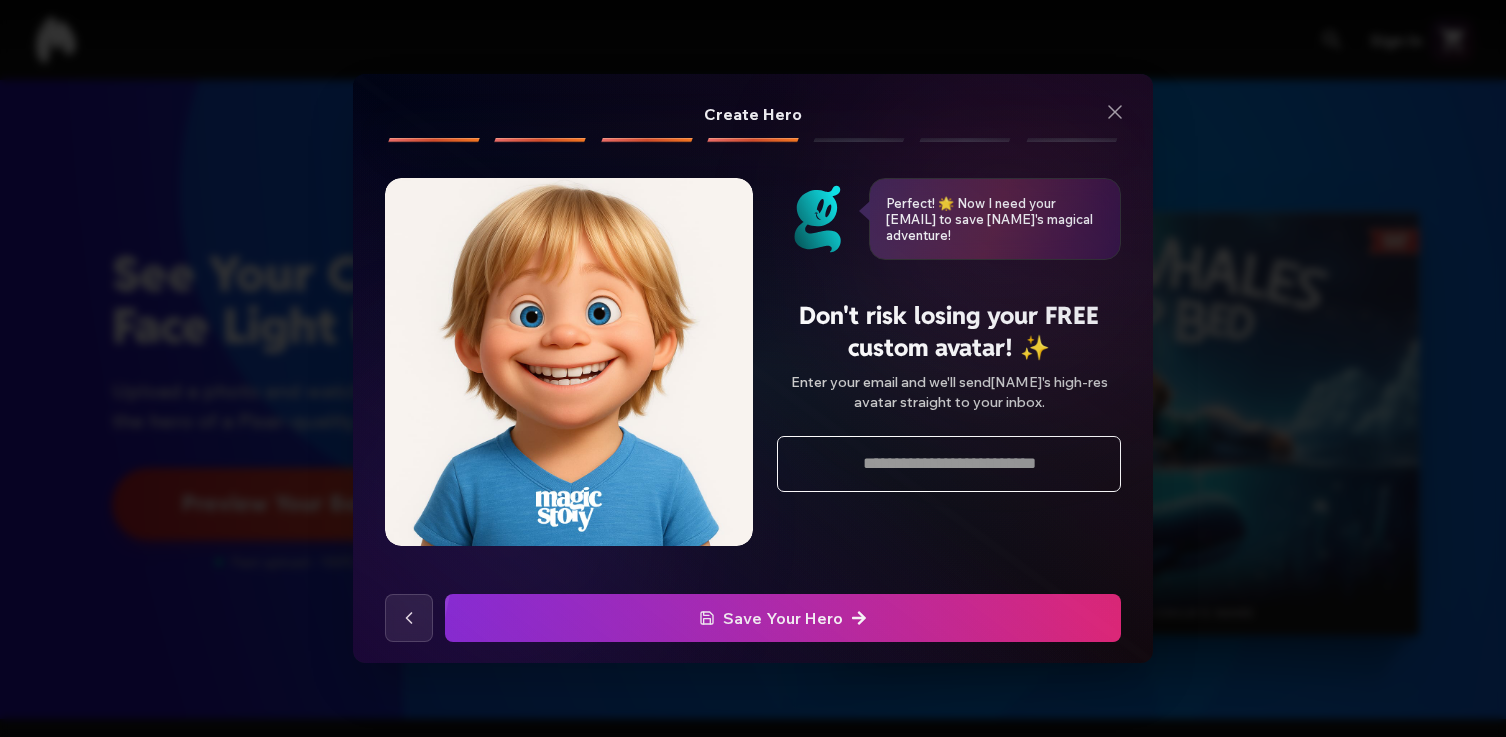 click 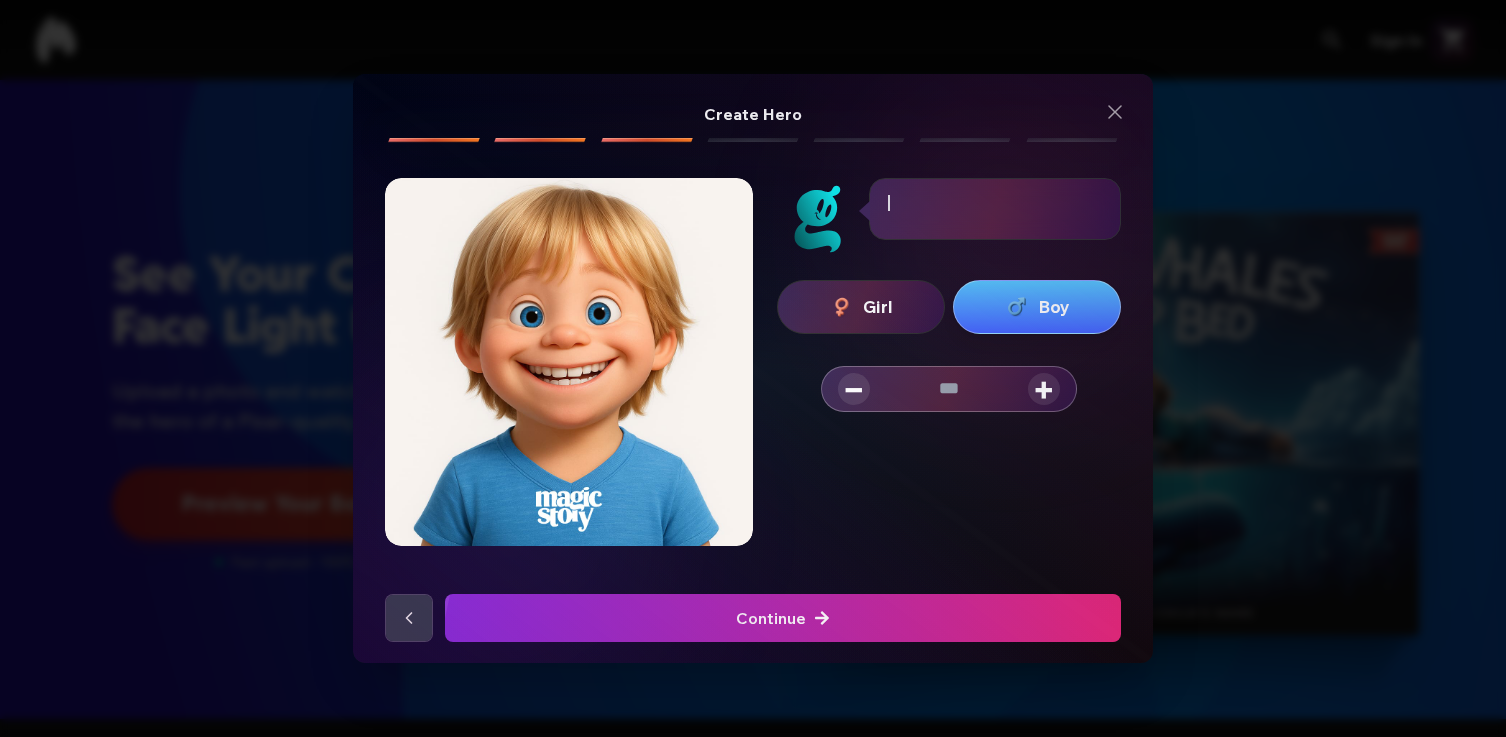 click 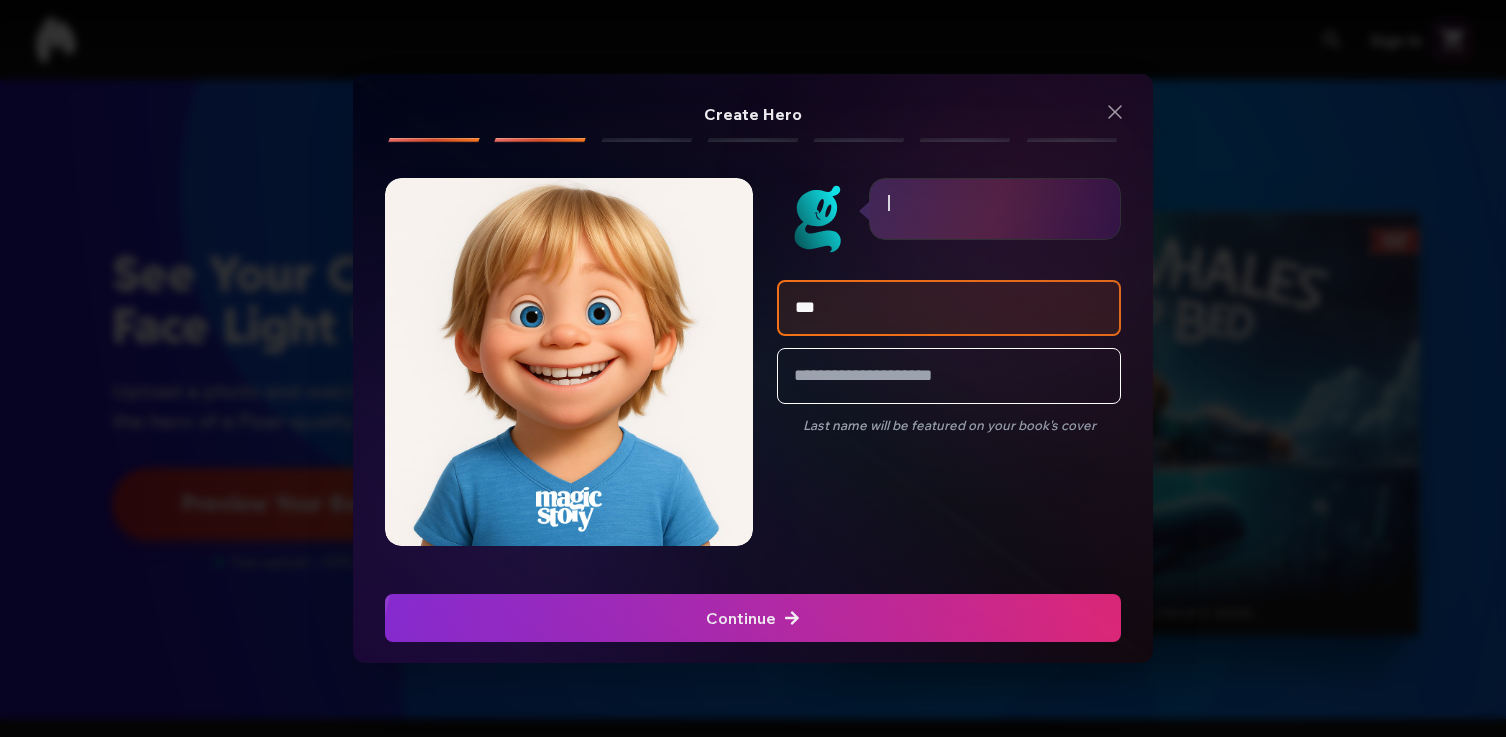 click at bounding box center [753, 618] 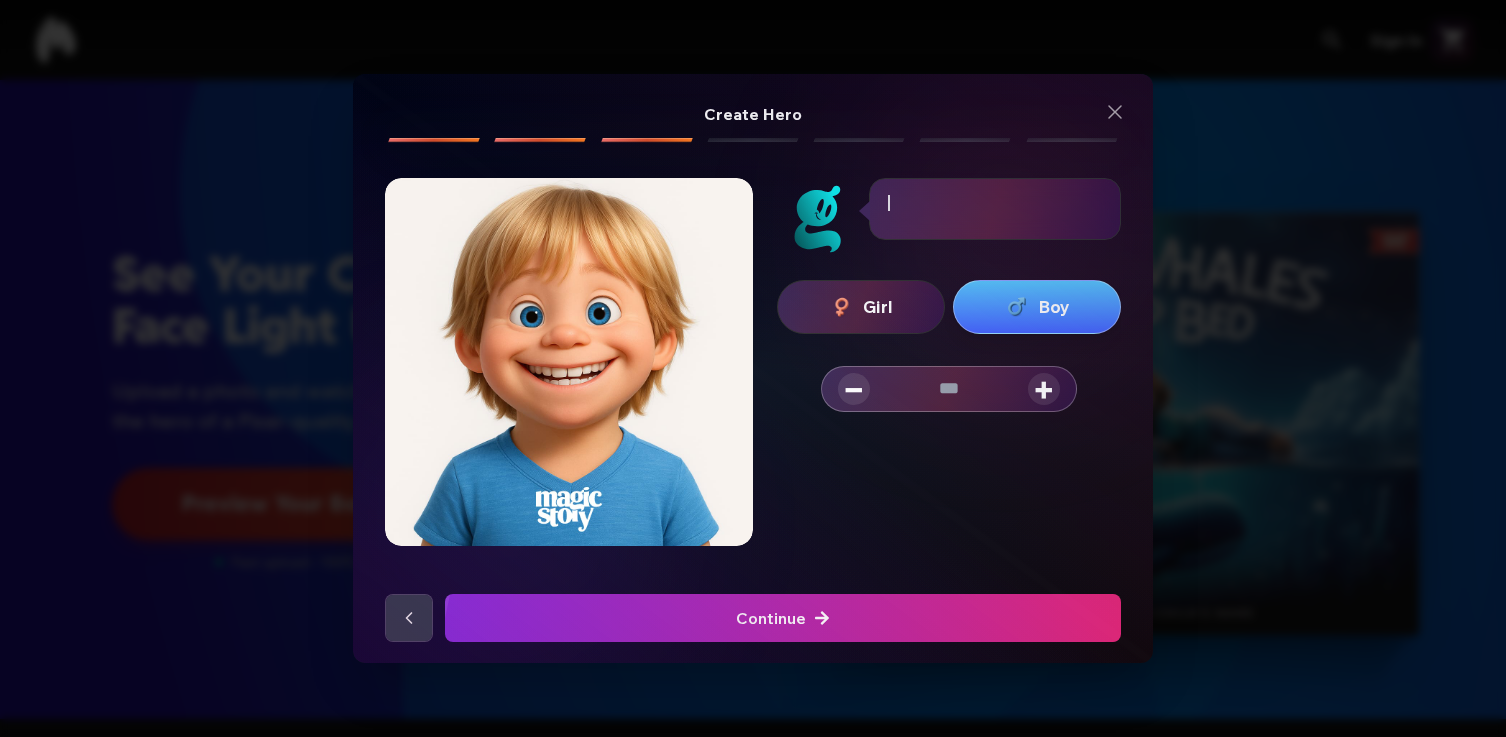 click 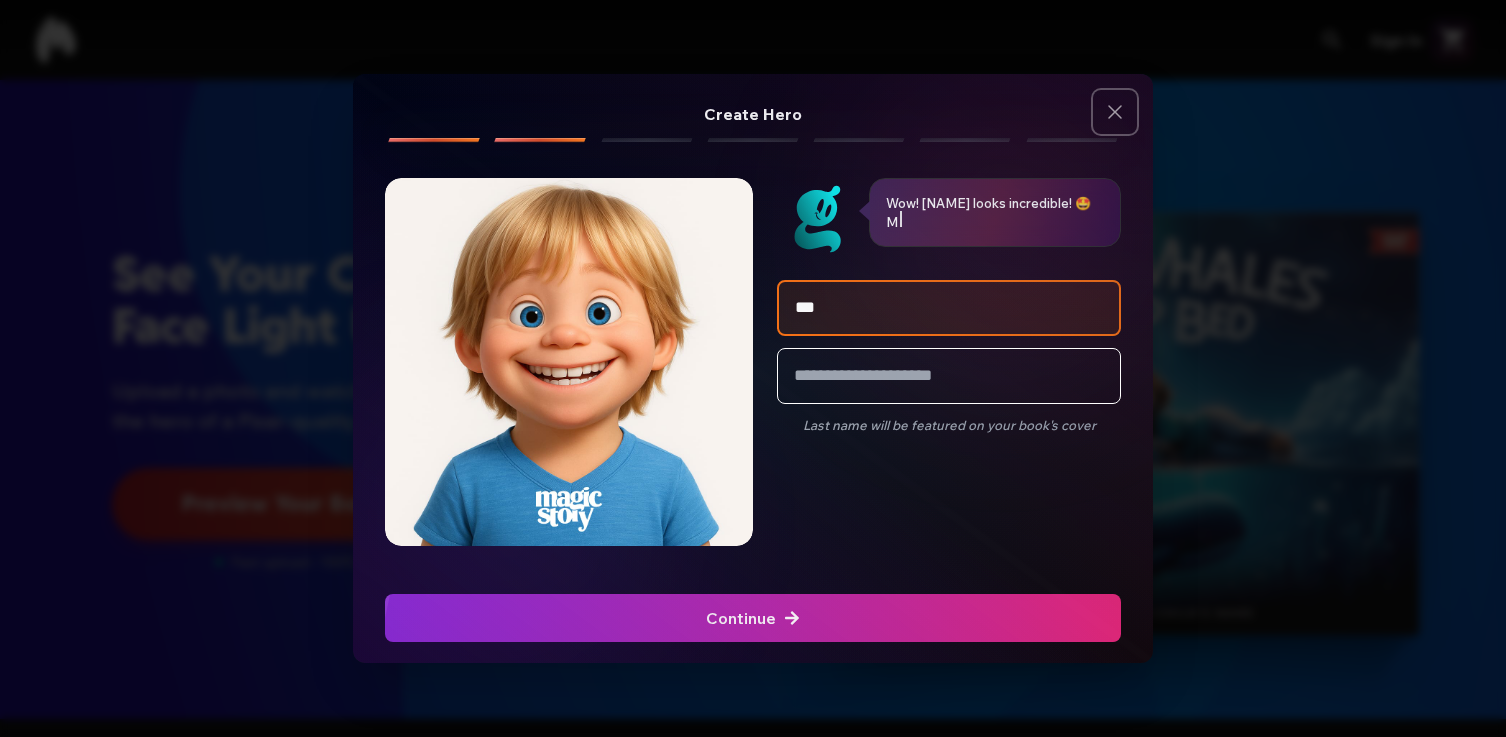 click 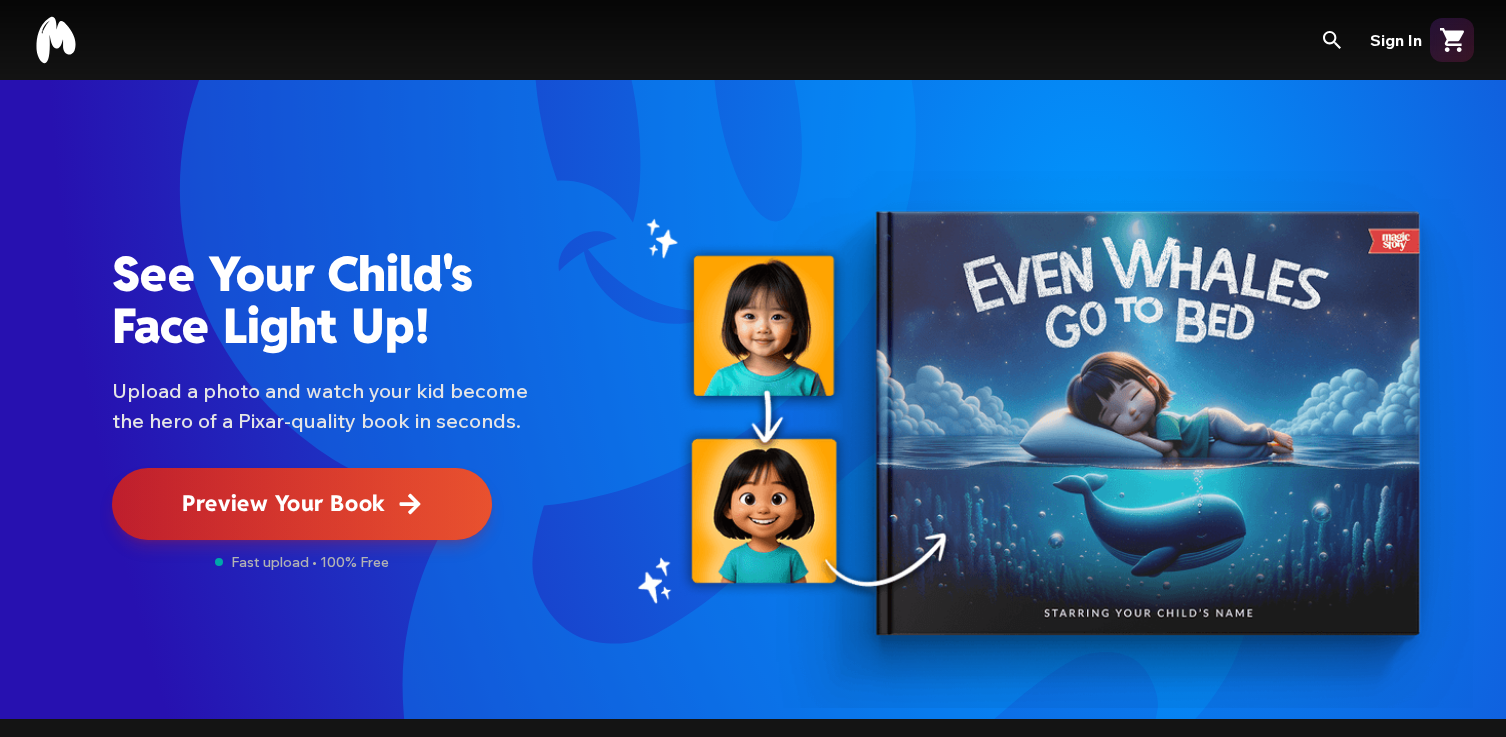 click 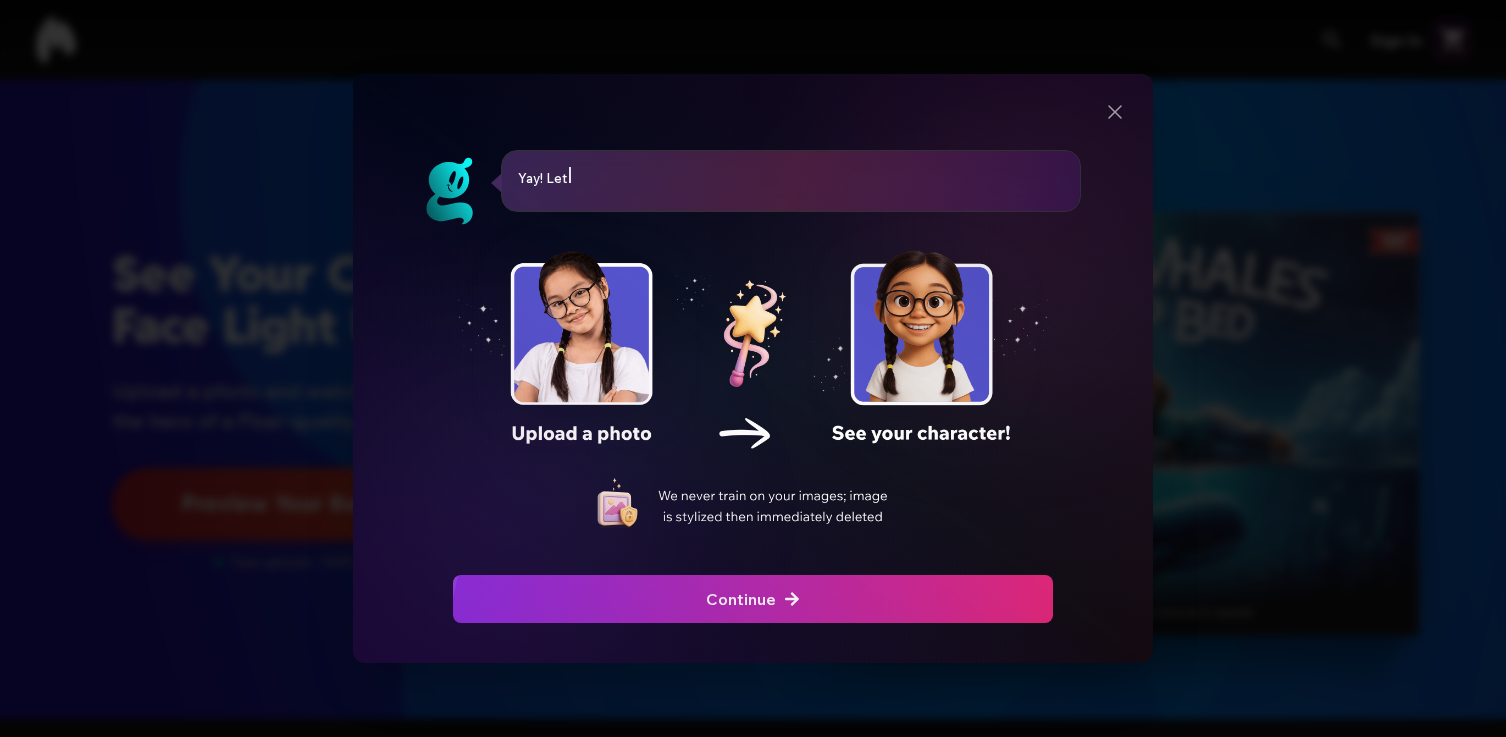 click at bounding box center [-407, 599] 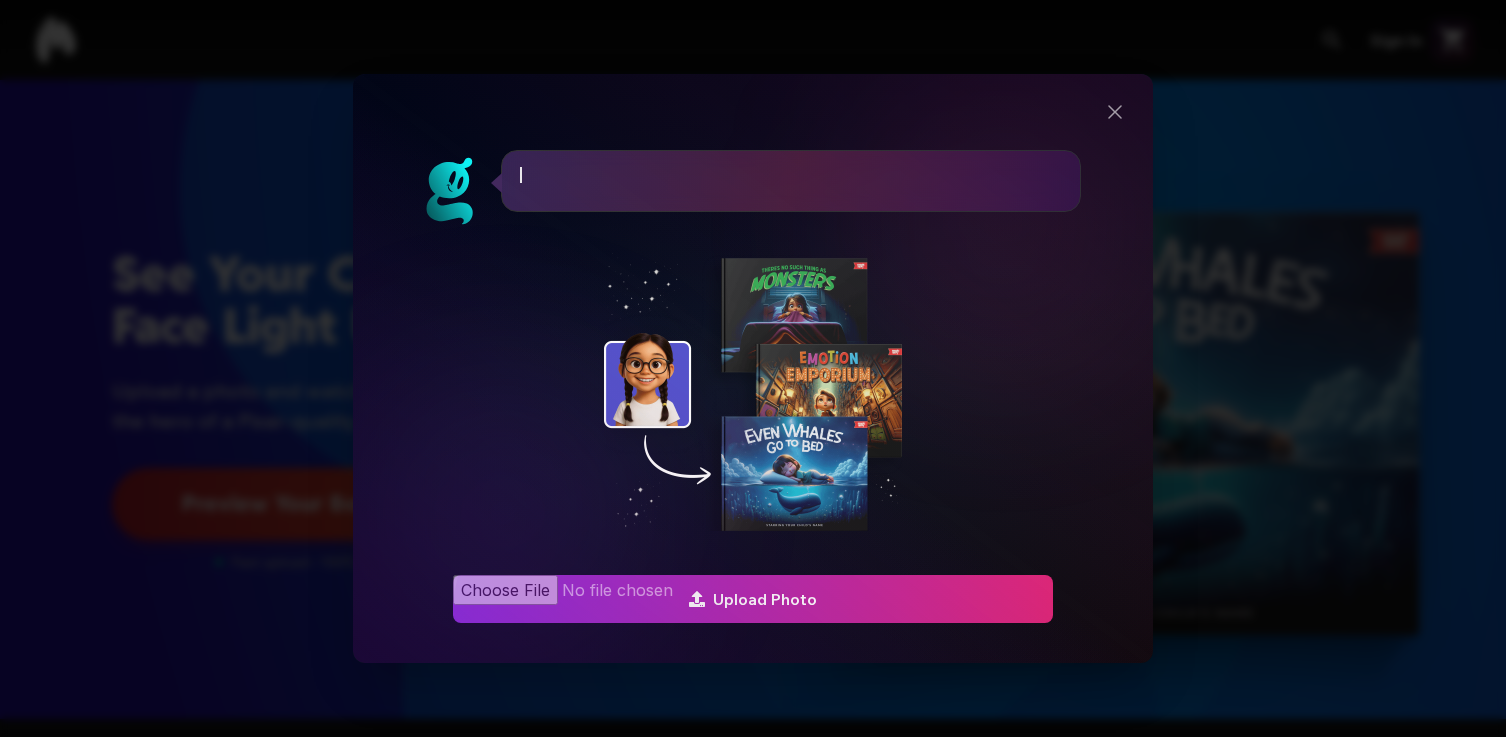 click at bounding box center [753, 599] 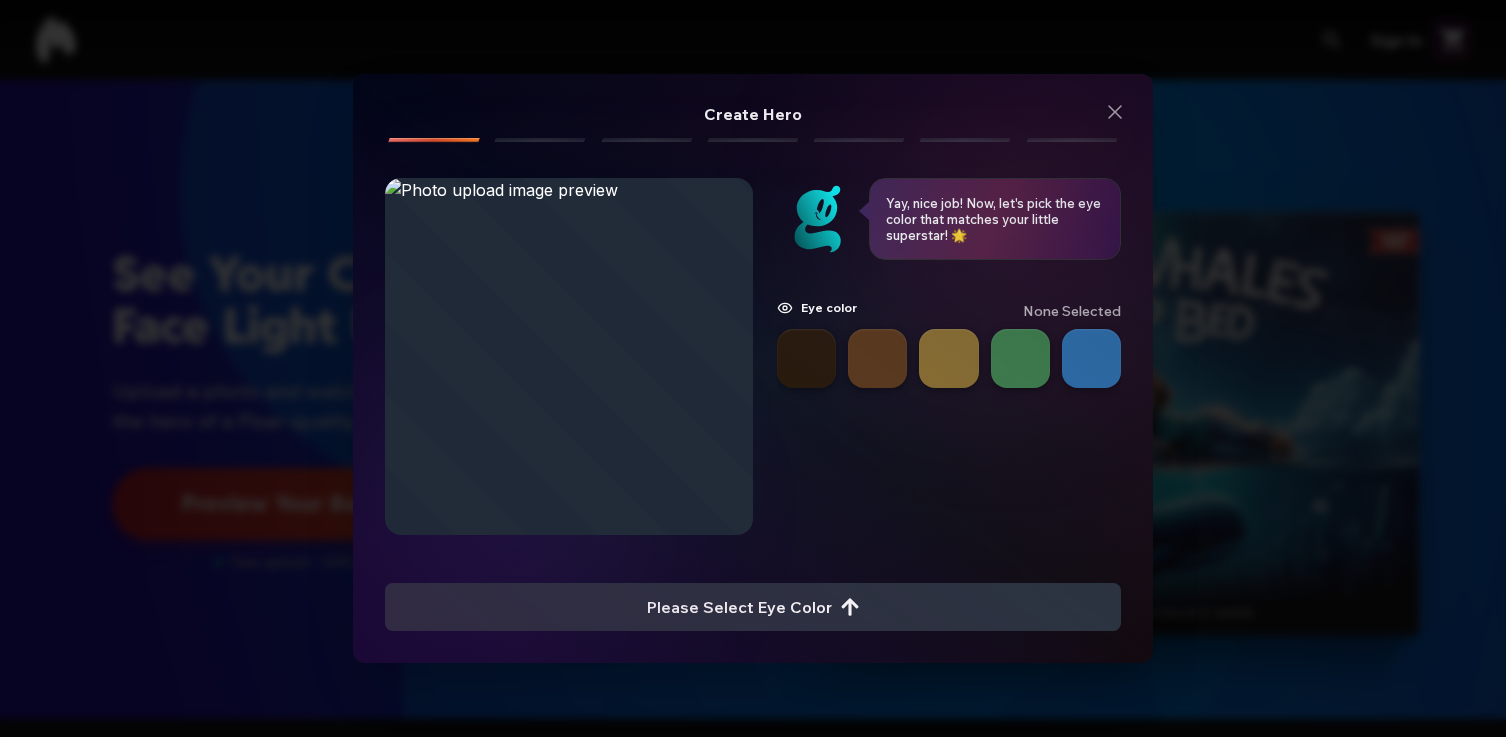 click at bounding box center [806, 358] 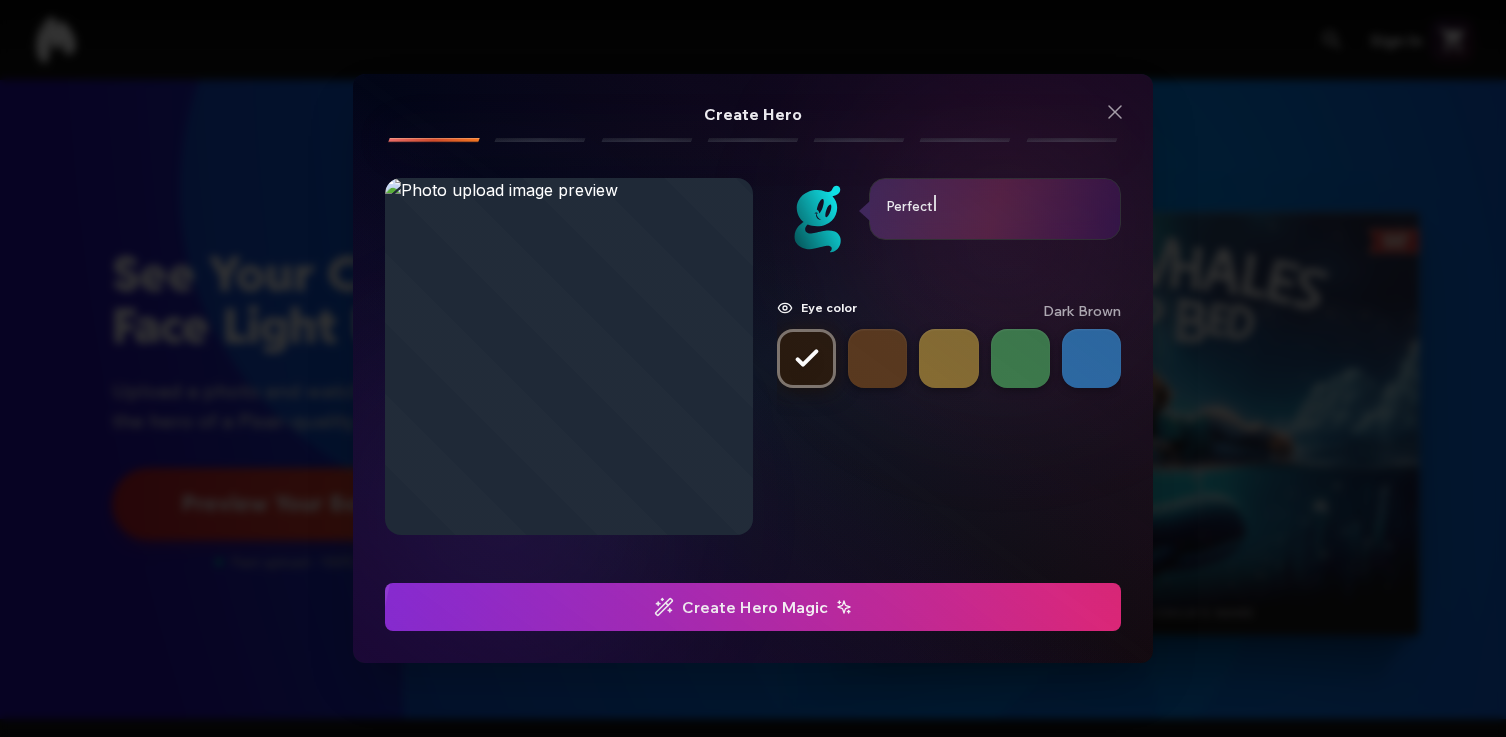 click on "Create Hero Magic" at bounding box center [753, 607] 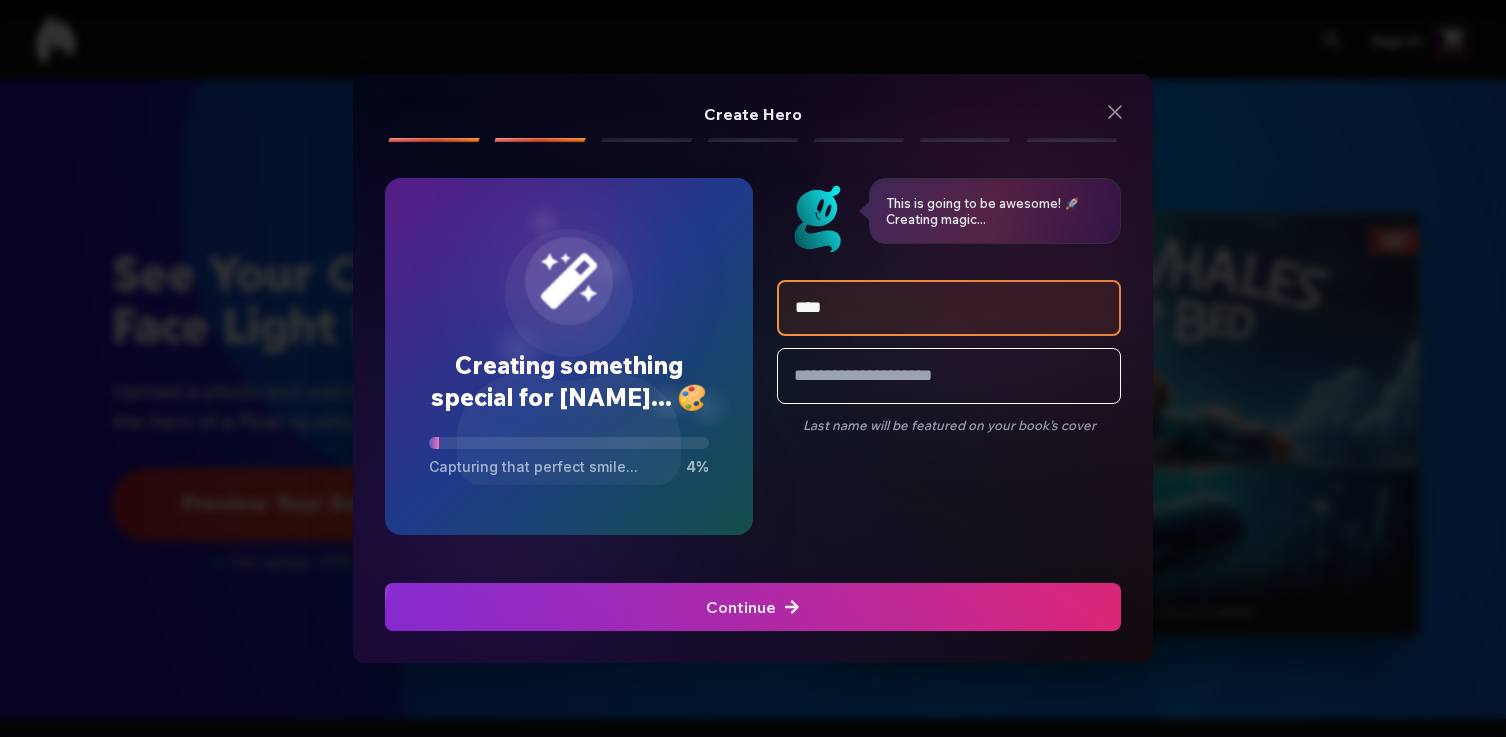 type on "****" 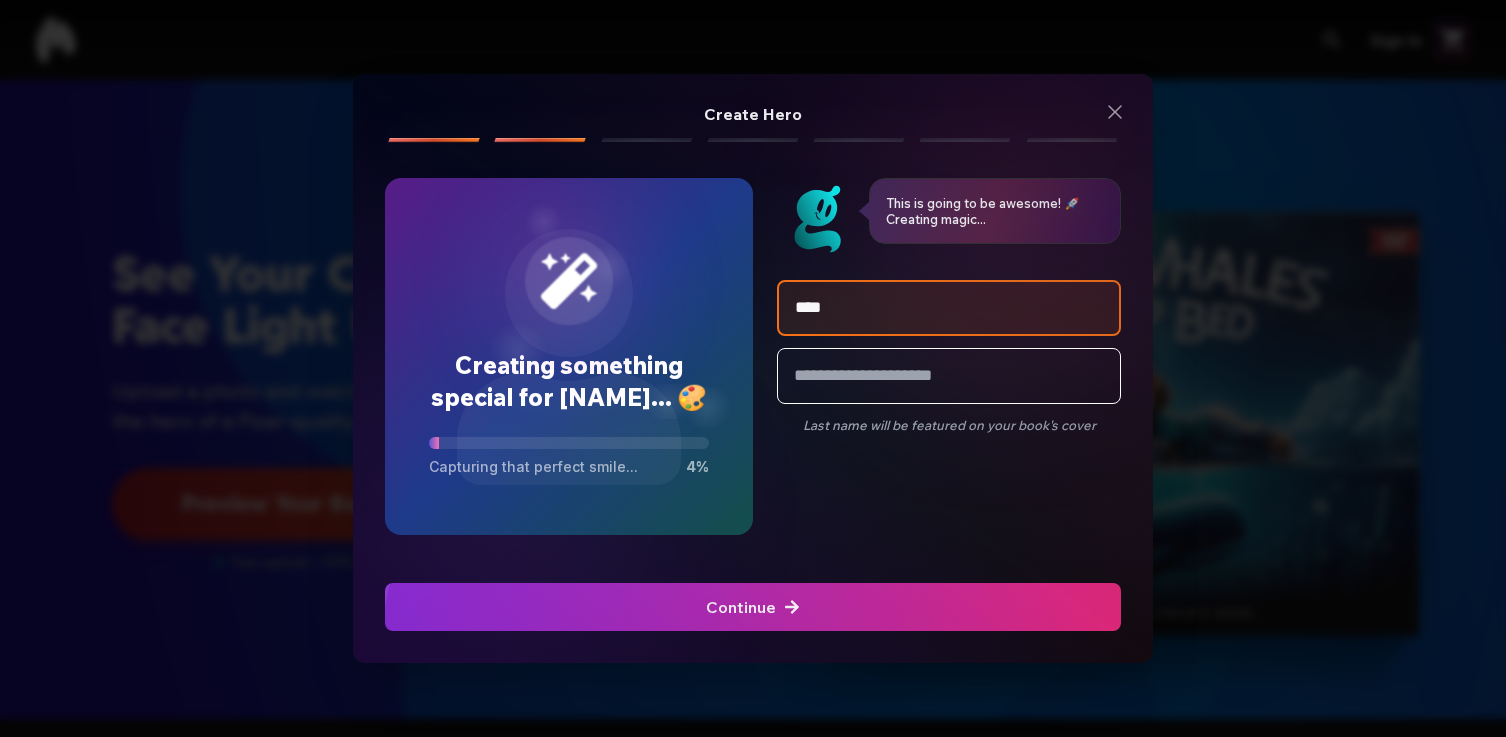 click at bounding box center [753, 607] 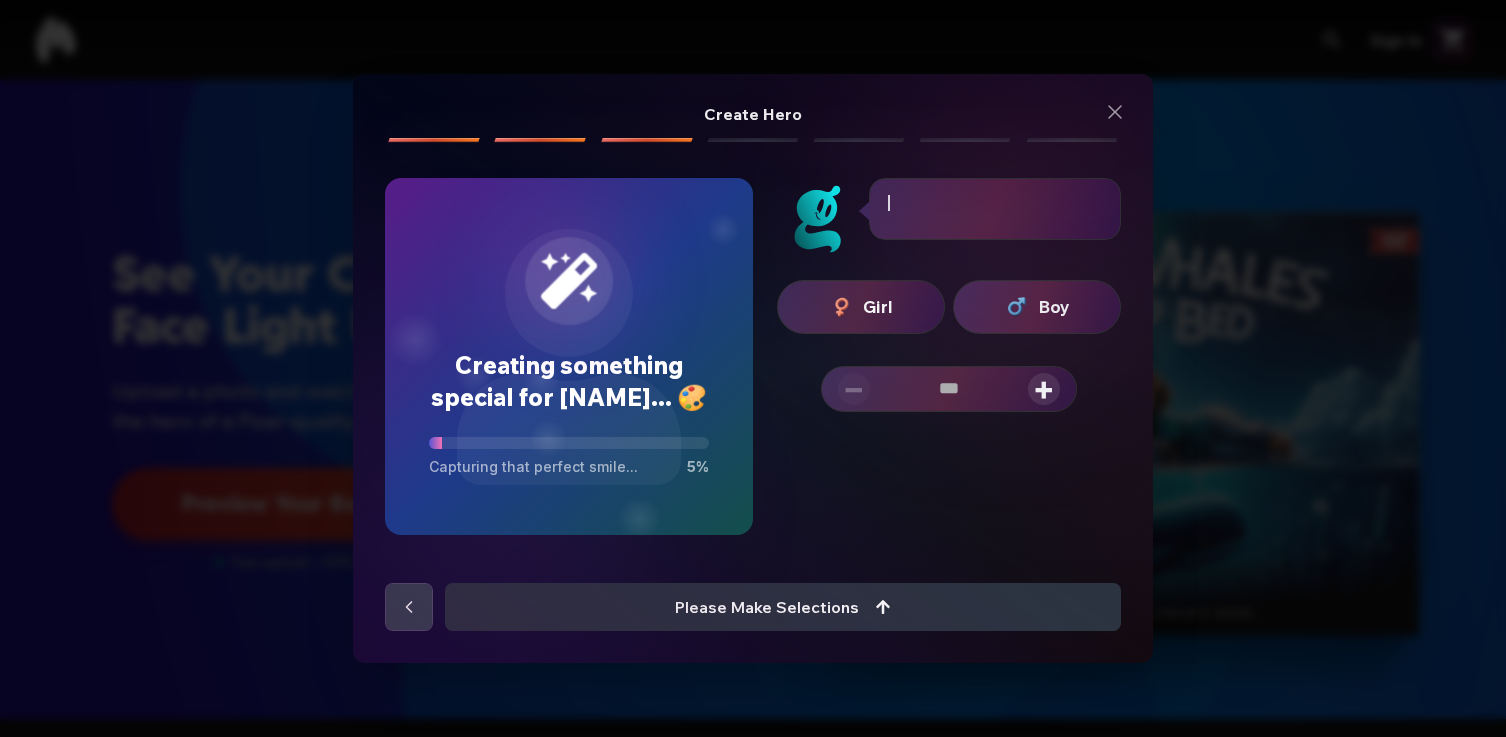 click on "Girl" at bounding box center [878, 307] 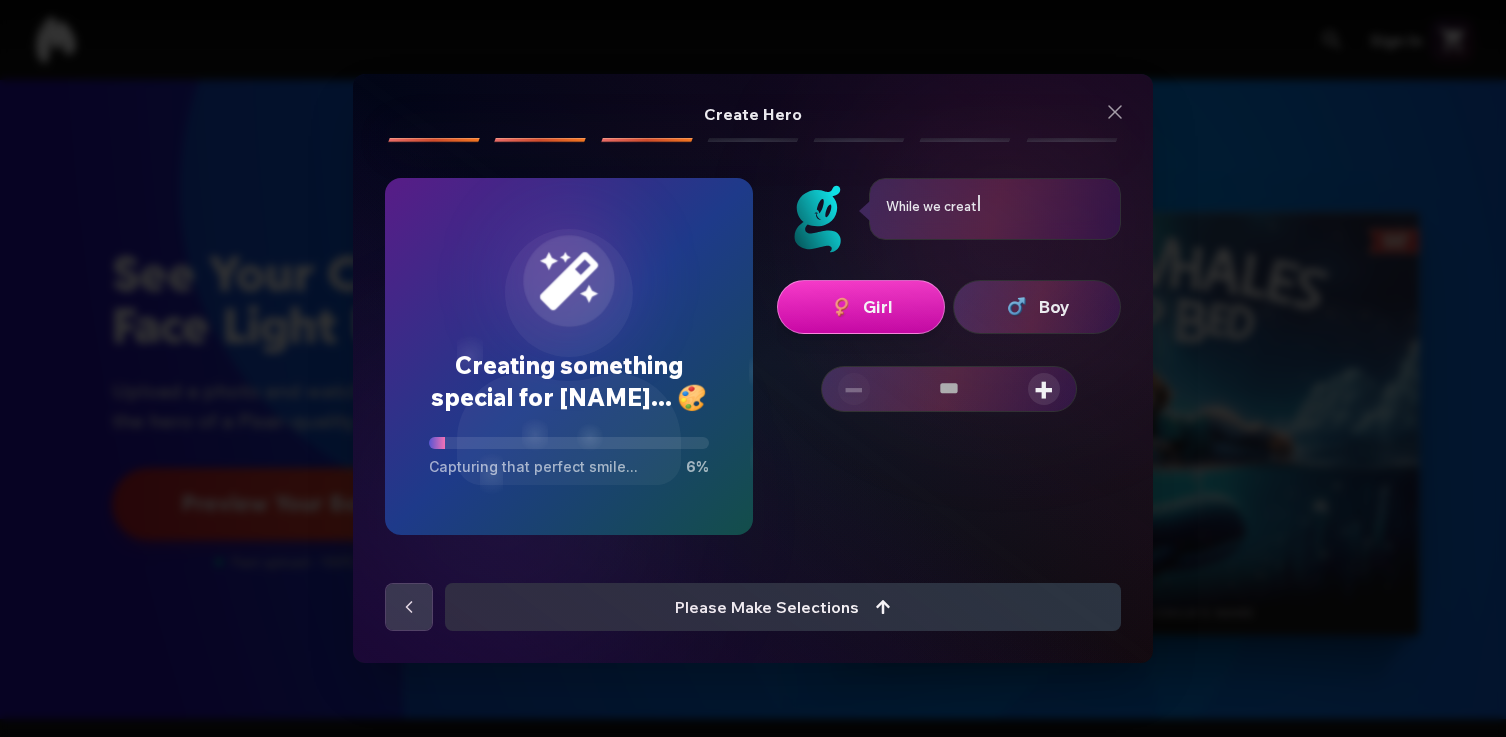 click on "+" at bounding box center (1044, 389) 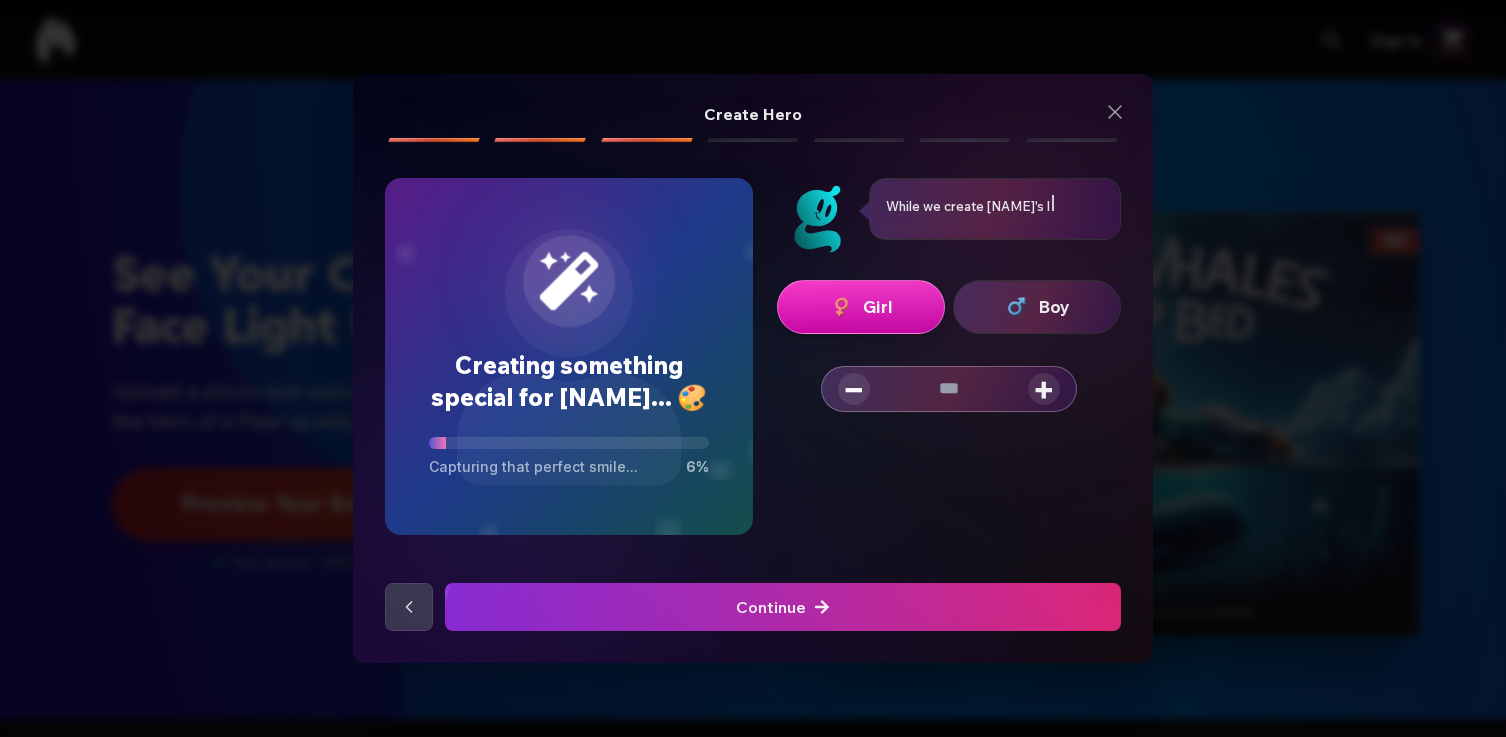 click on "+" at bounding box center [1044, 389] 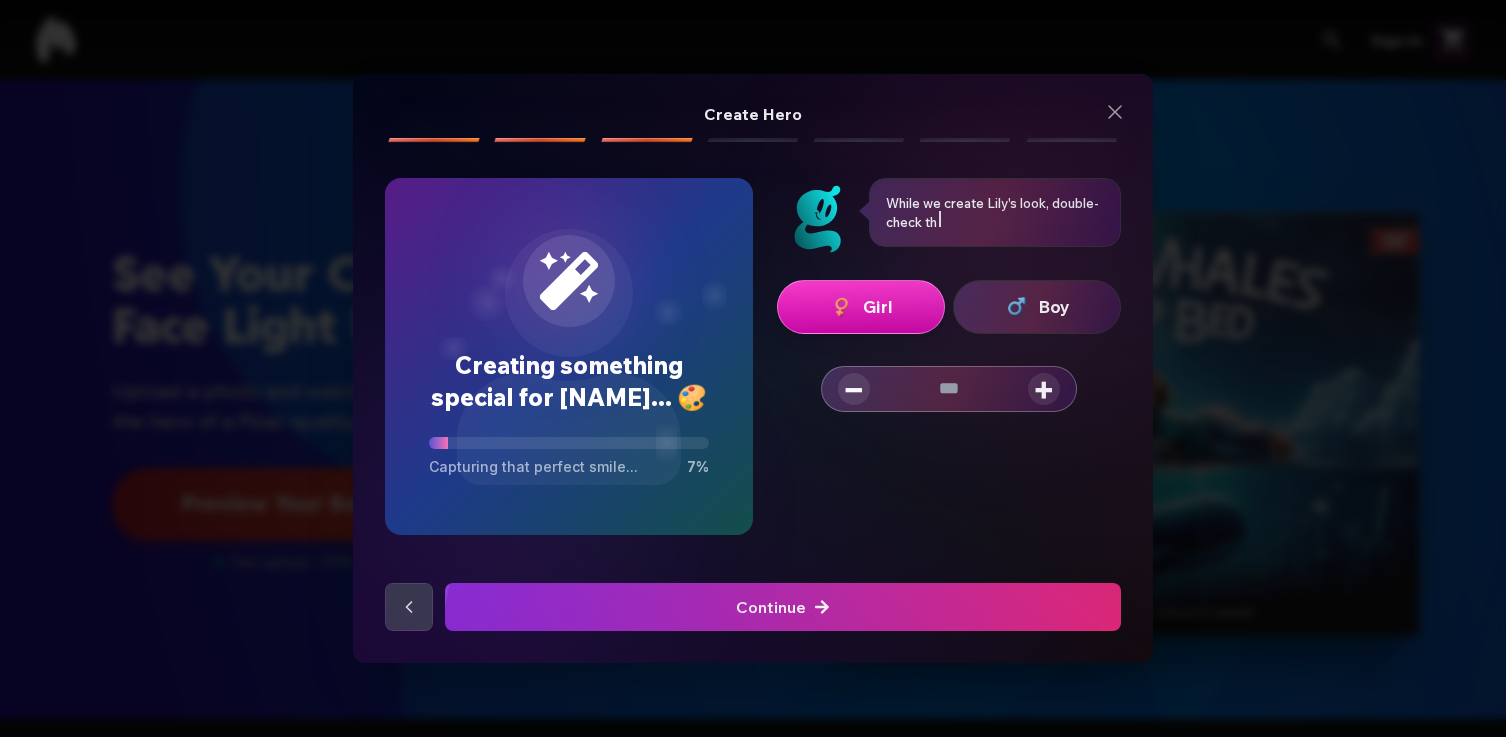 click on "+" at bounding box center [1044, 389] 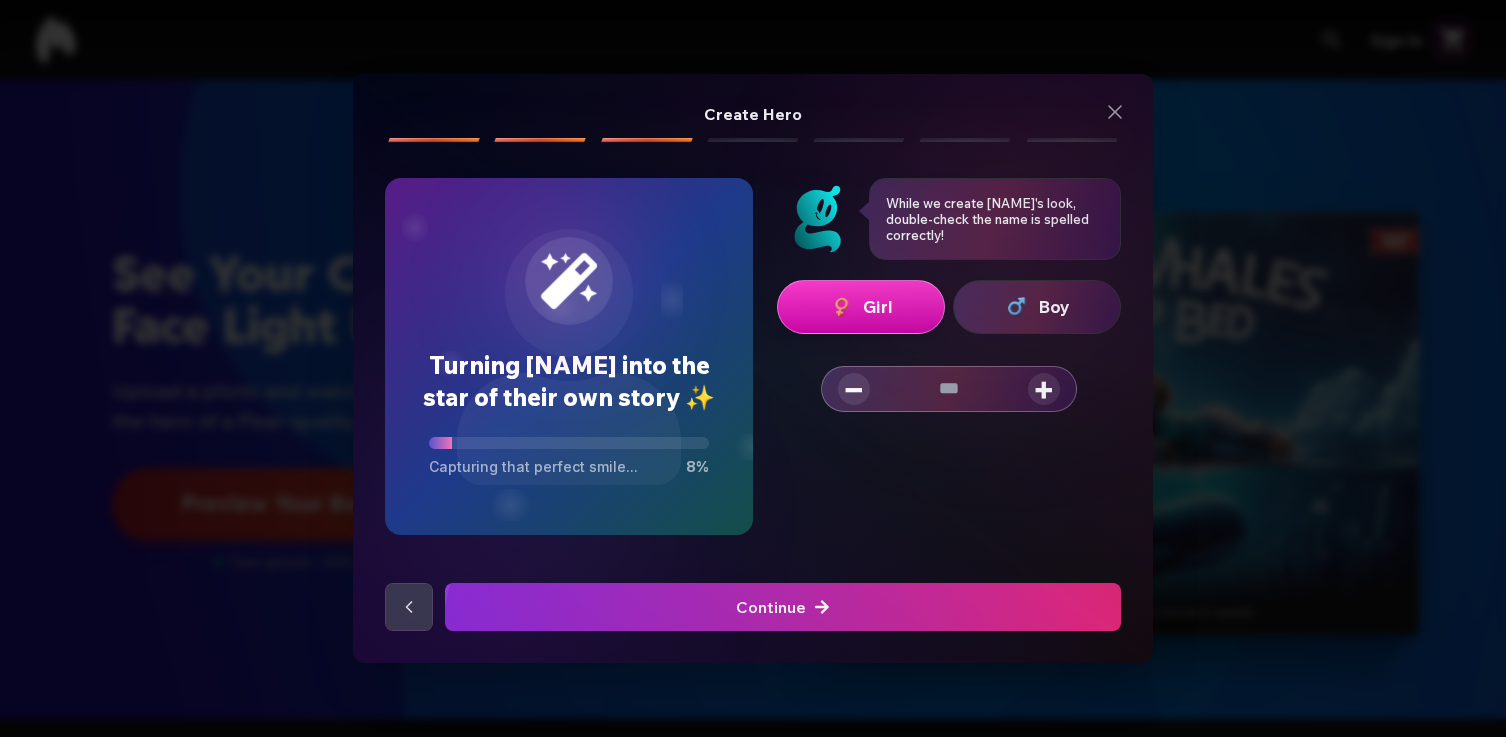 click at bounding box center (-299, 607) 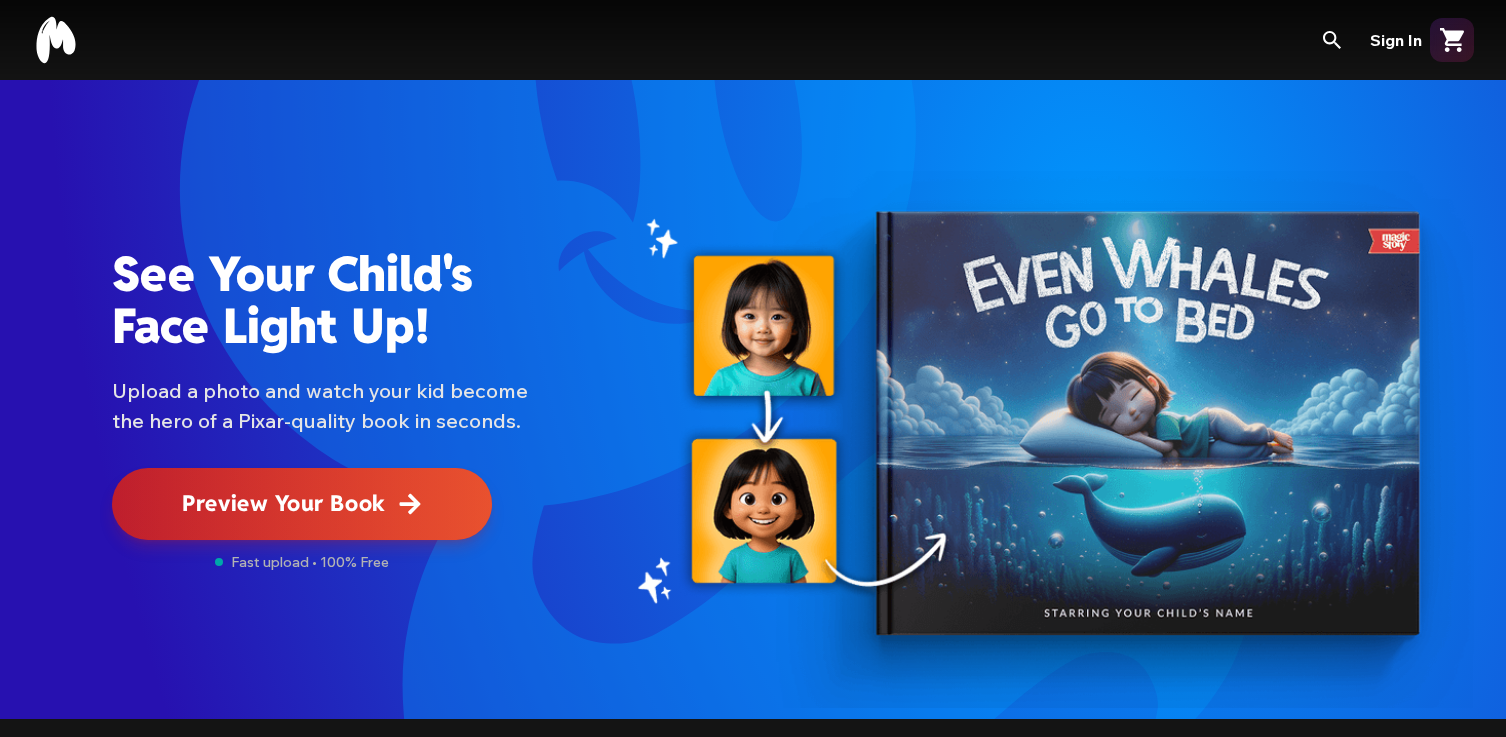 scroll, scrollTop: 0, scrollLeft: 0, axis: both 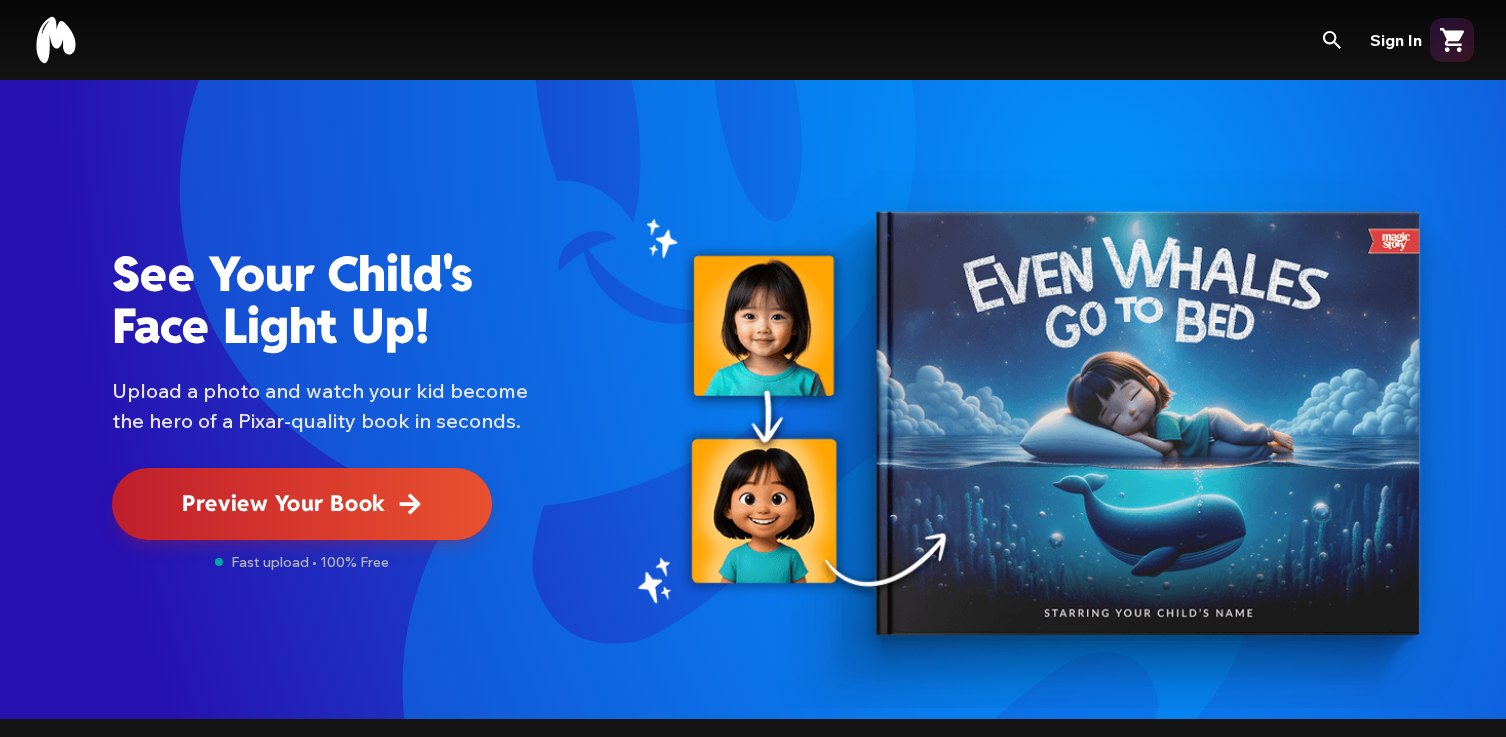 click on "Preview Your Book" at bounding box center (302, 504) 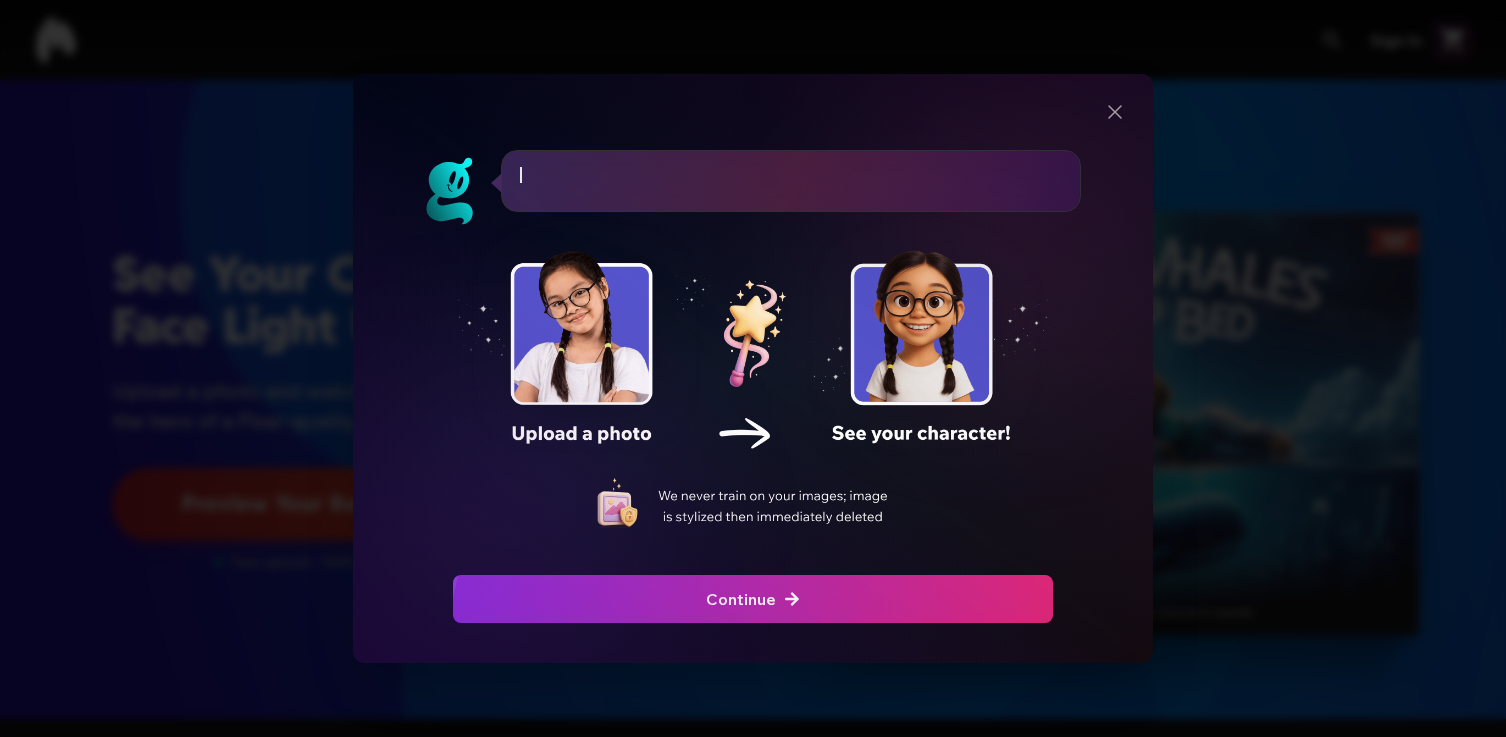 click on "Continue" at bounding box center [753, 599] 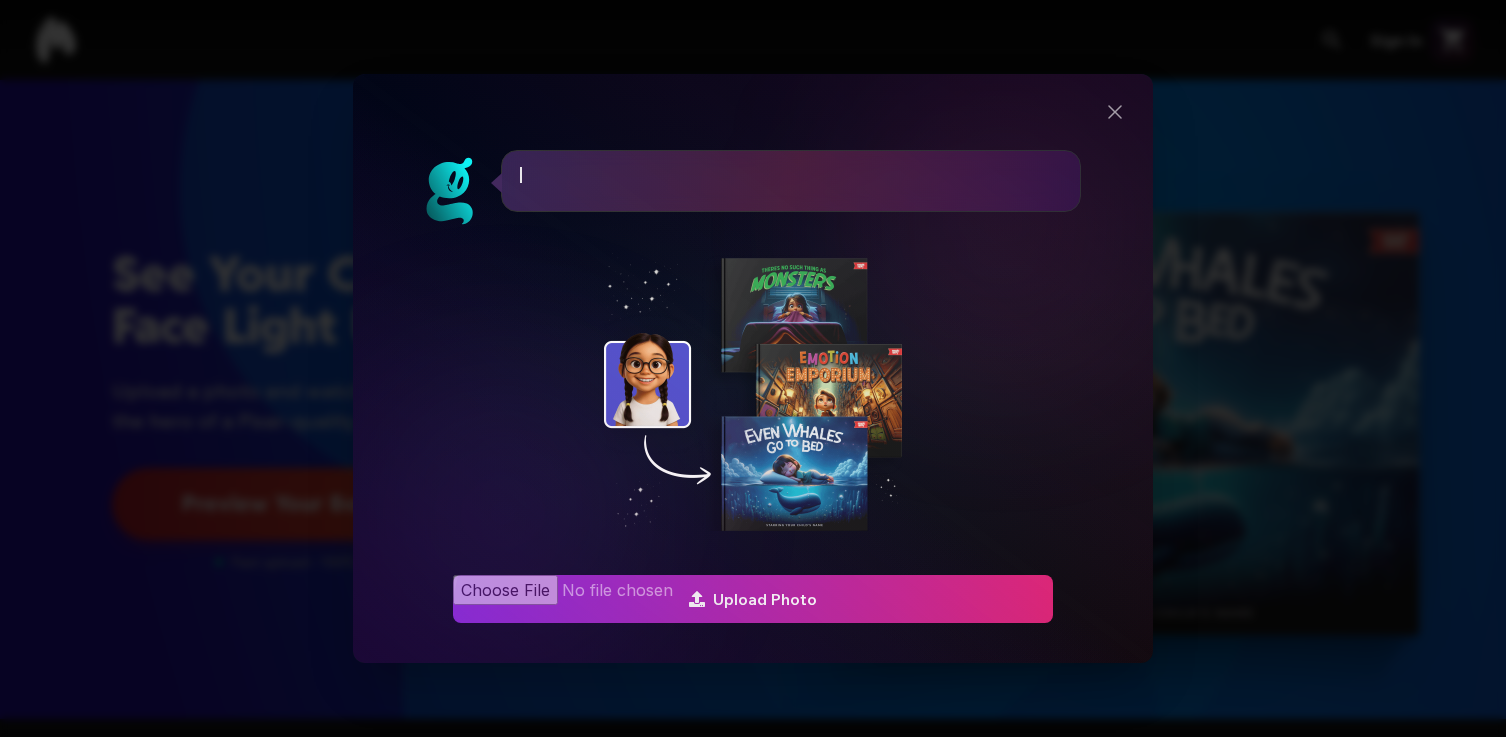 click at bounding box center [753, 599] 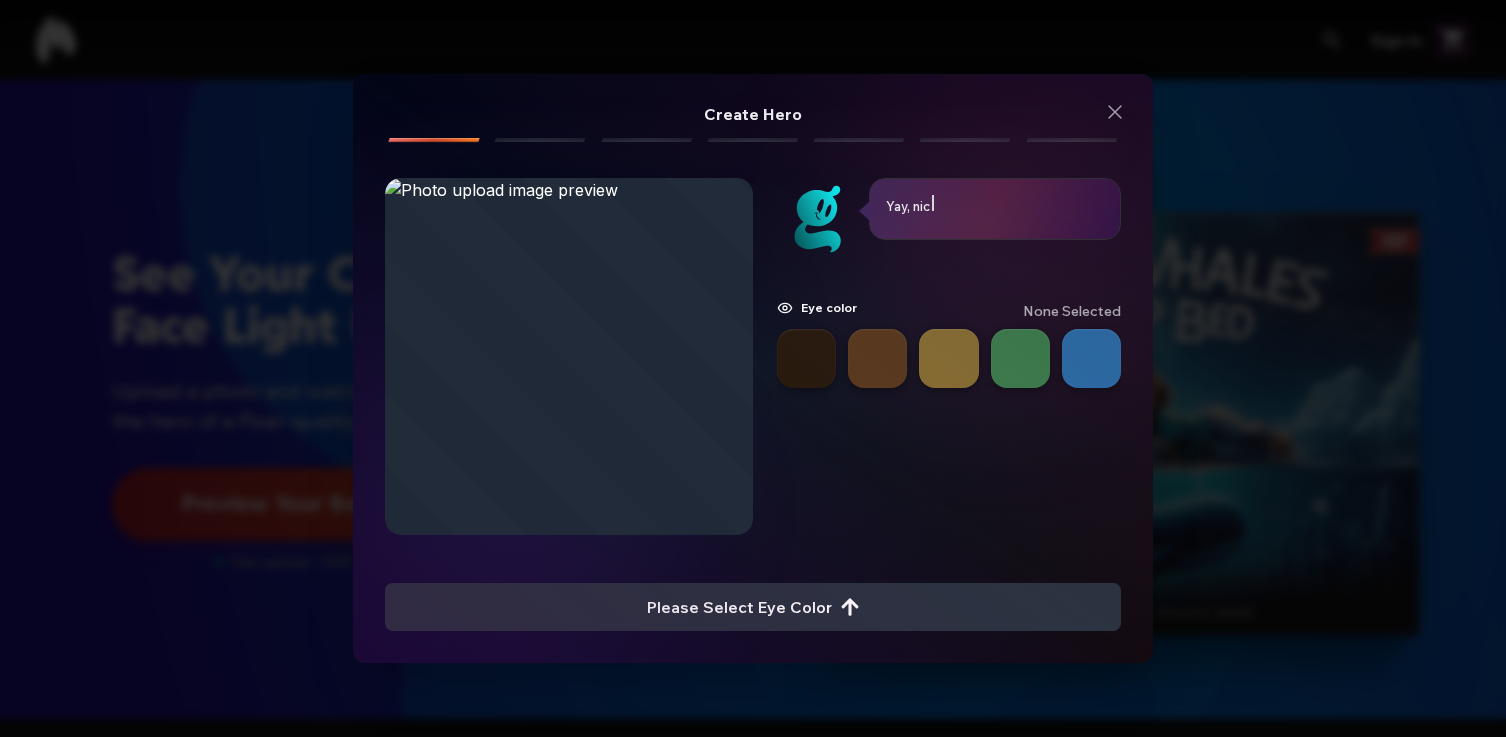 drag, startPoint x: 567, startPoint y: 410, endPoint x: 485, endPoint y: 408, distance: 82.02438 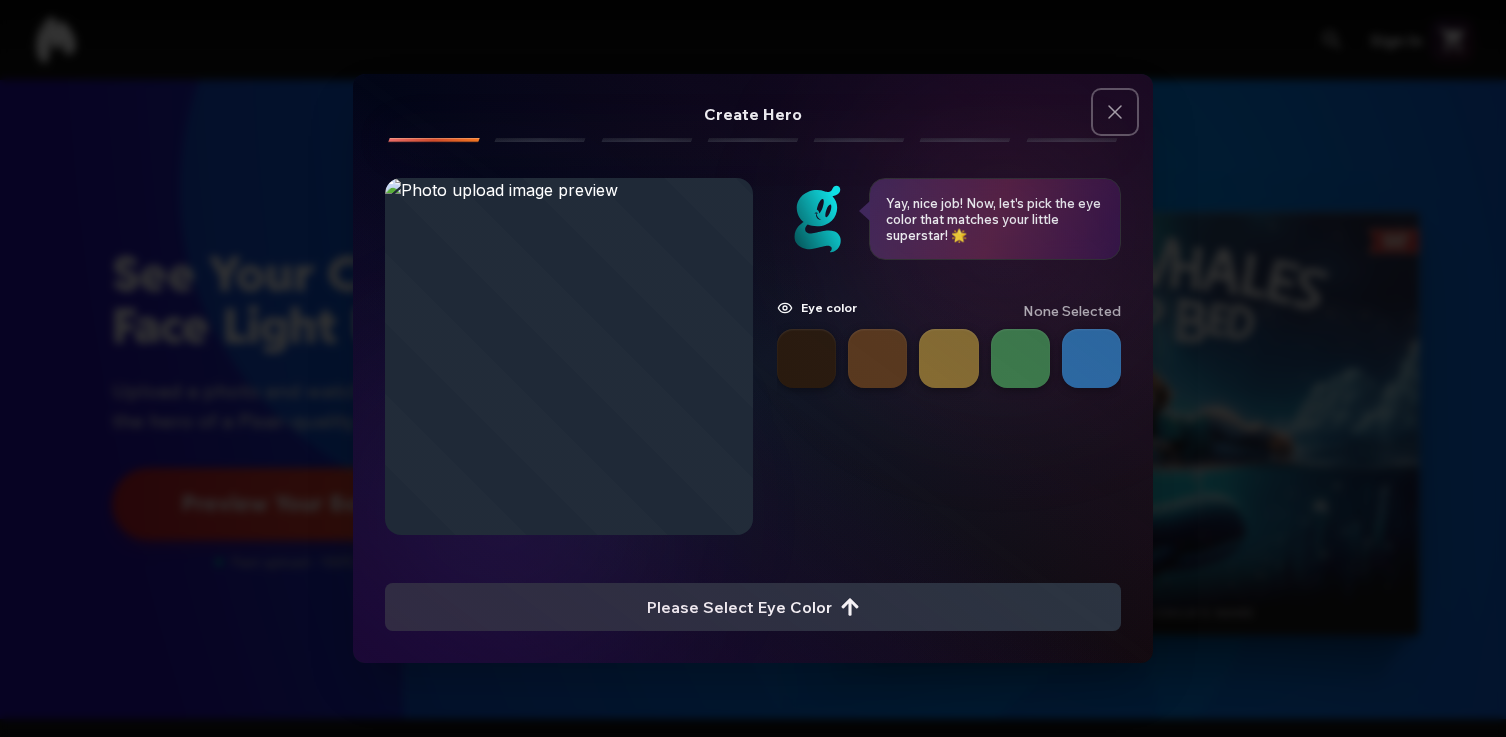 click 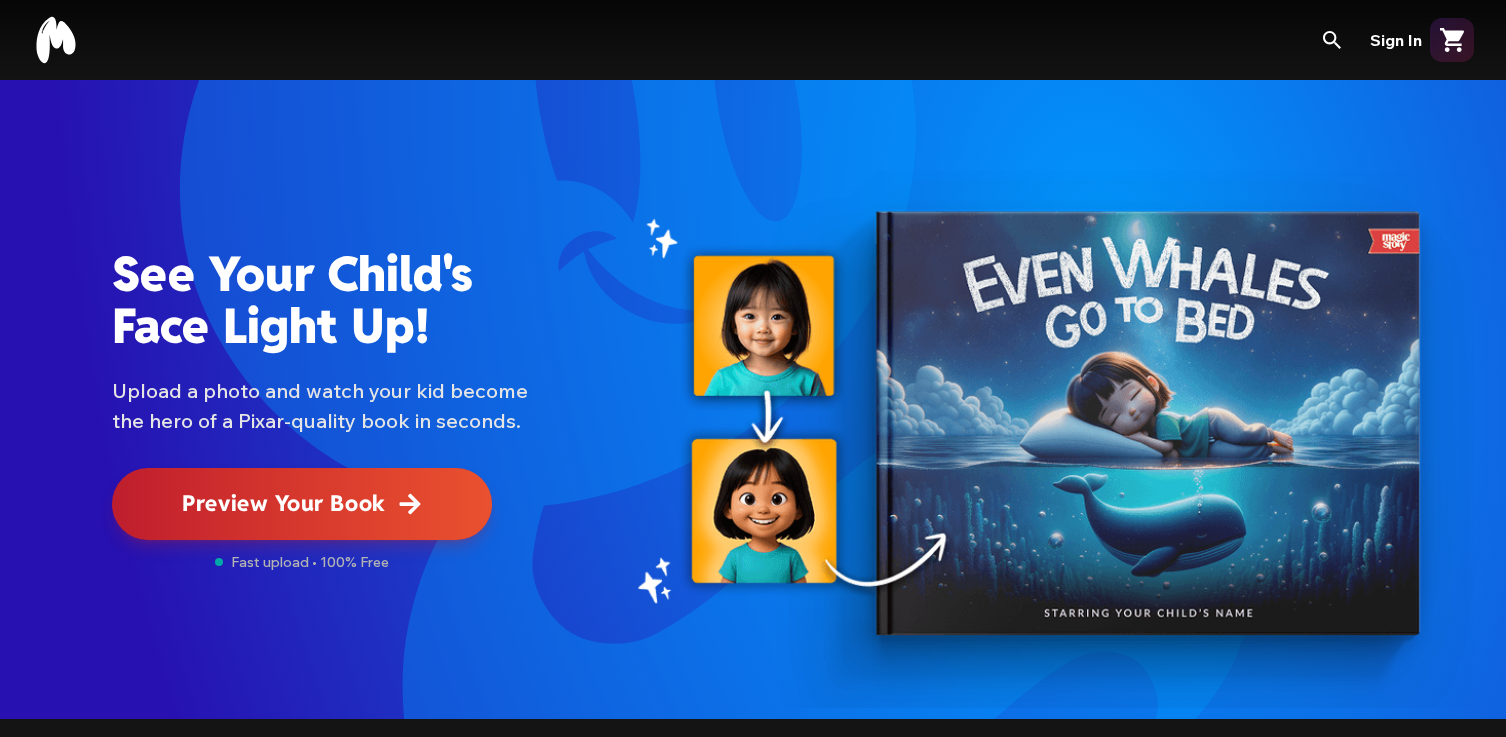click on "Preview Your Book" at bounding box center [301, 503] 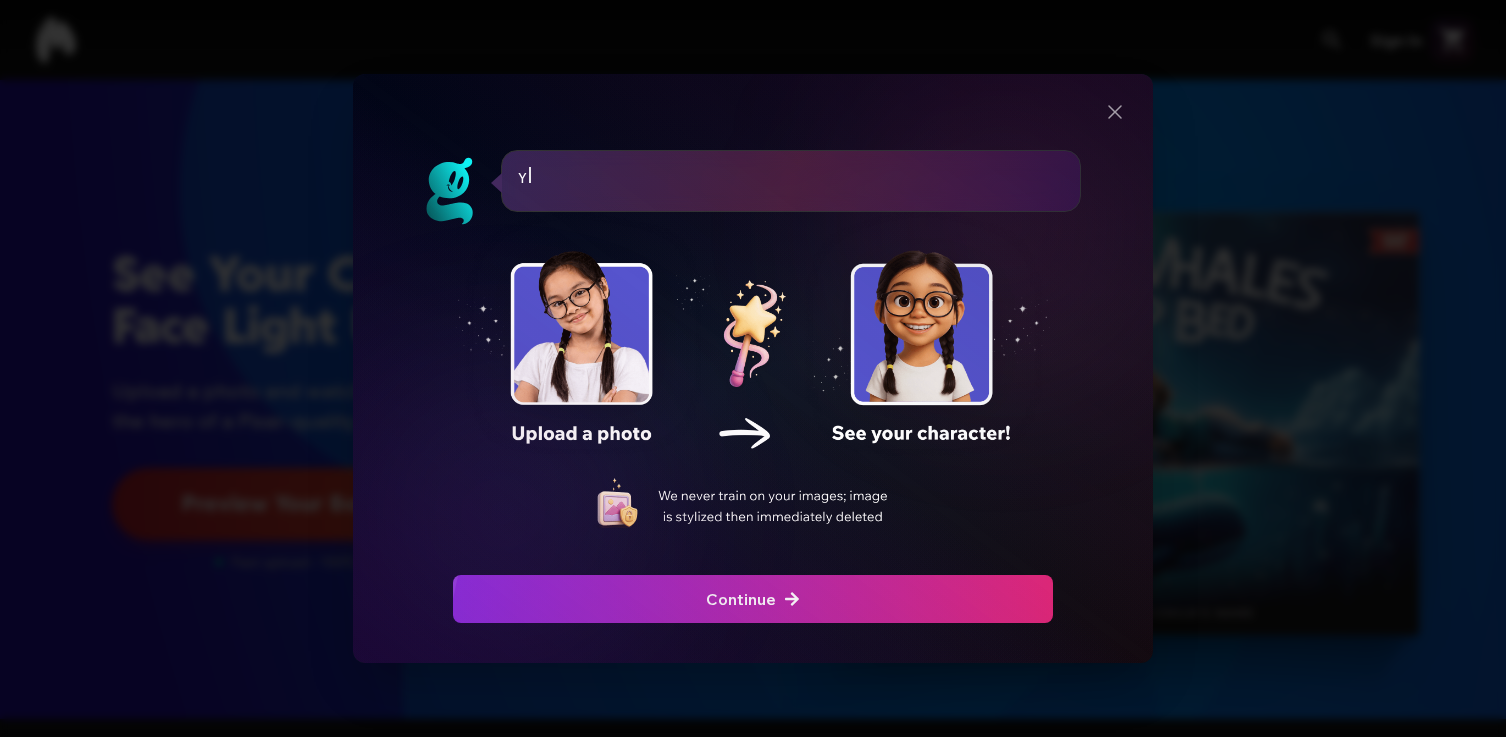 click on "Continue" at bounding box center (753, 603) 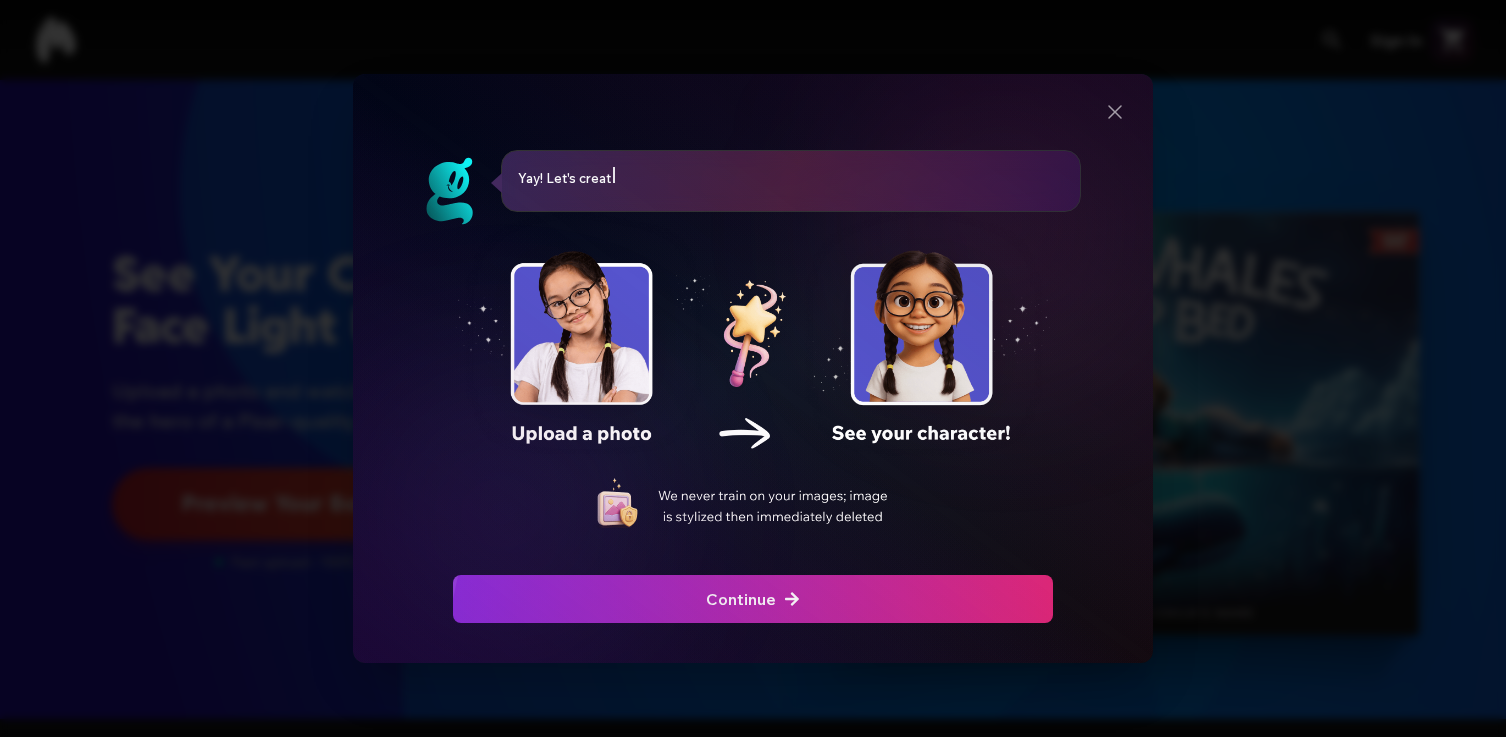 click at bounding box center (-407, 599) 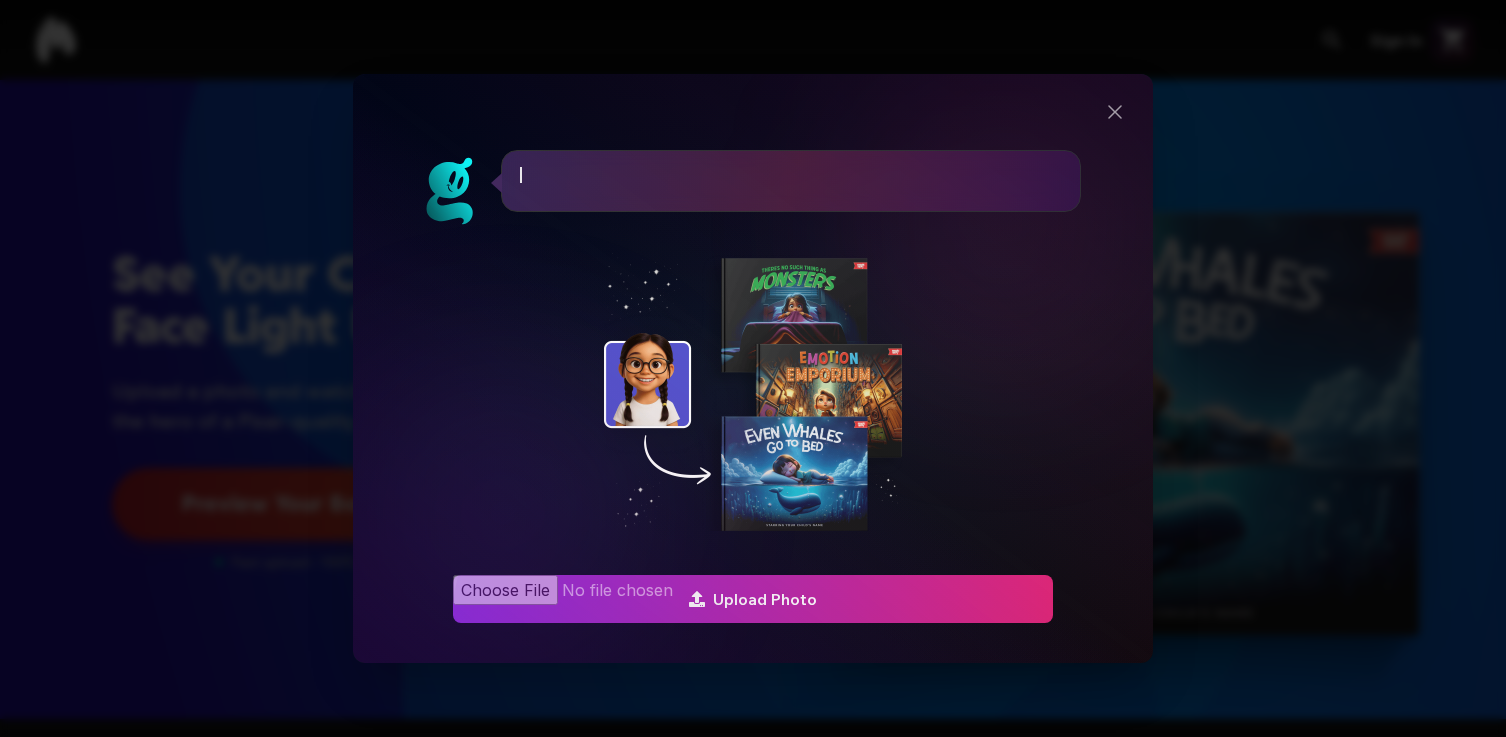 click at bounding box center [753, 599] 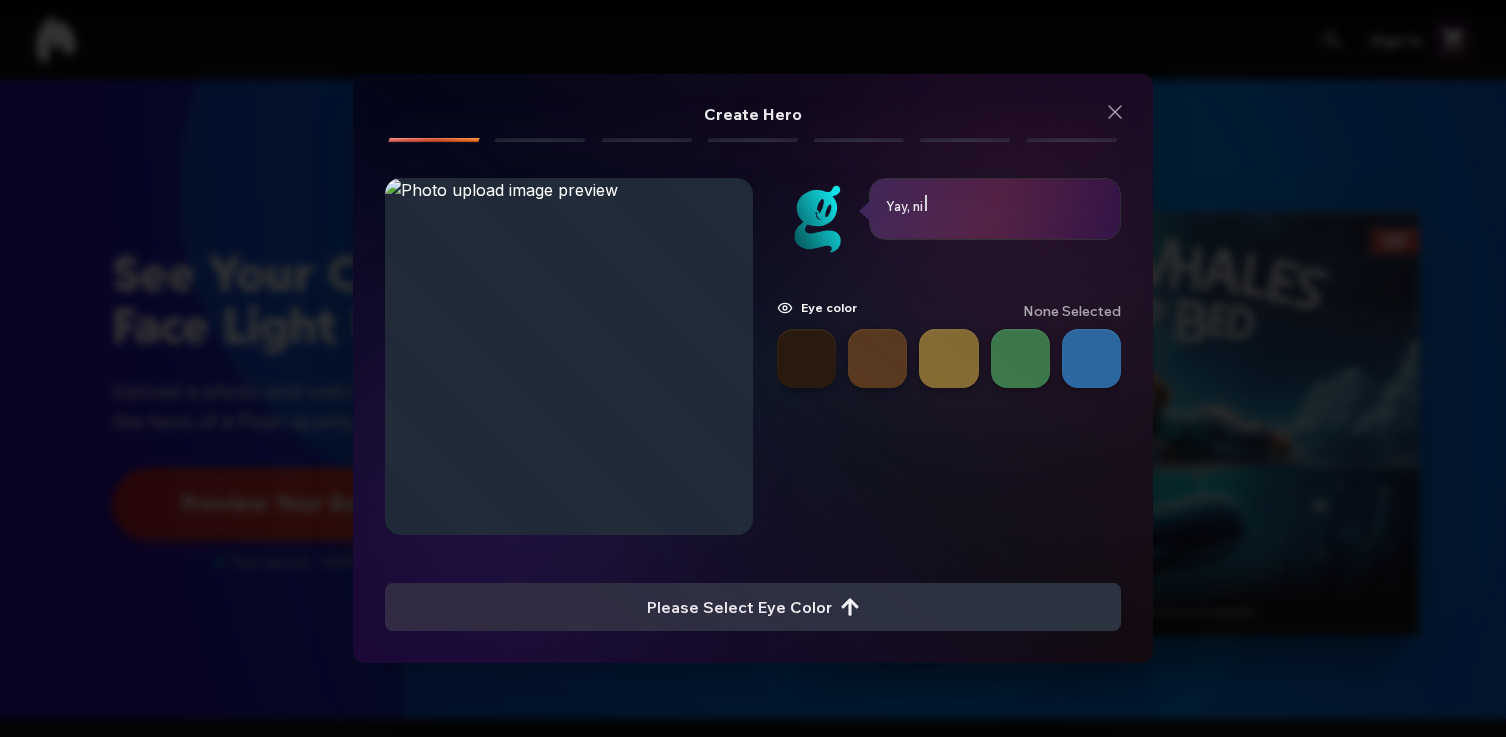 click at bounding box center [806, 358] 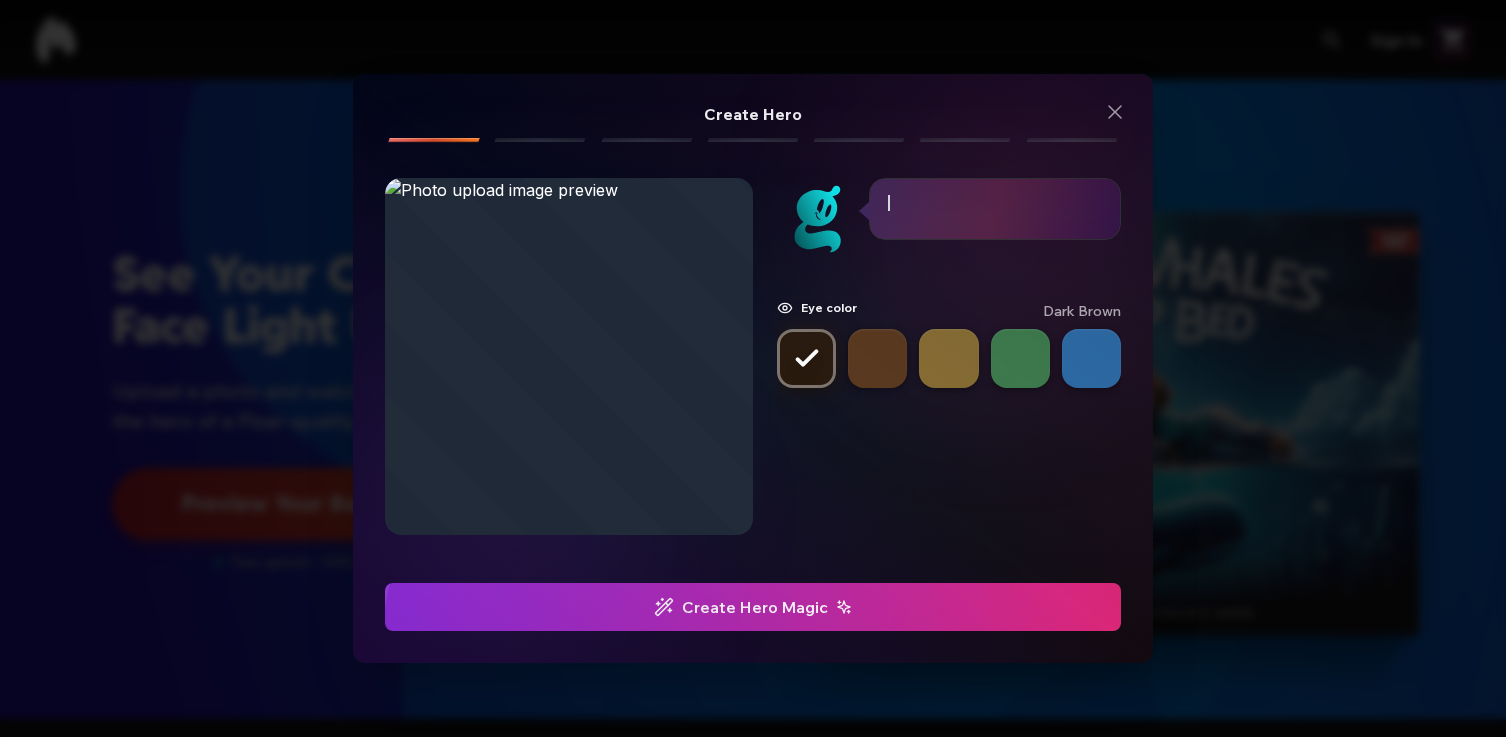 click at bounding box center [753, 607] 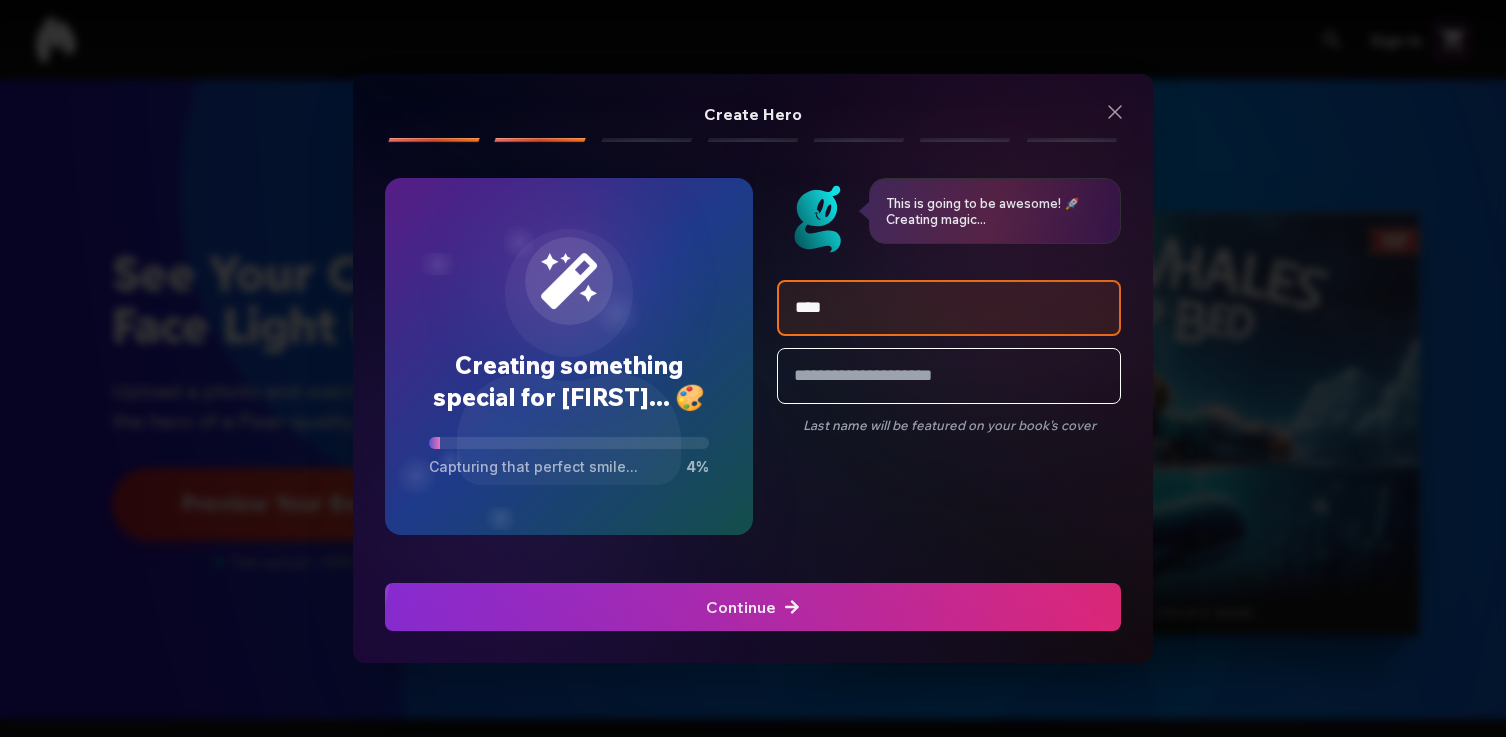 type on "****" 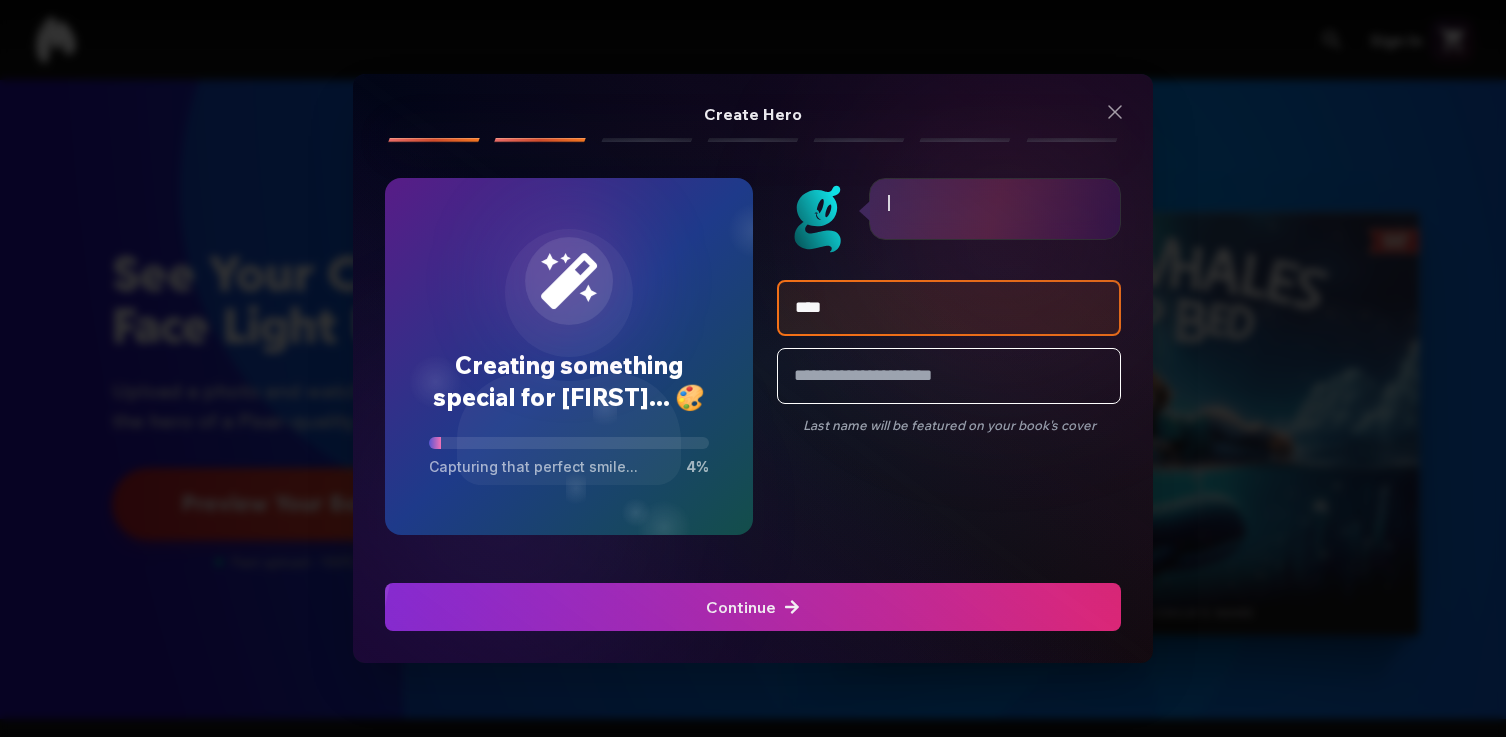click at bounding box center [-719, 607] 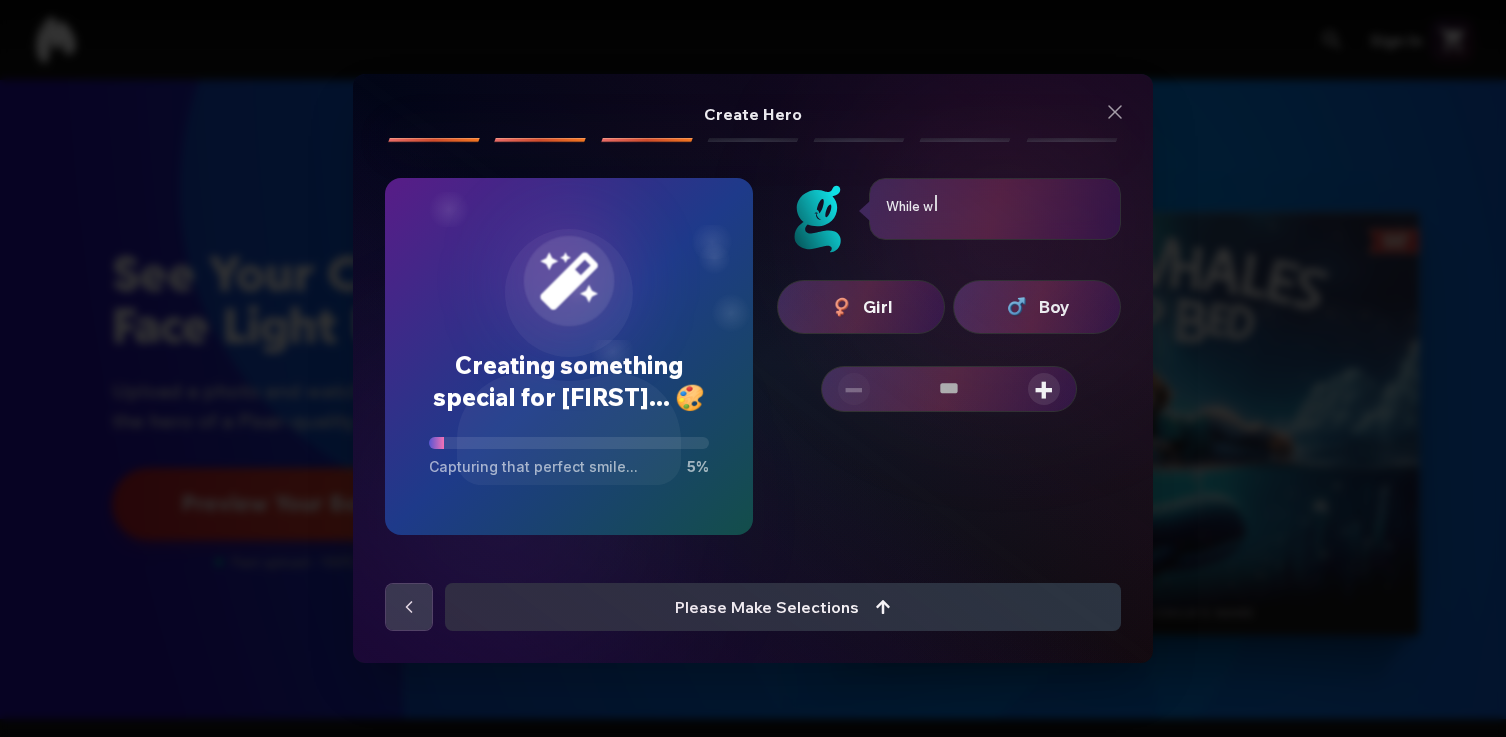 click on "Girl" at bounding box center [861, 307] 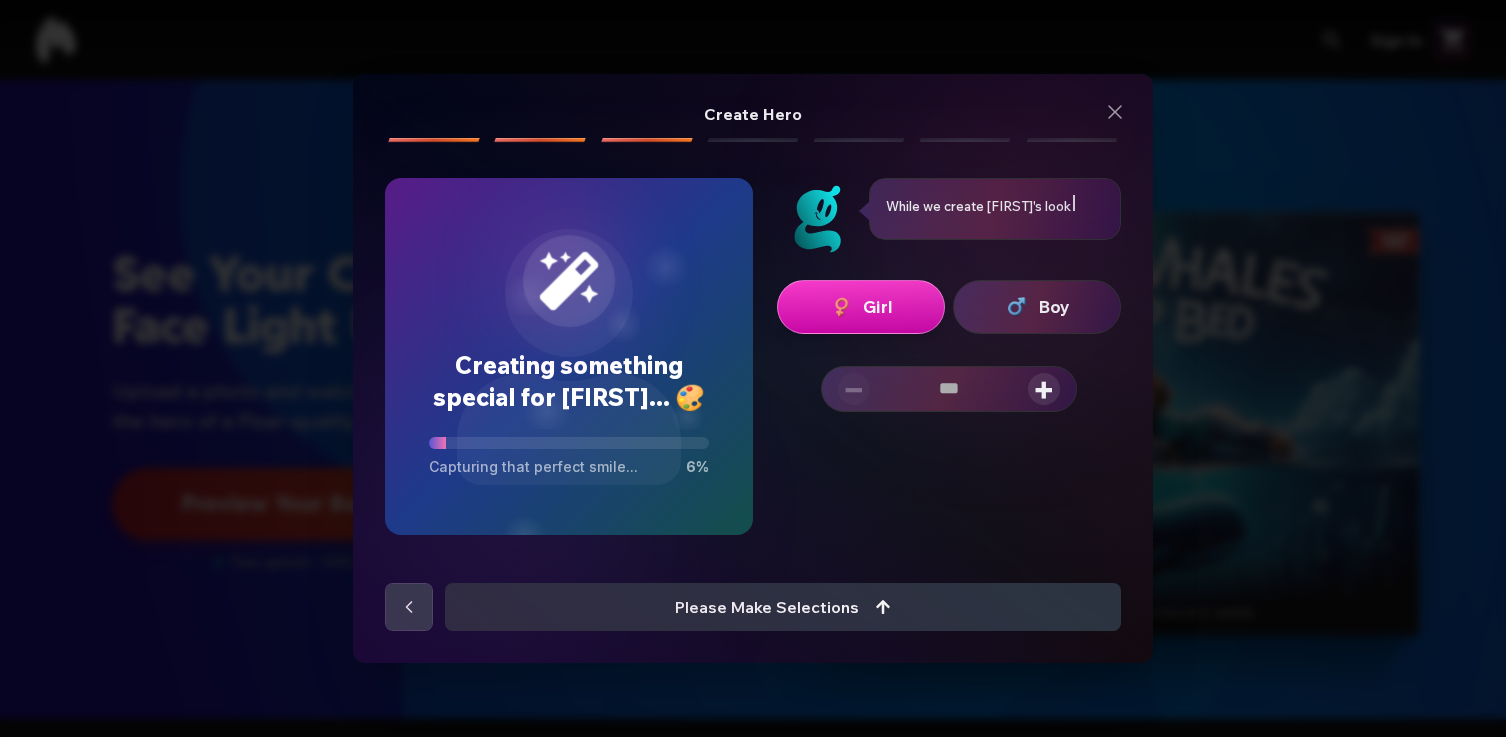 click on "− +" at bounding box center [949, 389] 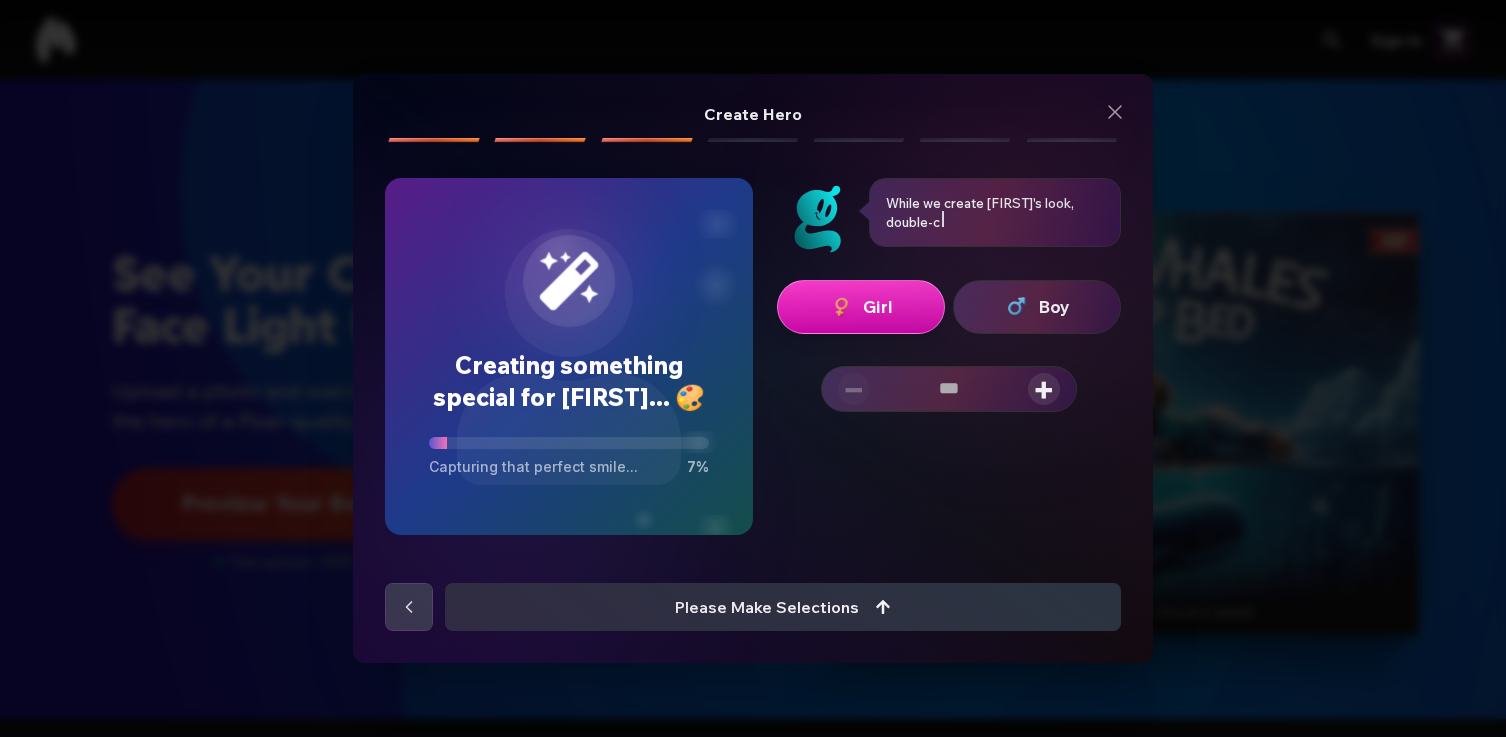 click on "+" at bounding box center (1044, 389) 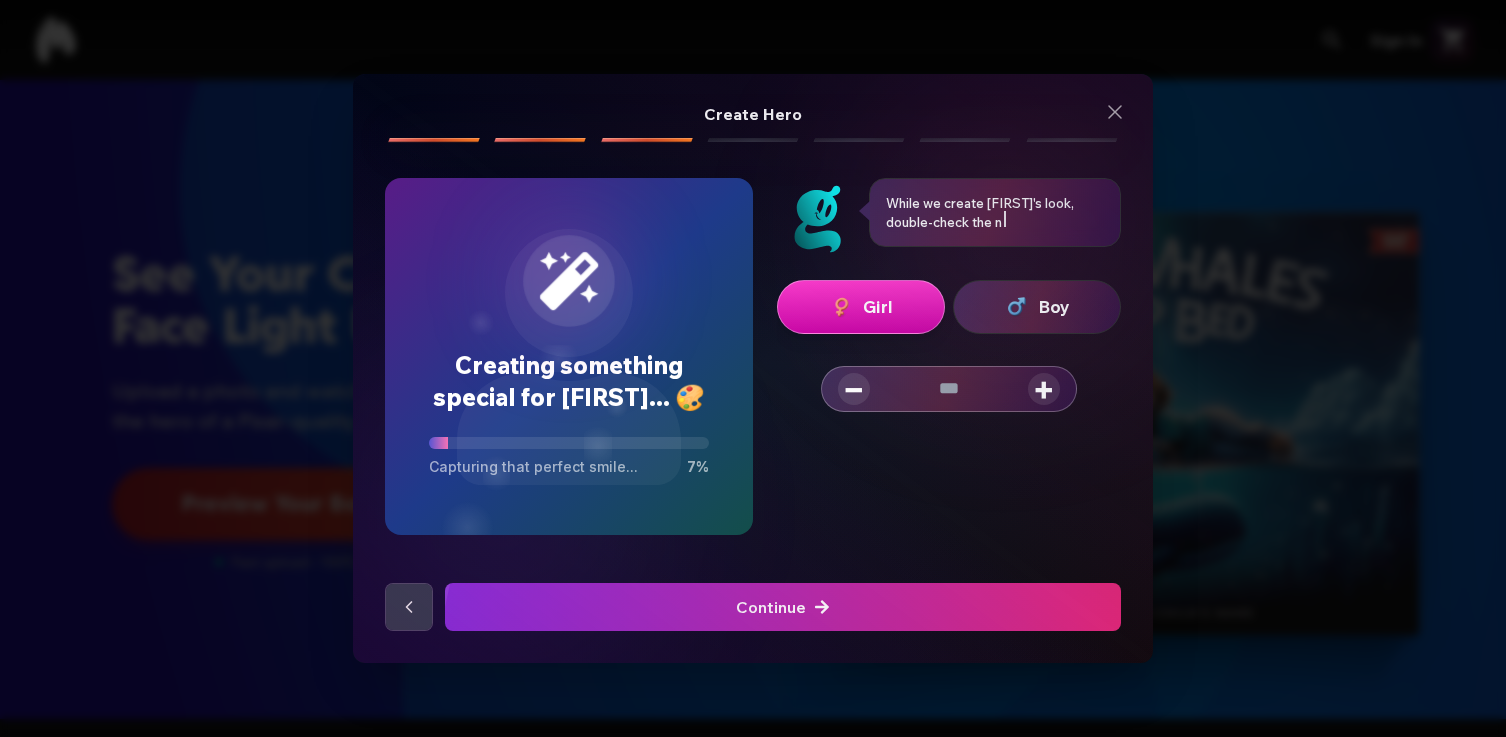 click on "+" at bounding box center (1044, 389) 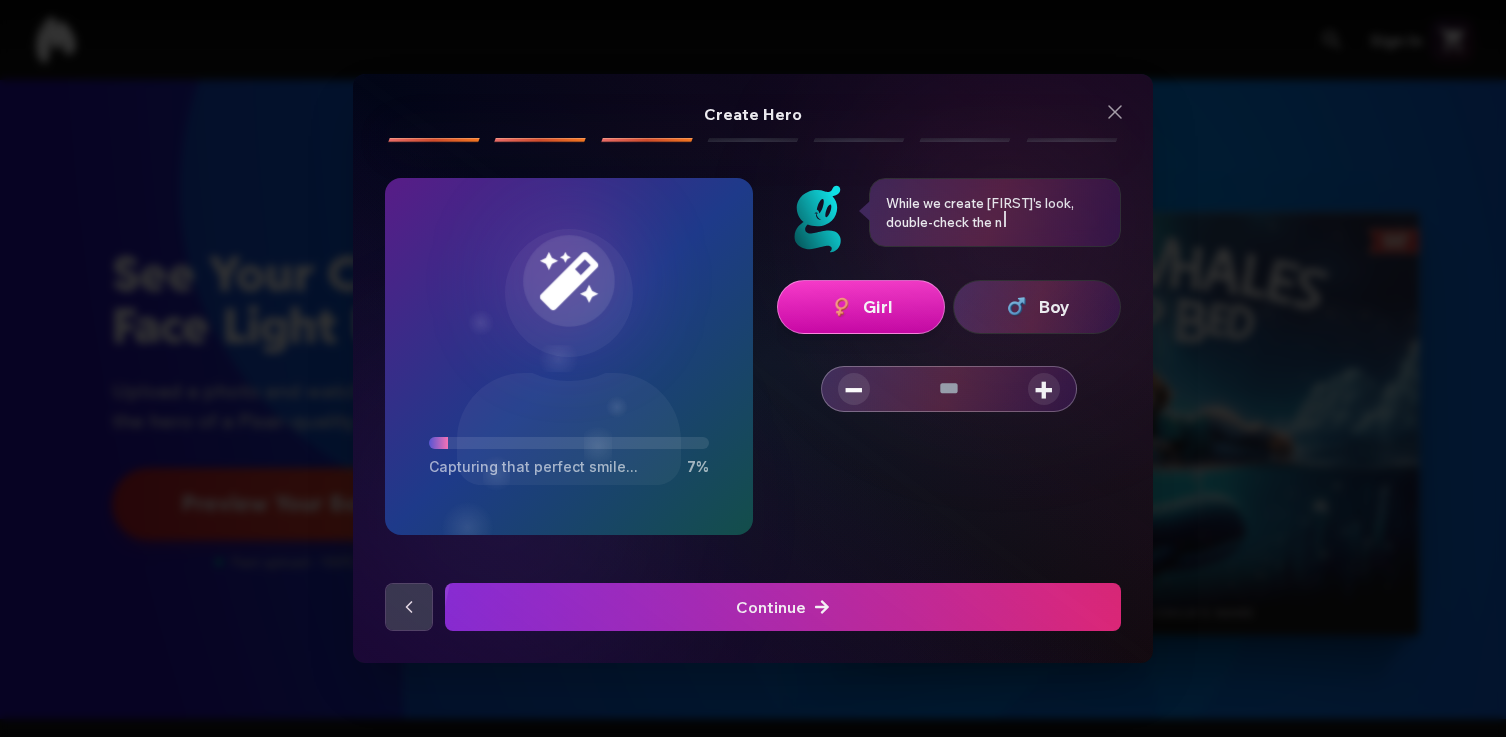 click on "+" at bounding box center [1044, 389] 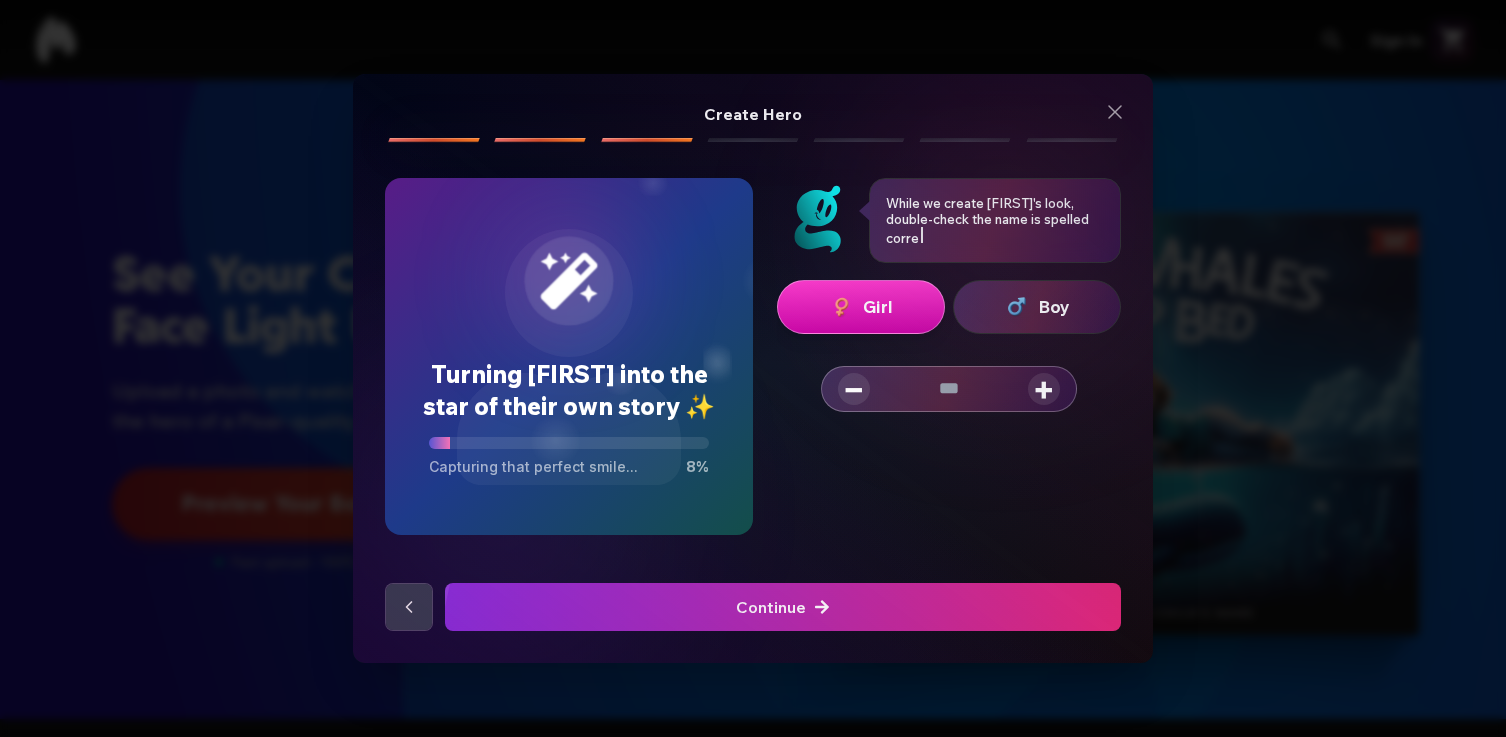 click on "+" at bounding box center [1044, 389] 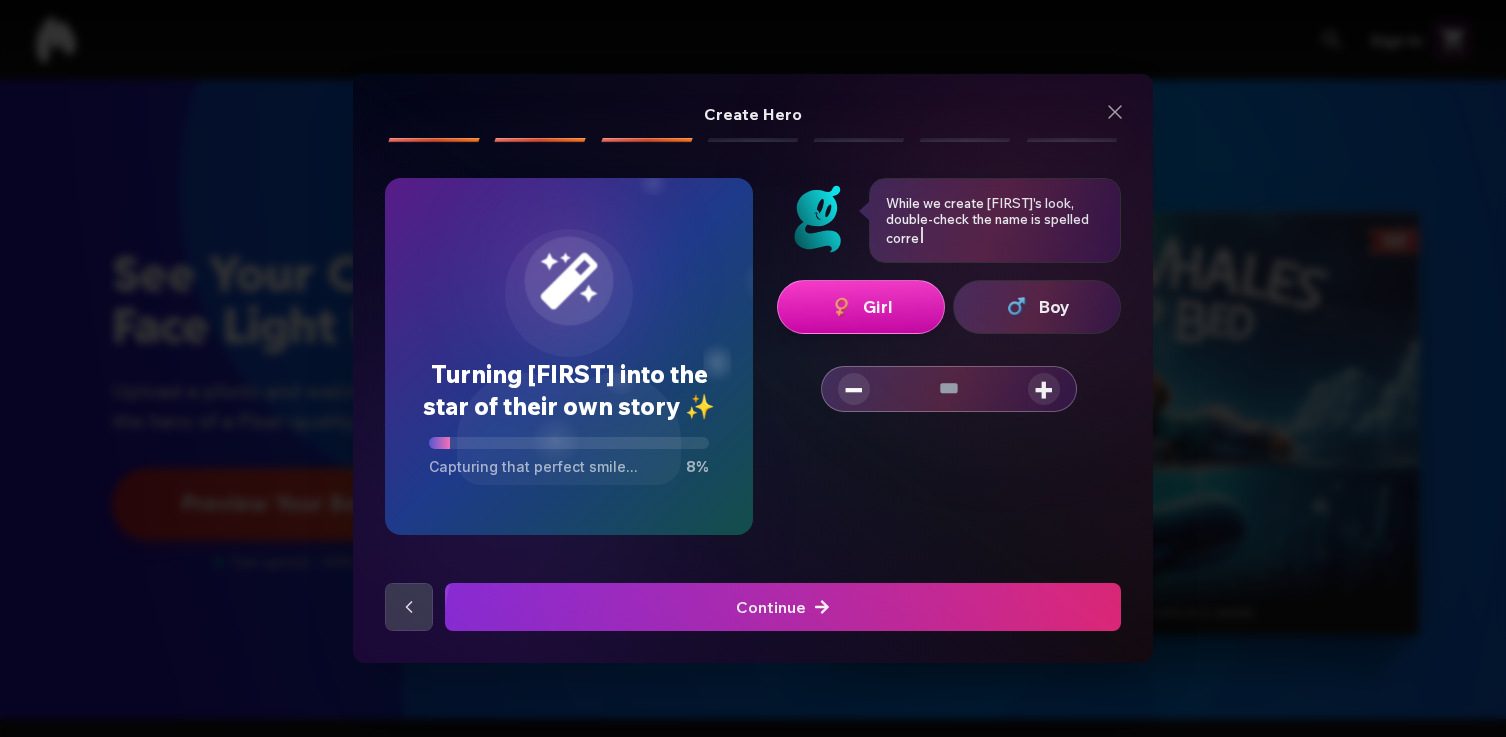 type on "*" 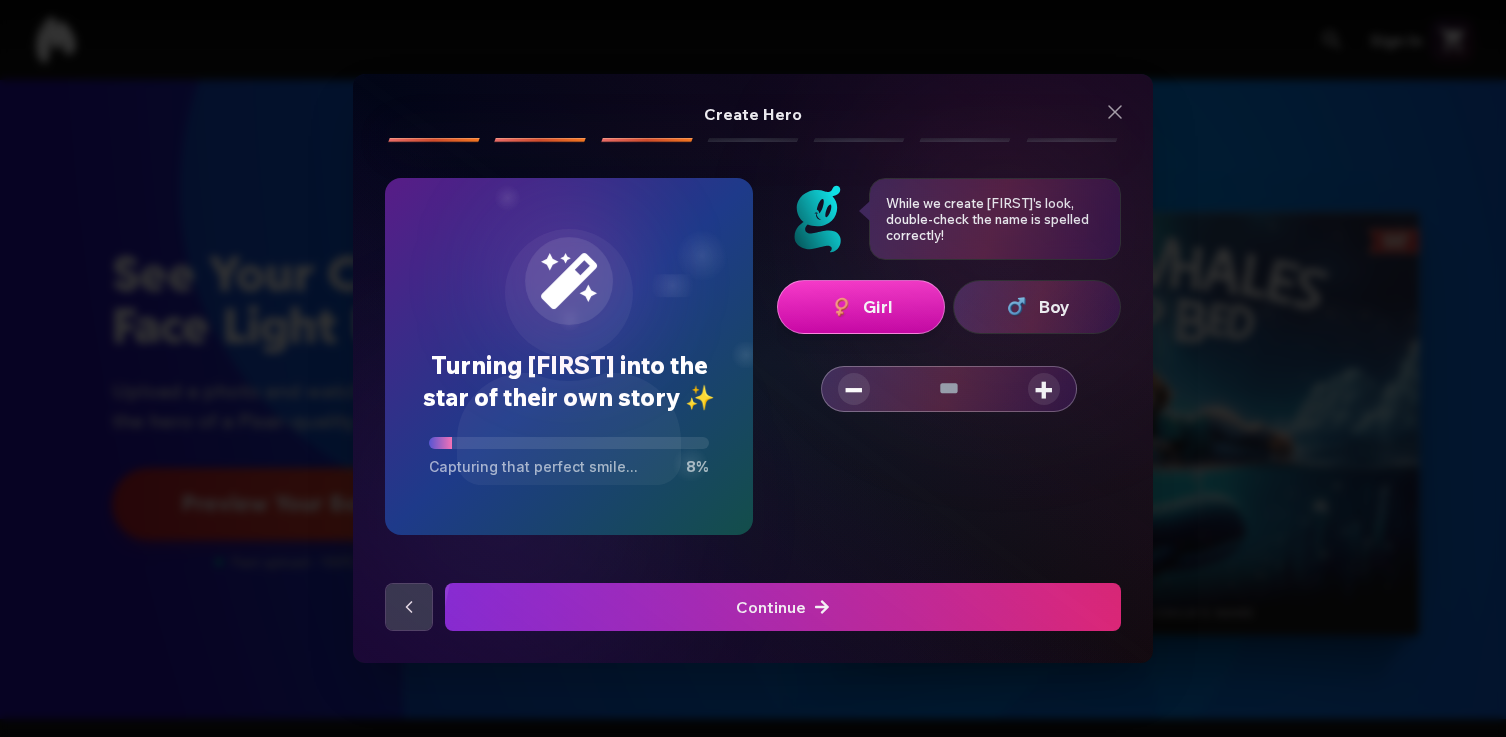 click at bounding box center (783, 607) 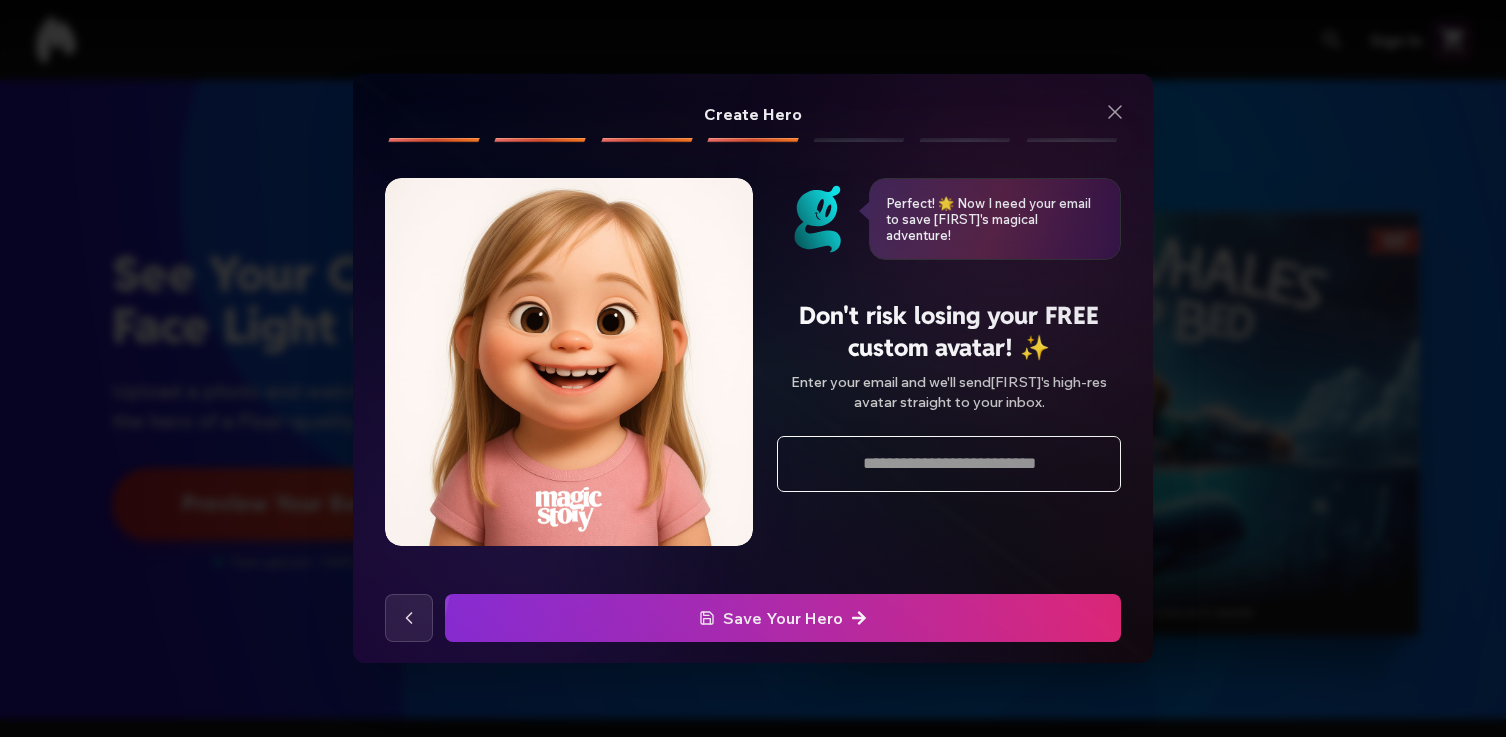 drag, startPoint x: 645, startPoint y: 335, endPoint x: 1225, endPoint y: 20, distance: 660.0189 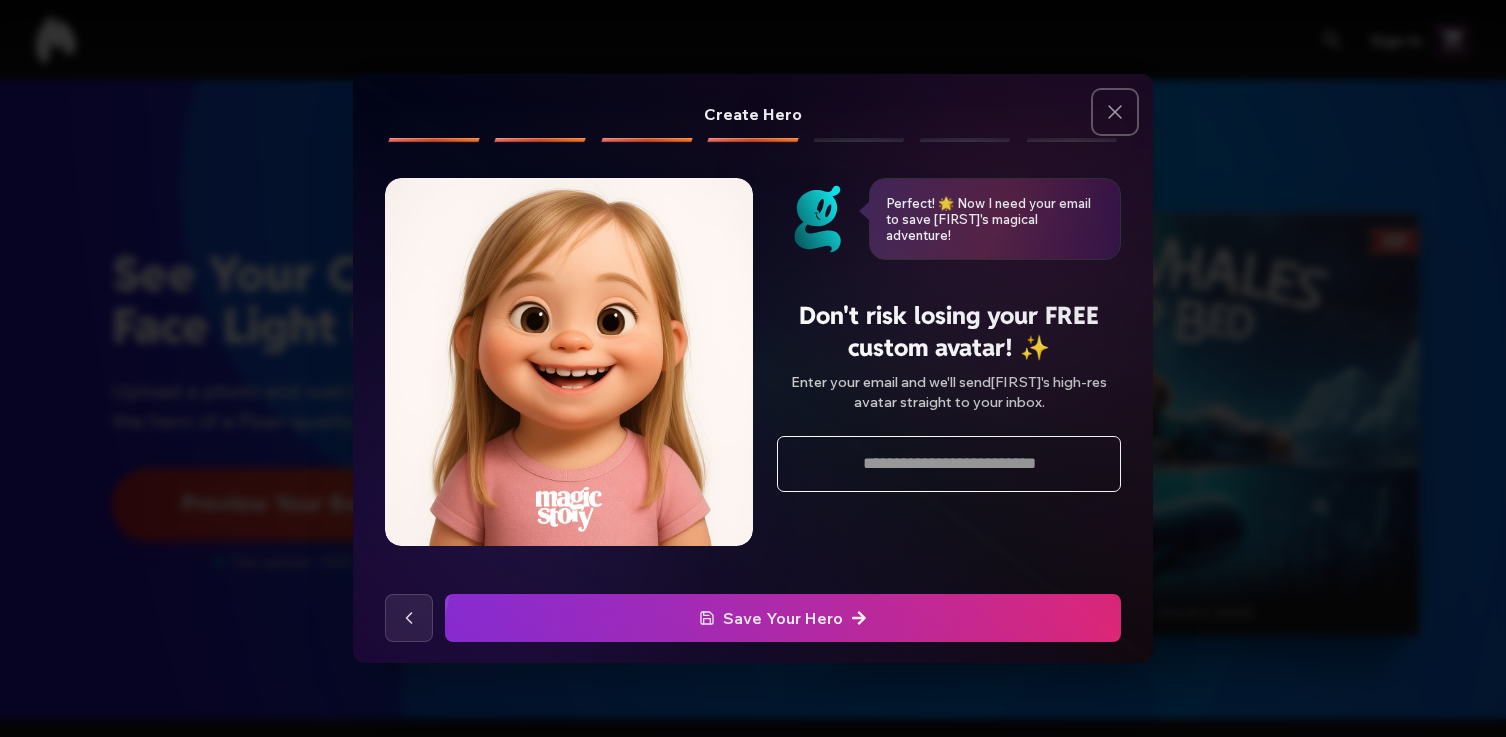 click 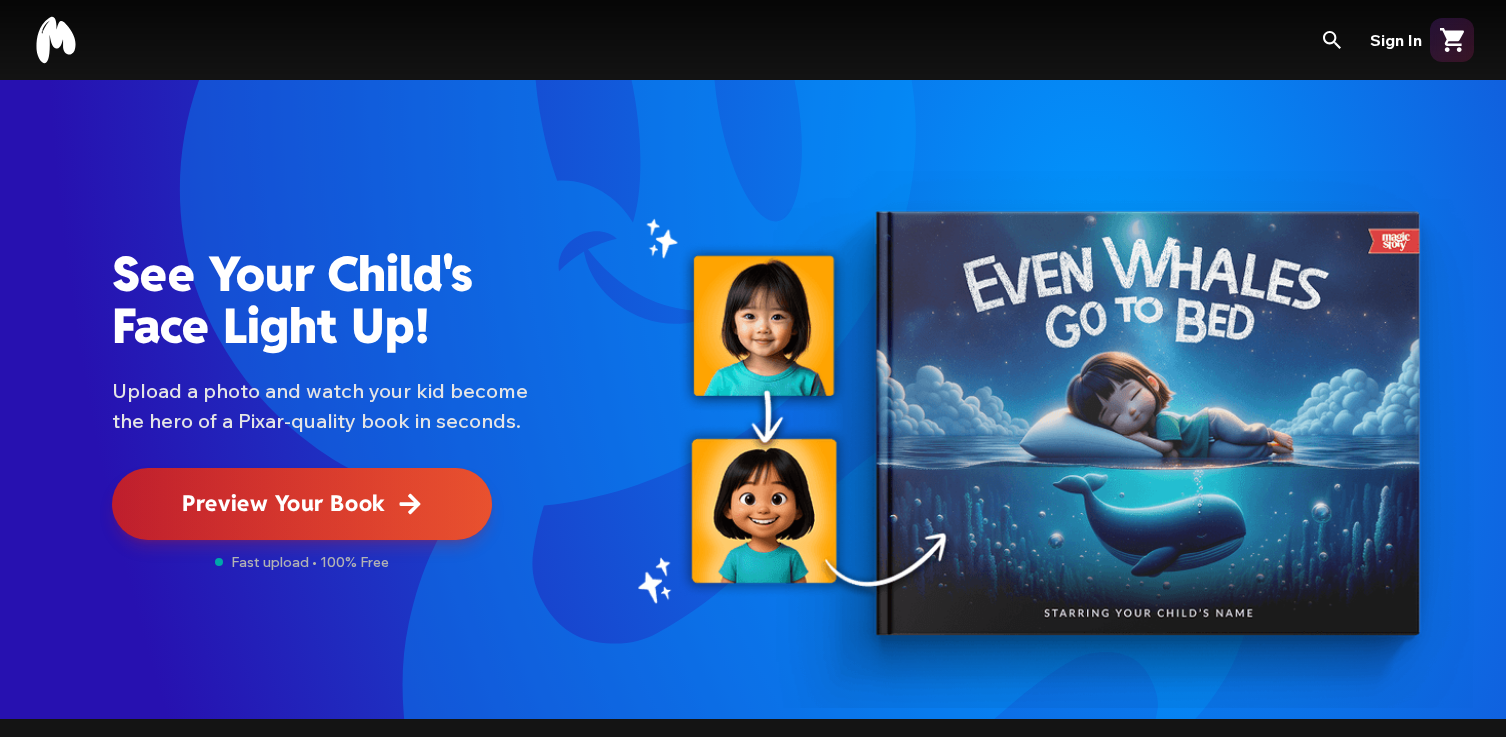 click on "Preview Your Book" at bounding box center [302, 504] 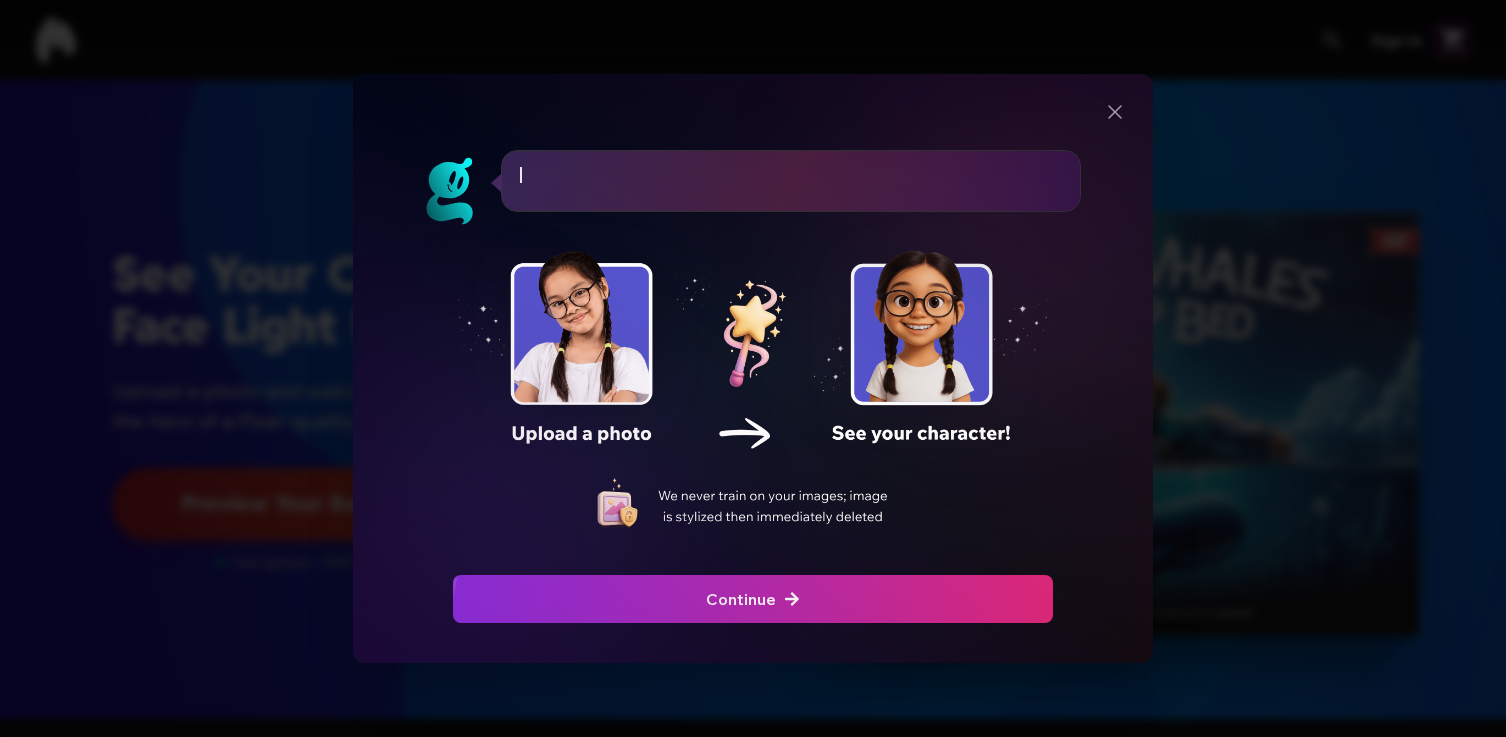 click on "Continue" at bounding box center [753, 599] 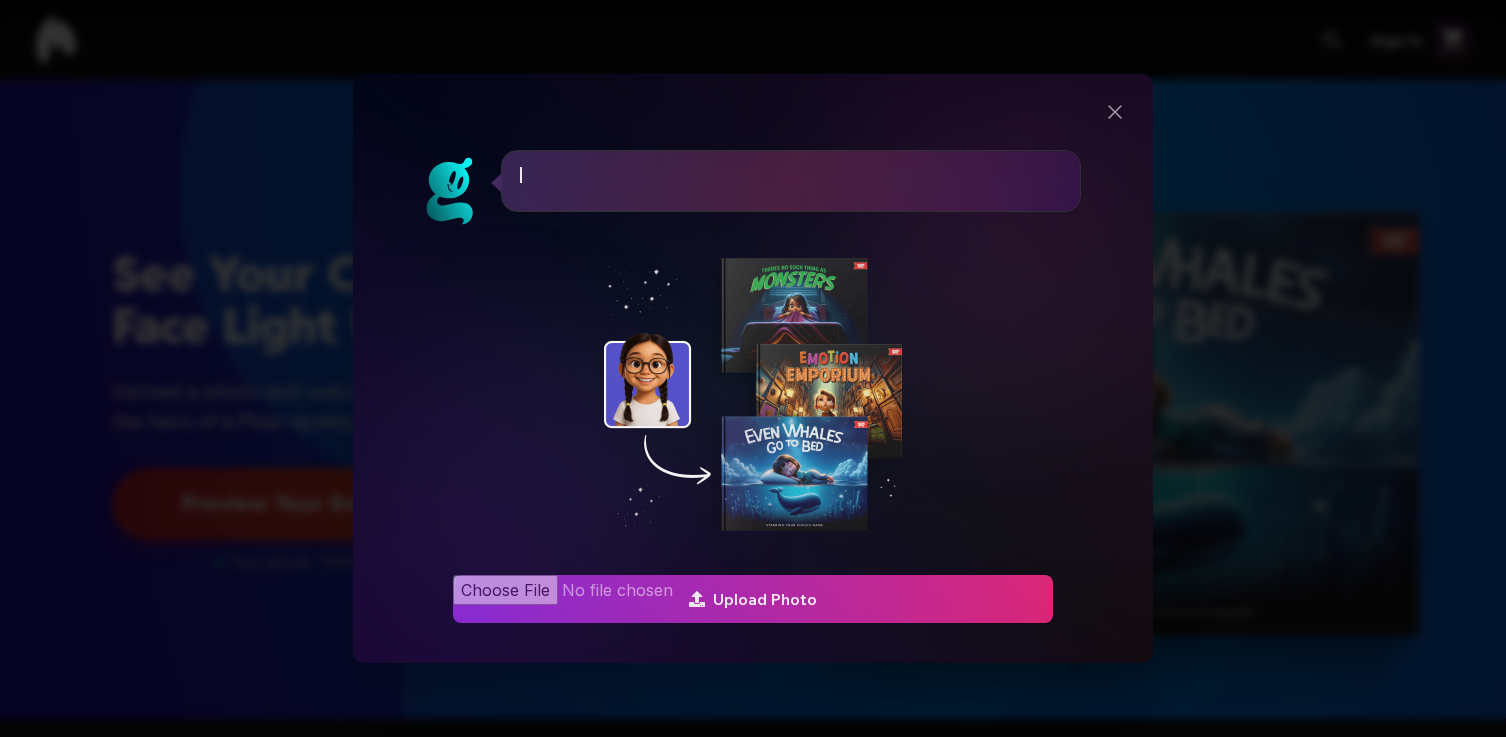click at bounding box center [753, 599] 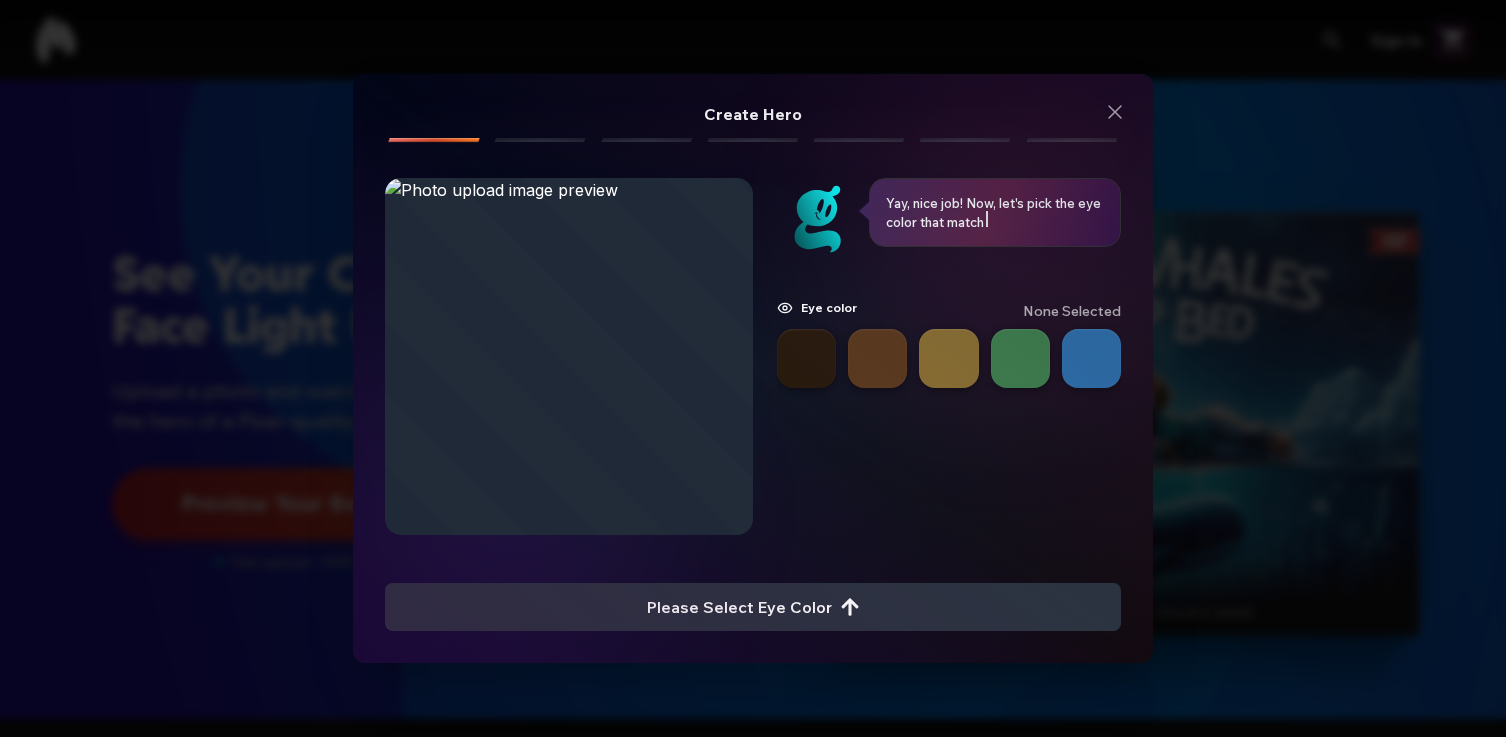 click at bounding box center [806, 358] 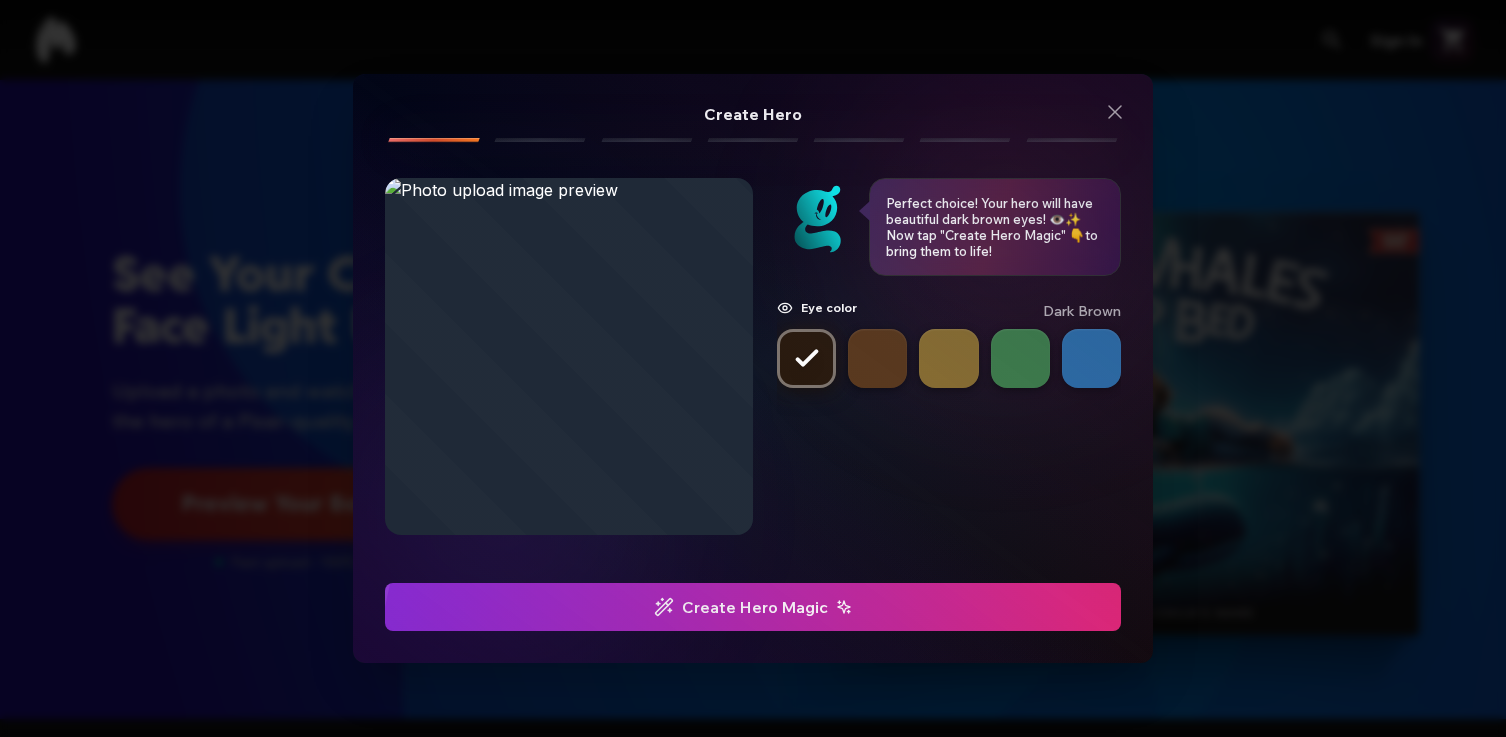 click at bounding box center [-719, 607] 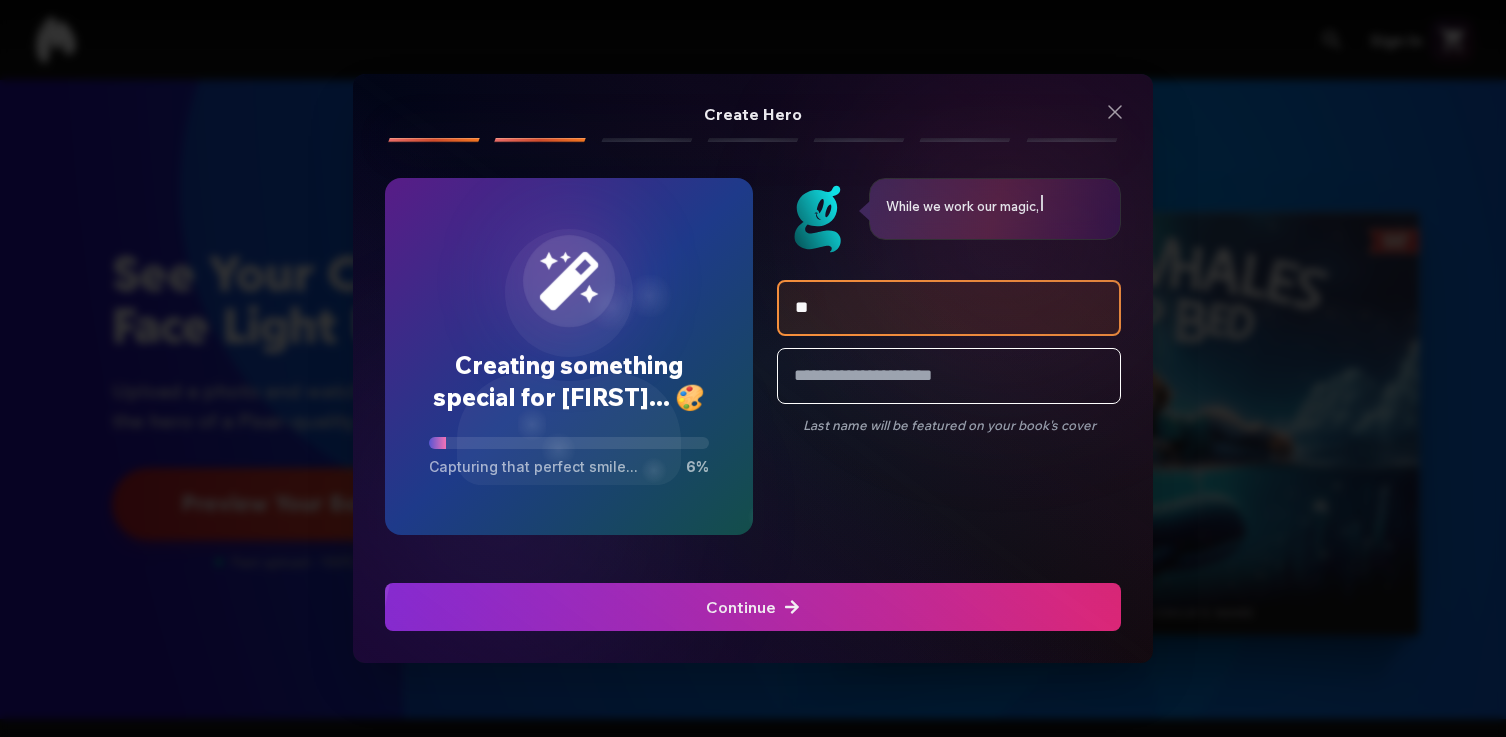 type on "*" 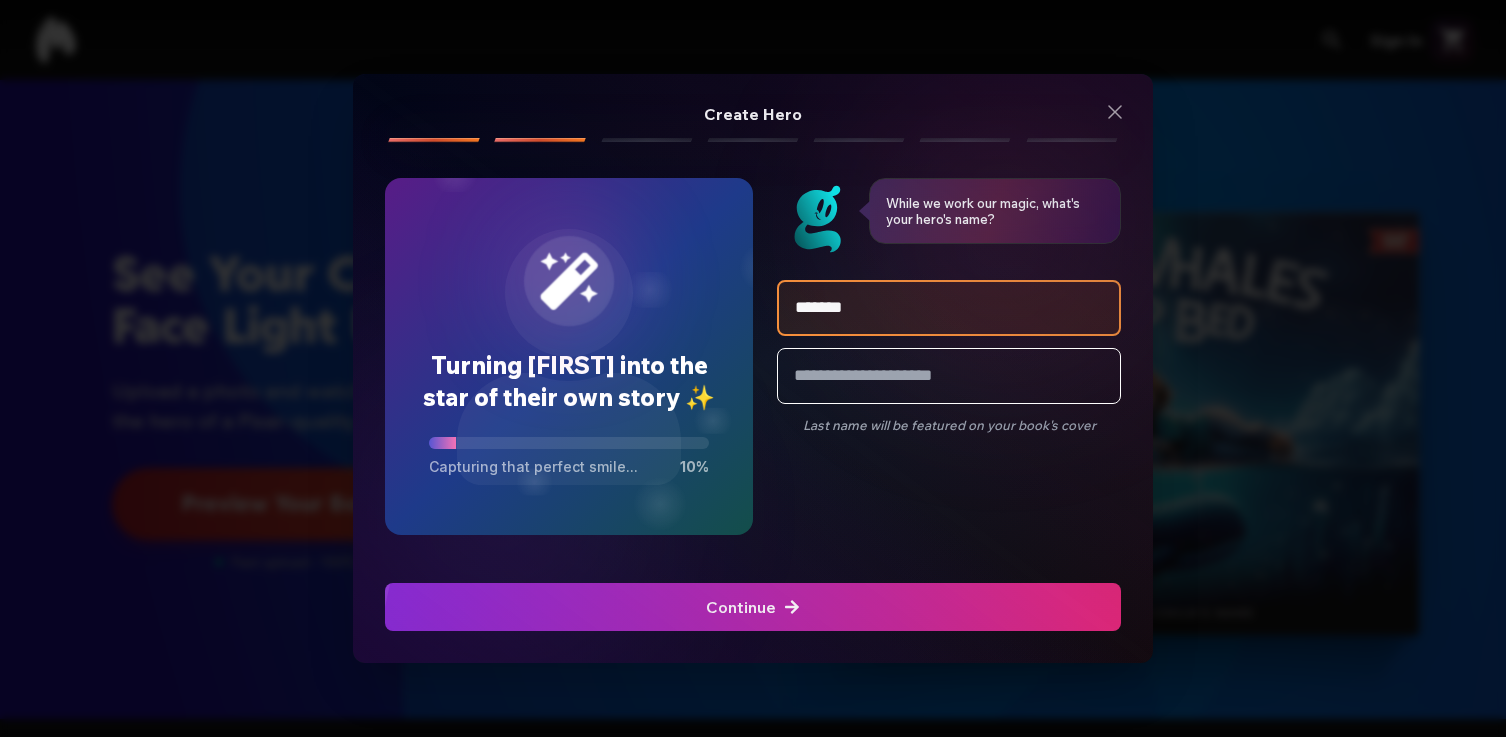 type on "*******" 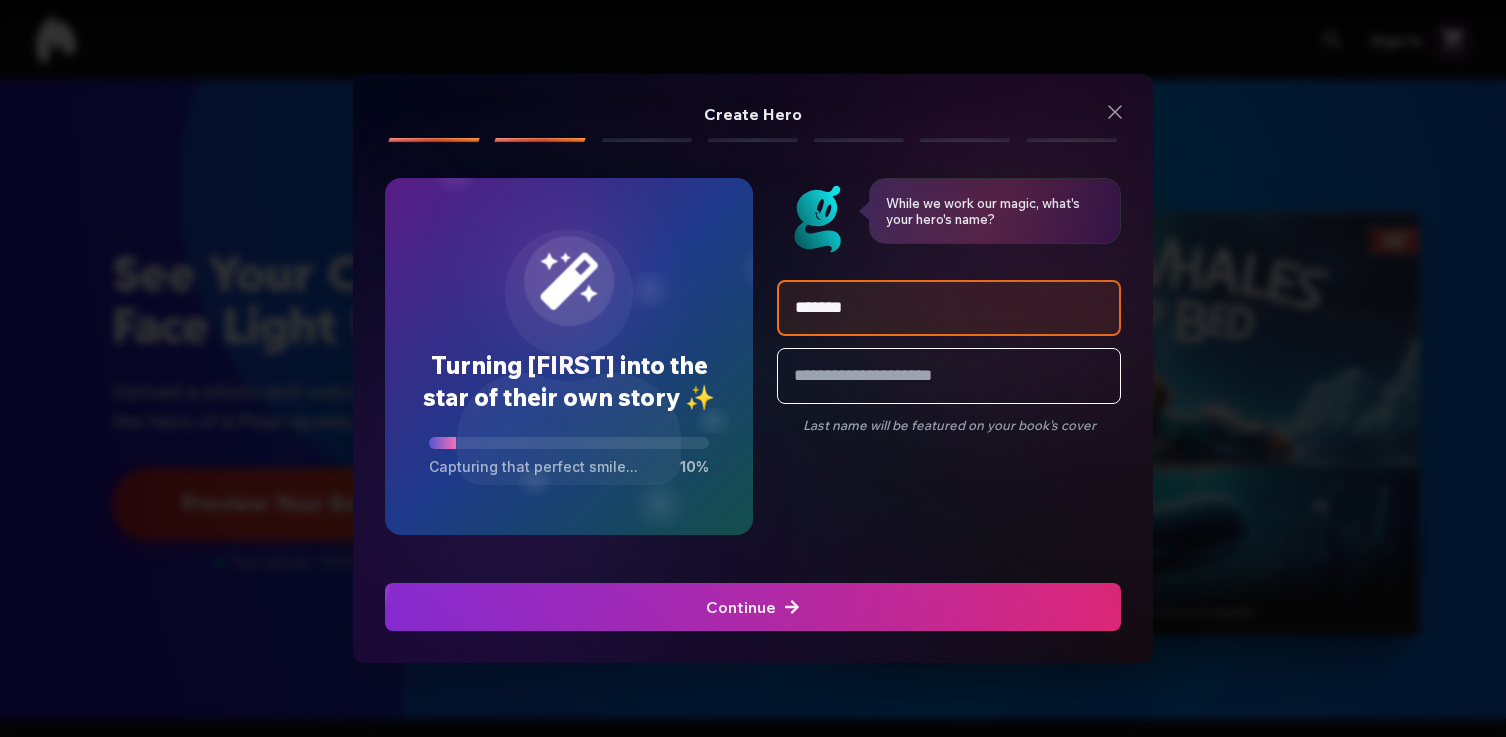 click at bounding box center [753, 607] 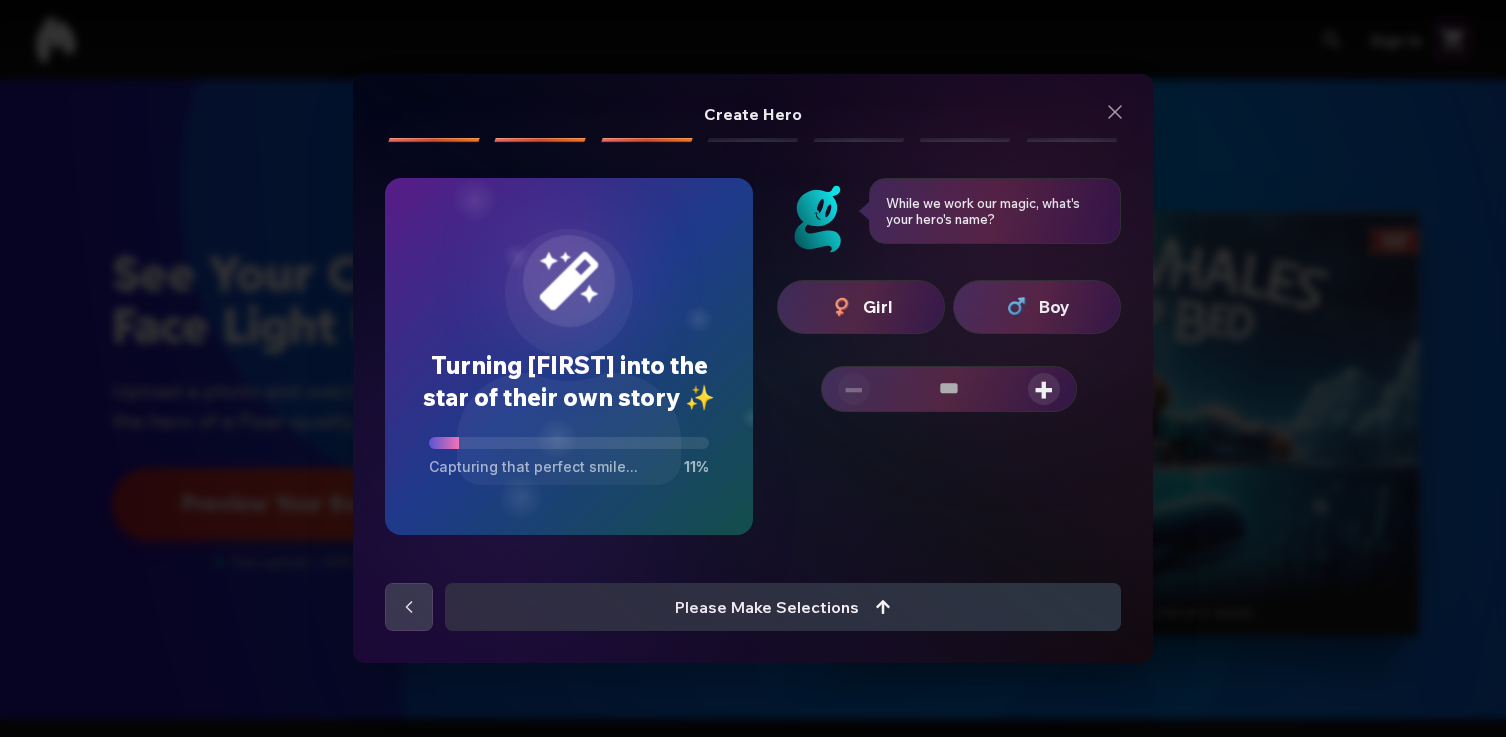 click at bounding box center [1017, 307] 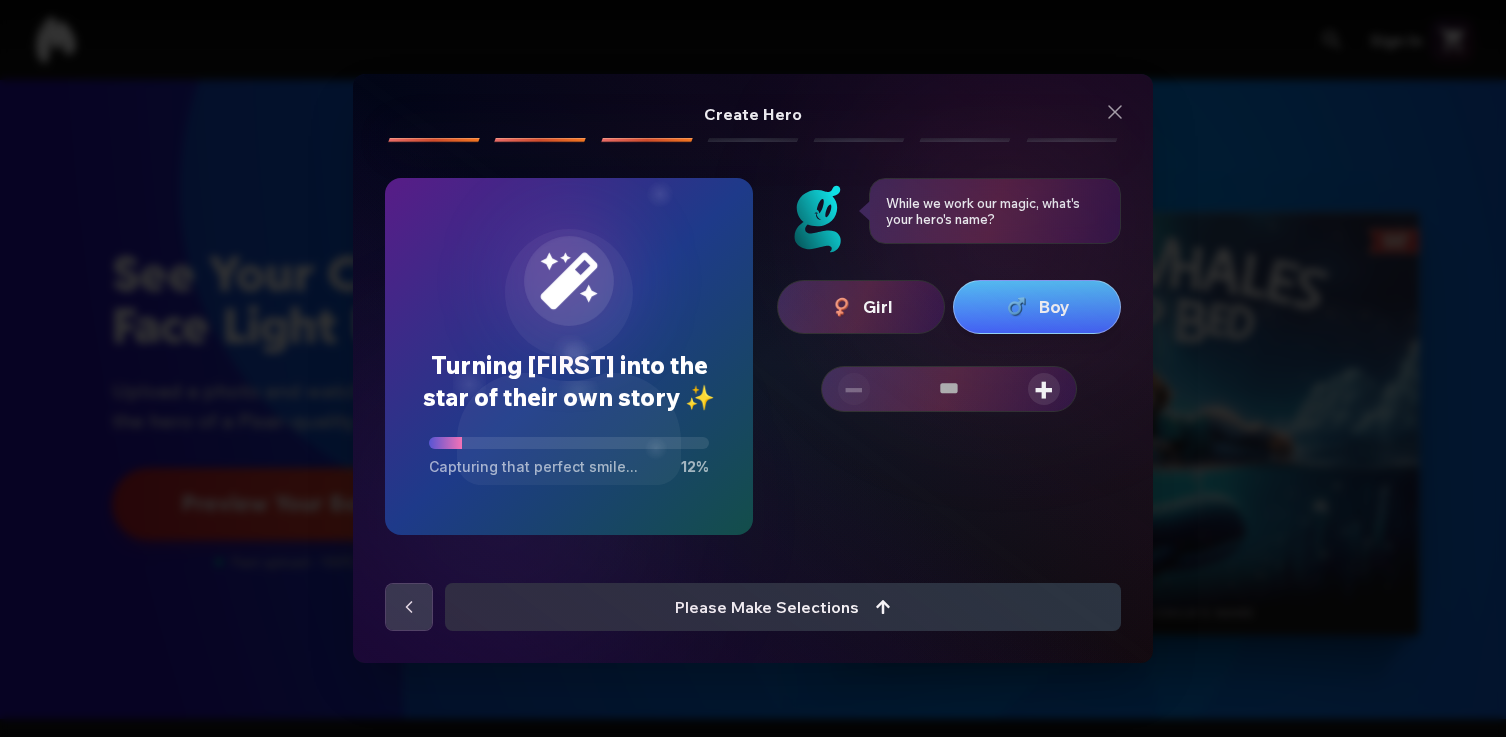click on "− +" at bounding box center (949, 389) 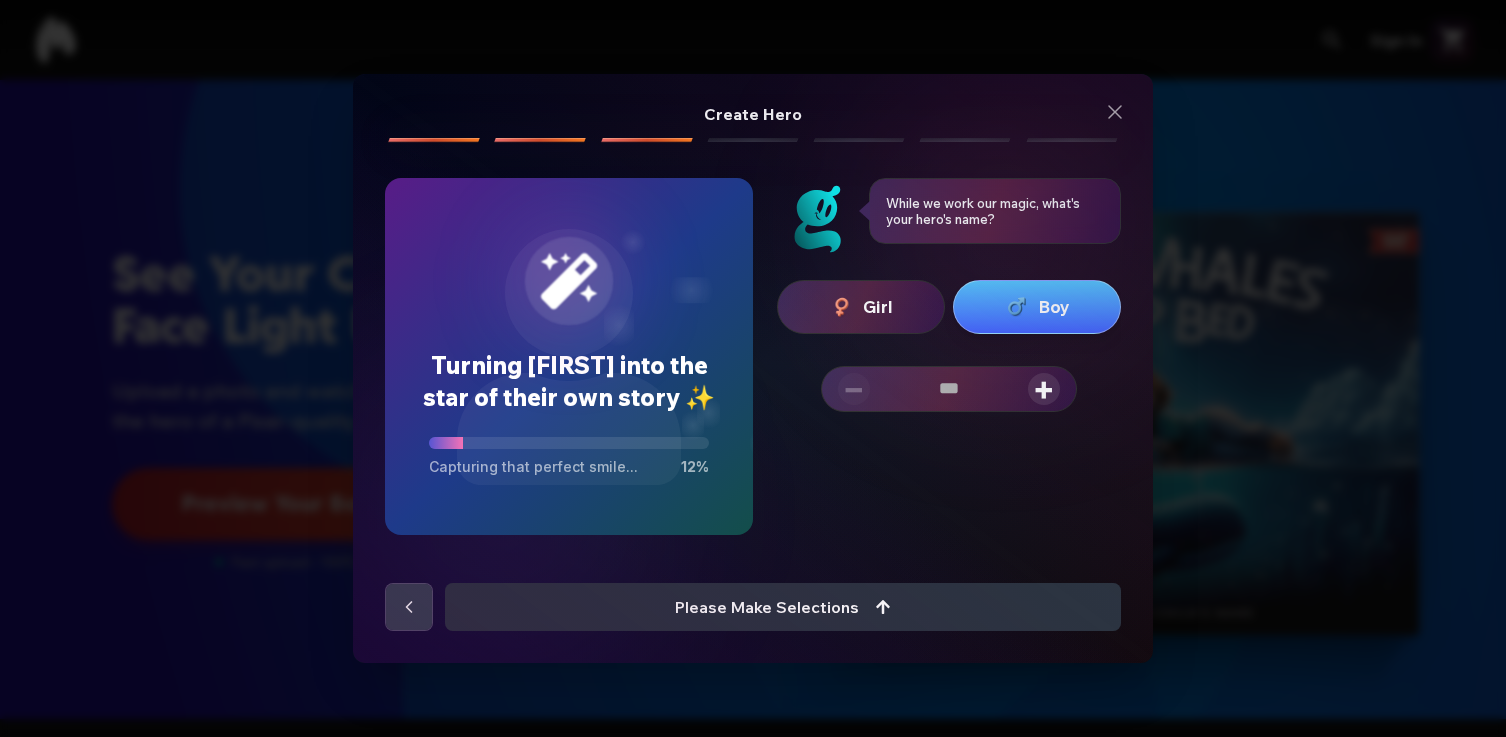 click on "+" at bounding box center (1044, 389) 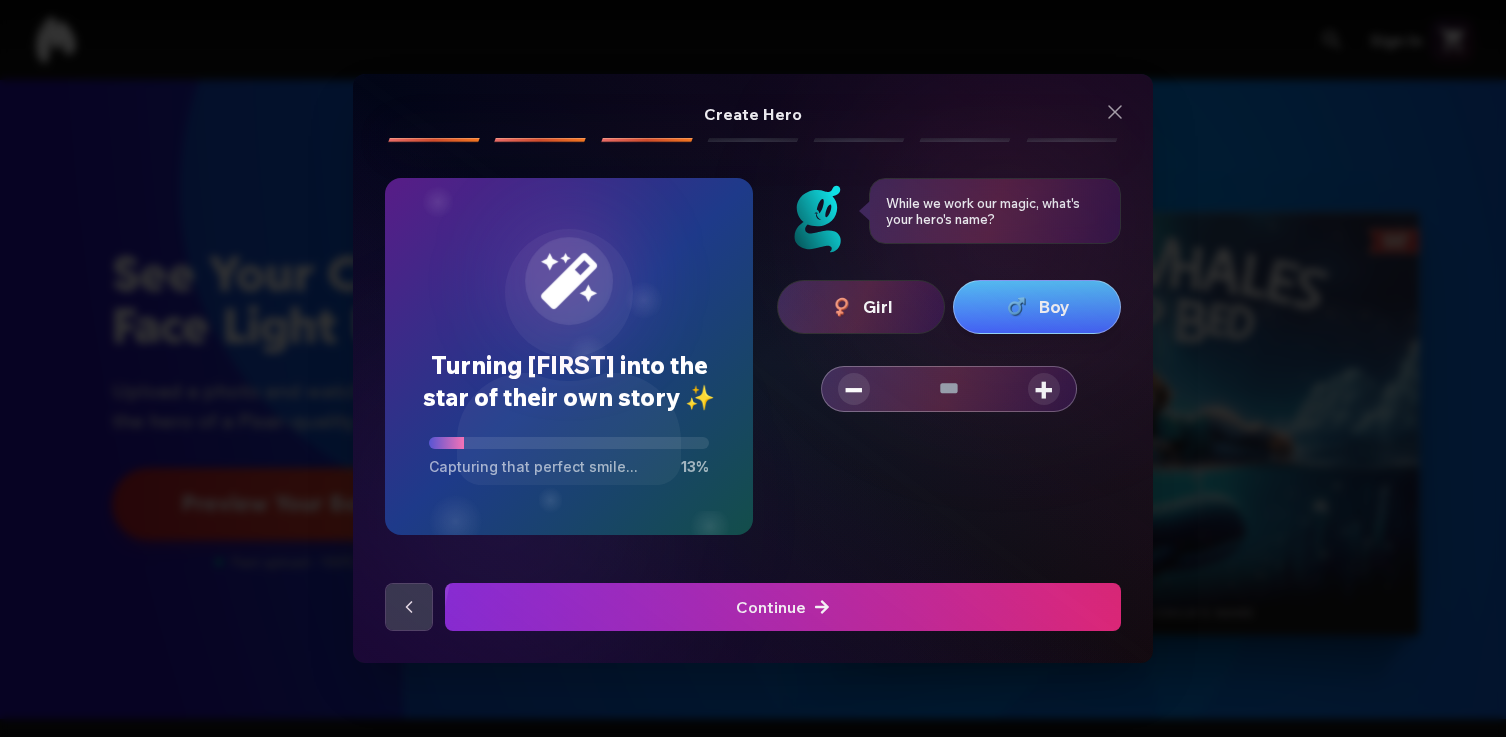 click on "+" at bounding box center (1044, 389) 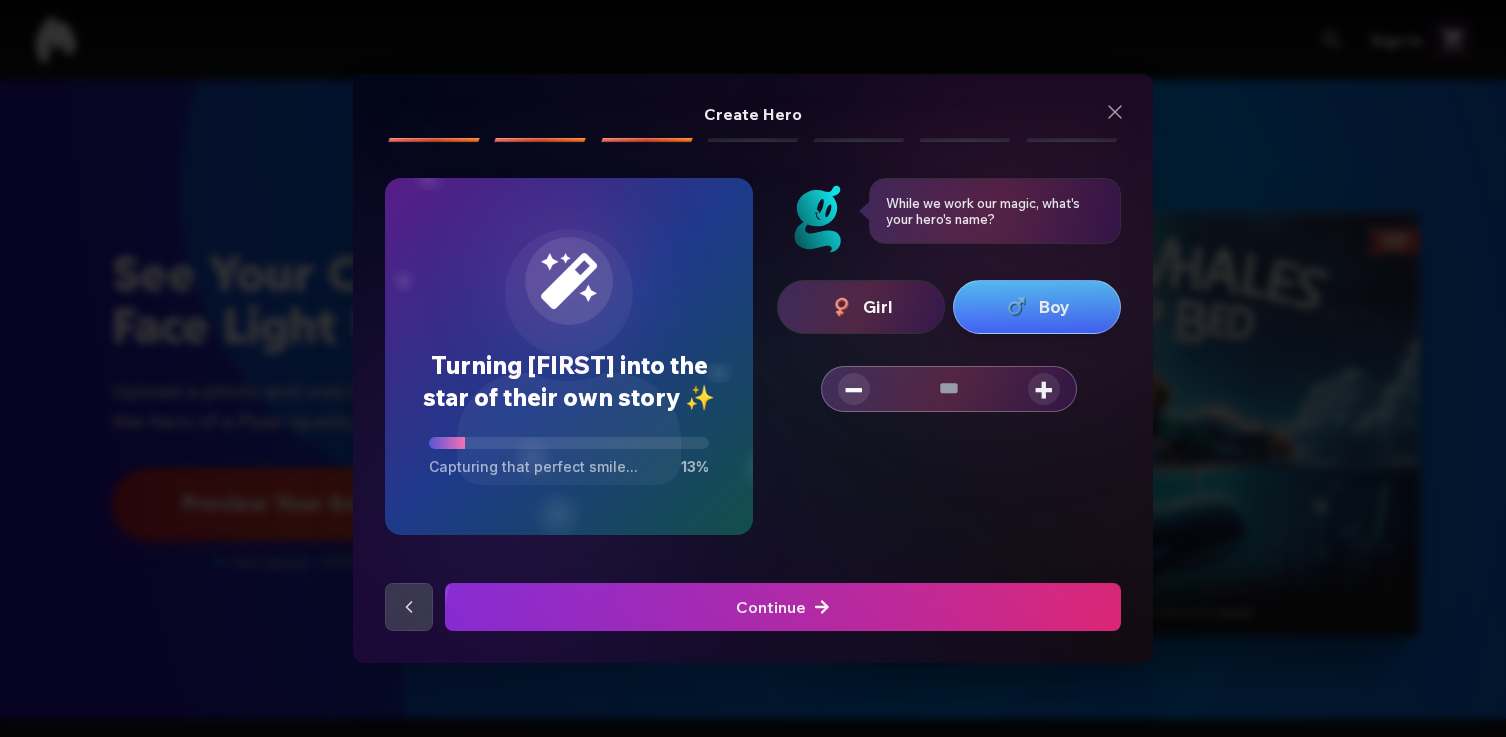 click on "+" at bounding box center (1044, 389) 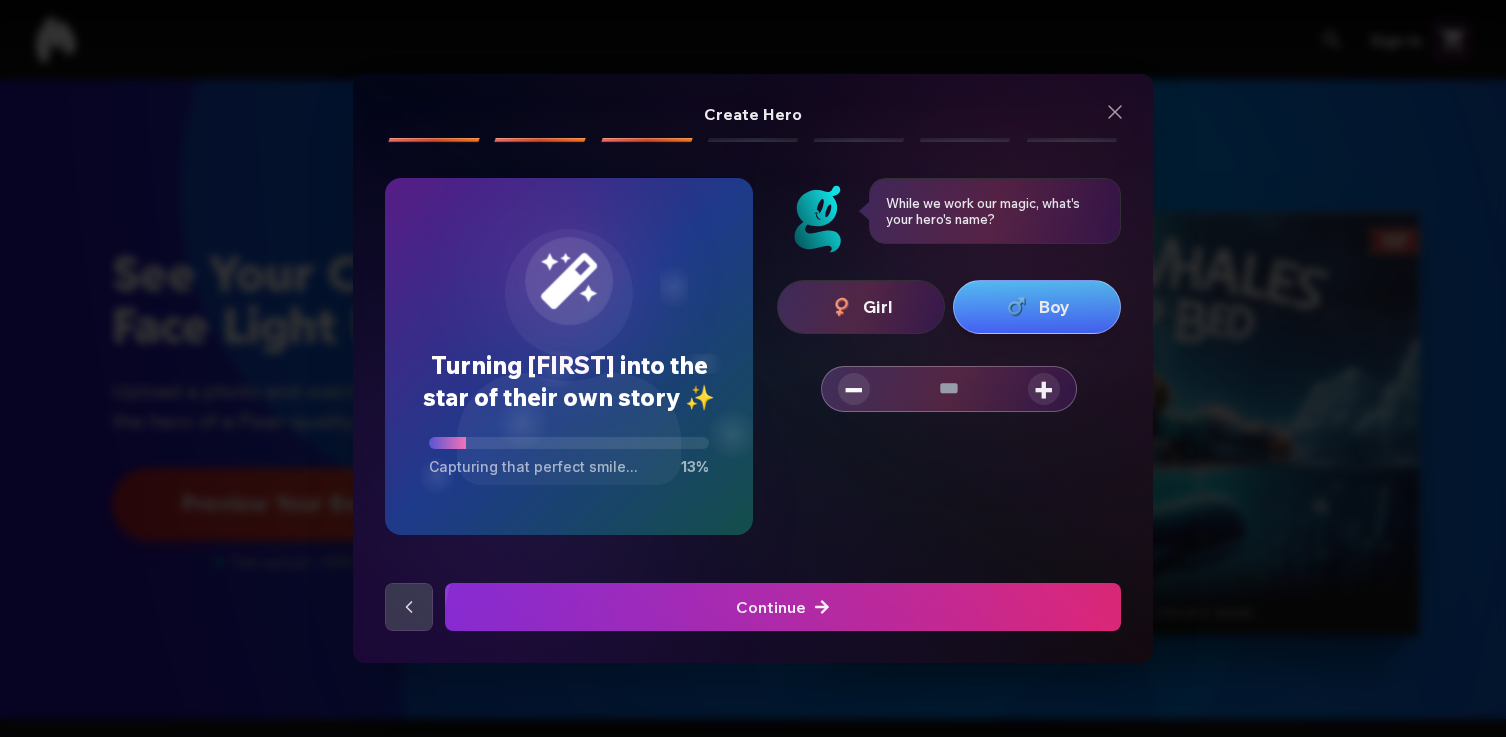 click on "+" at bounding box center (1044, 389) 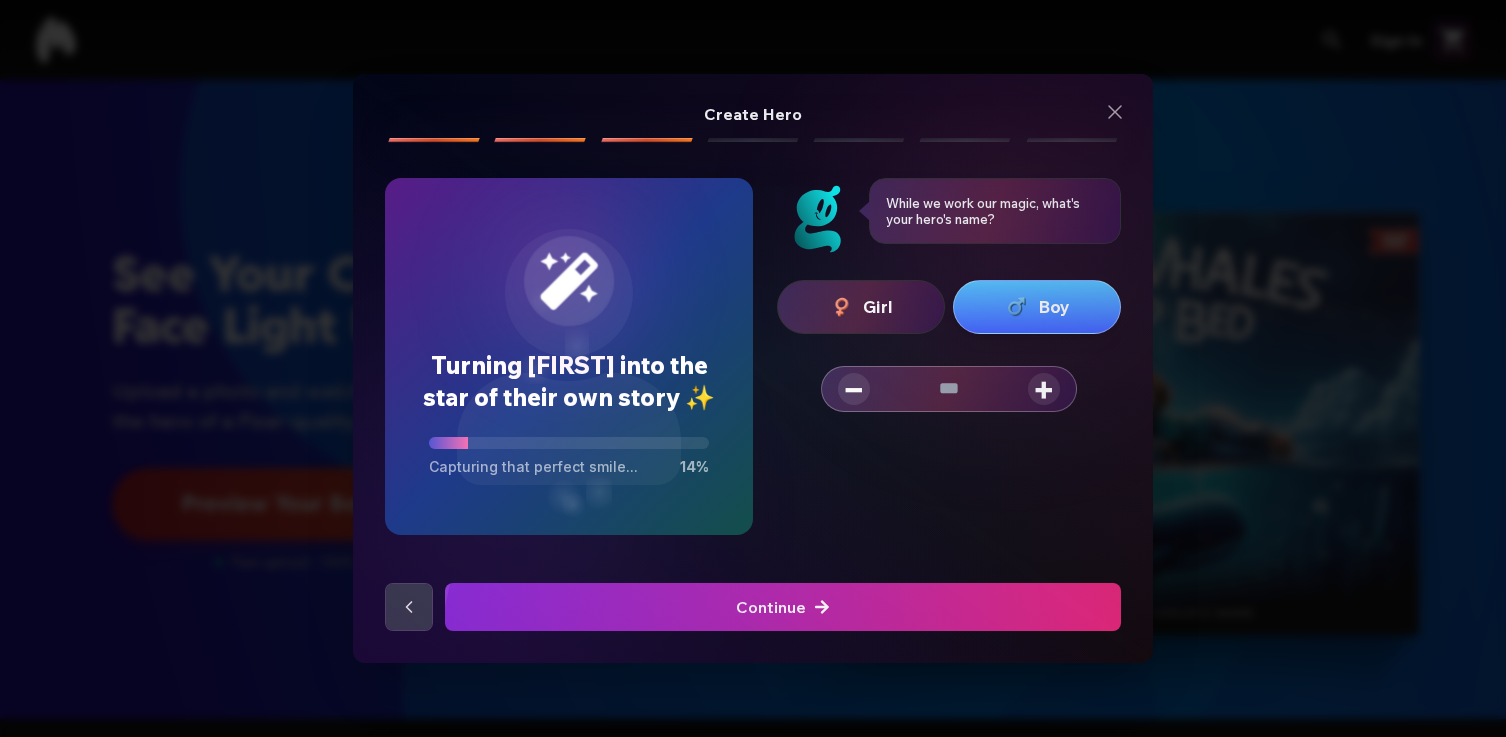 click on "+" at bounding box center [1044, 389] 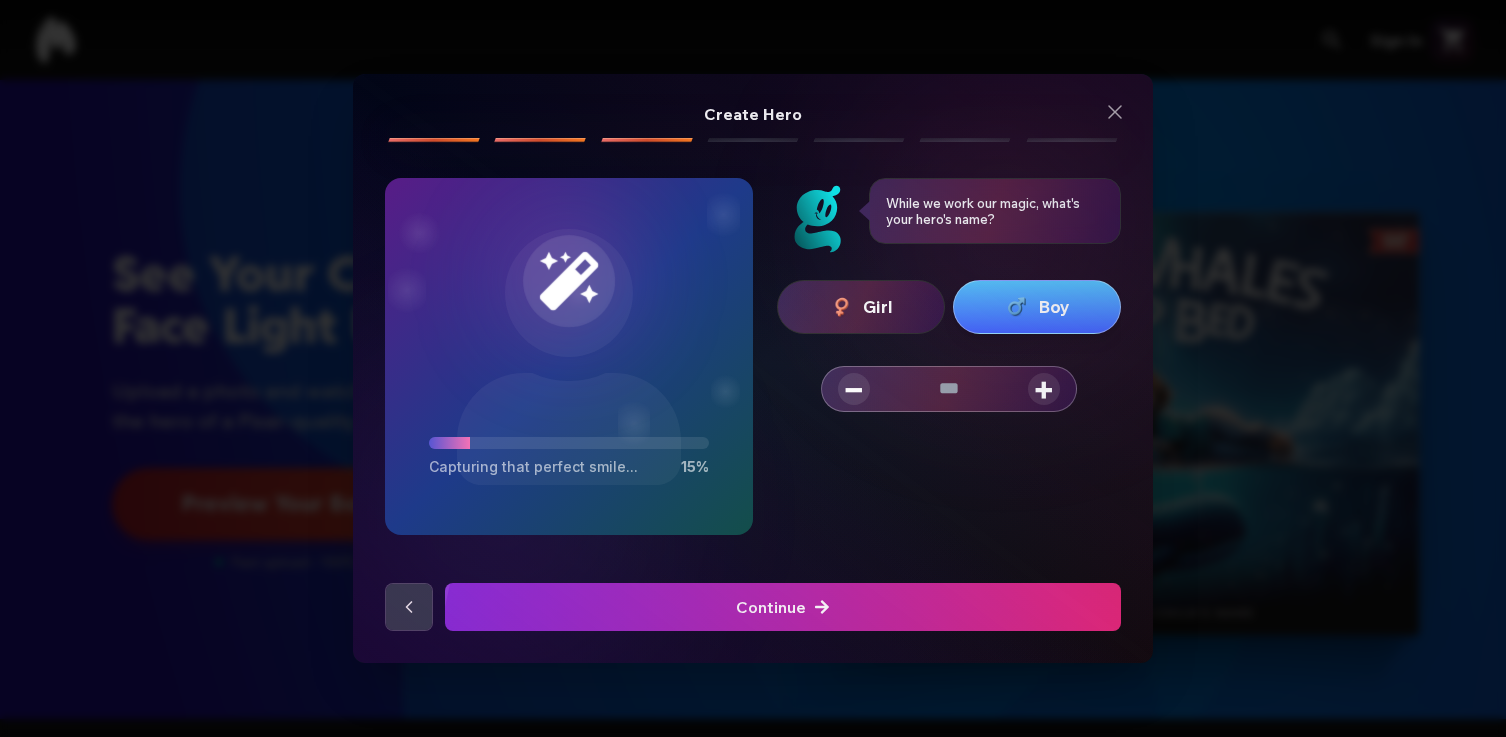 click on "+" at bounding box center (1044, 389) 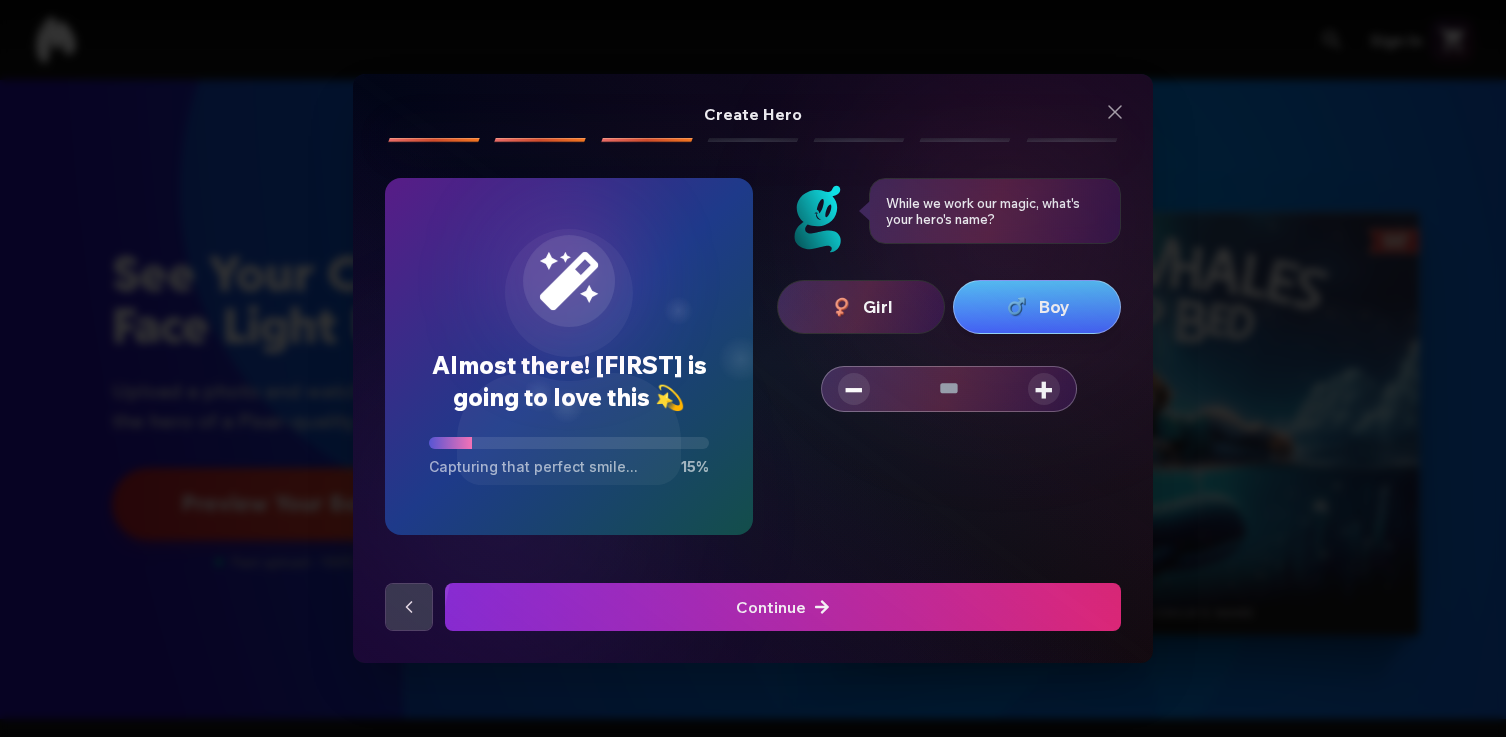 click on "+" at bounding box center [1044, 389] 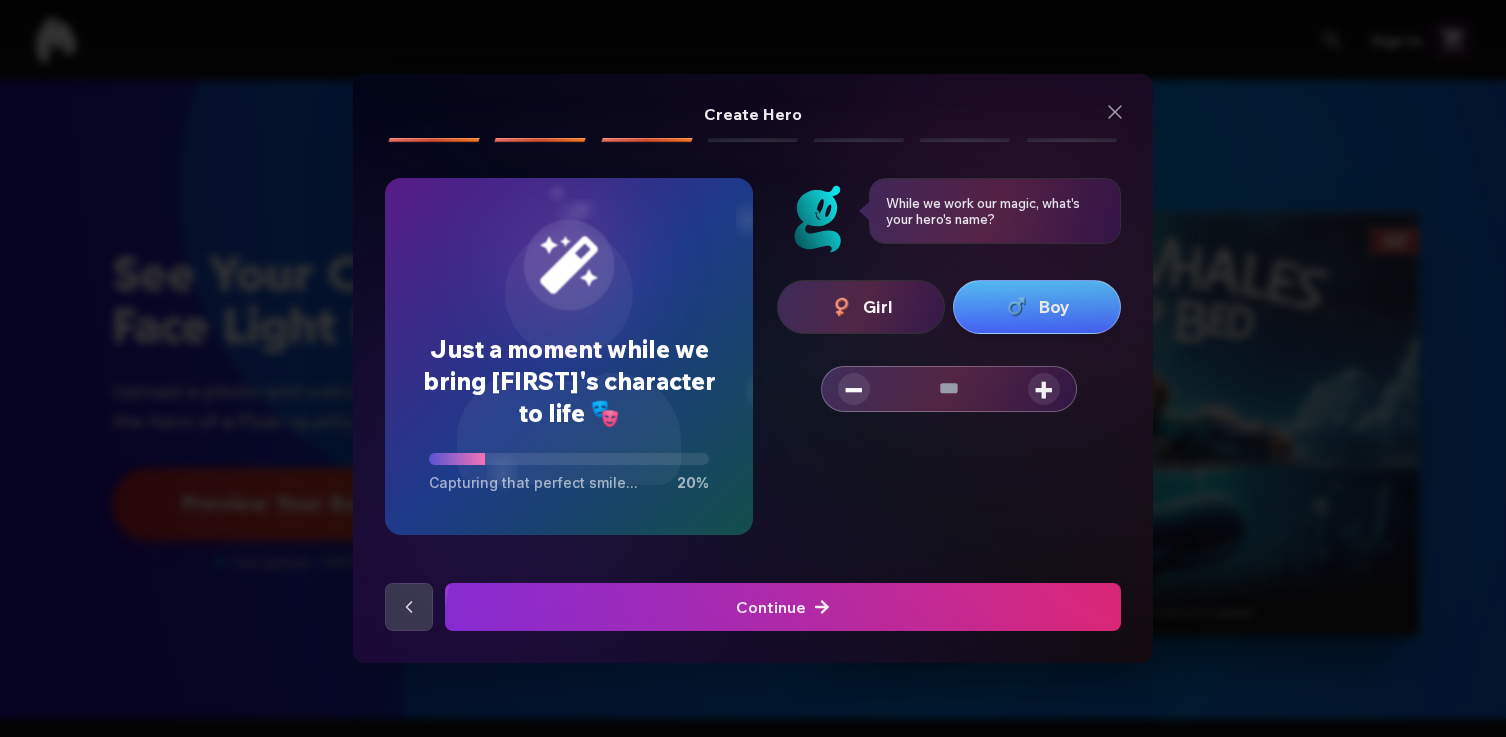 click on "+" at bounding box center [1044, 389] 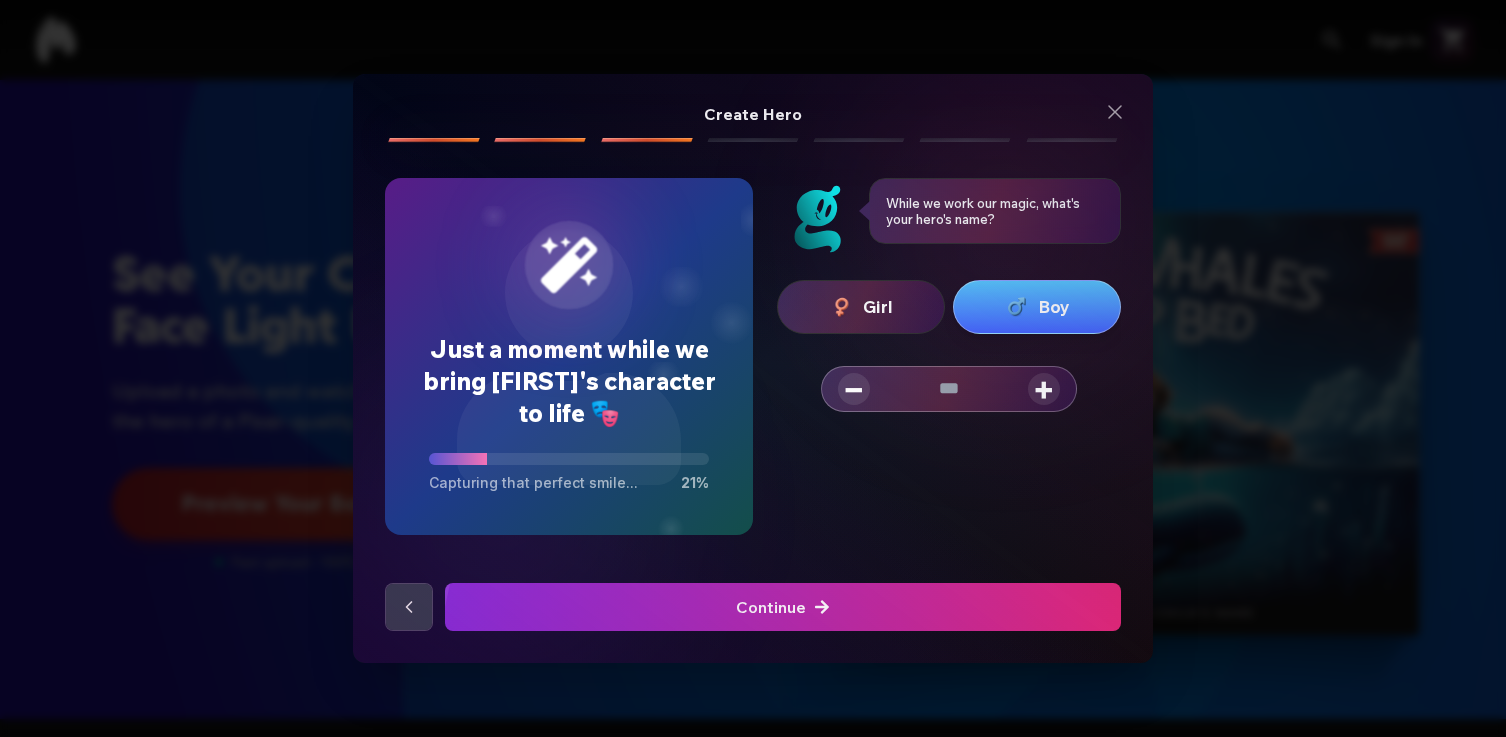 click on "− * +" at bounding box center [949, 389] 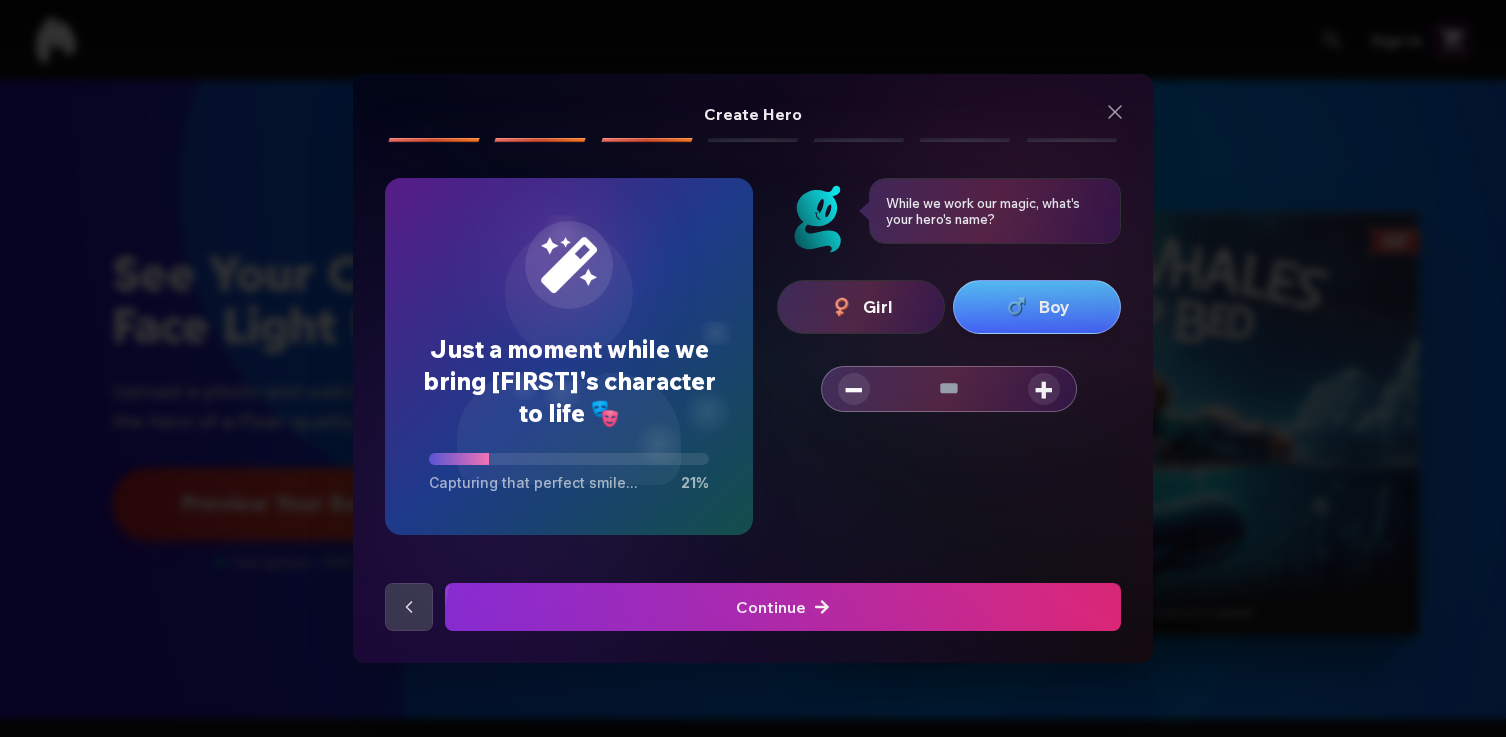click on "−" at bounding box center [854, 389] 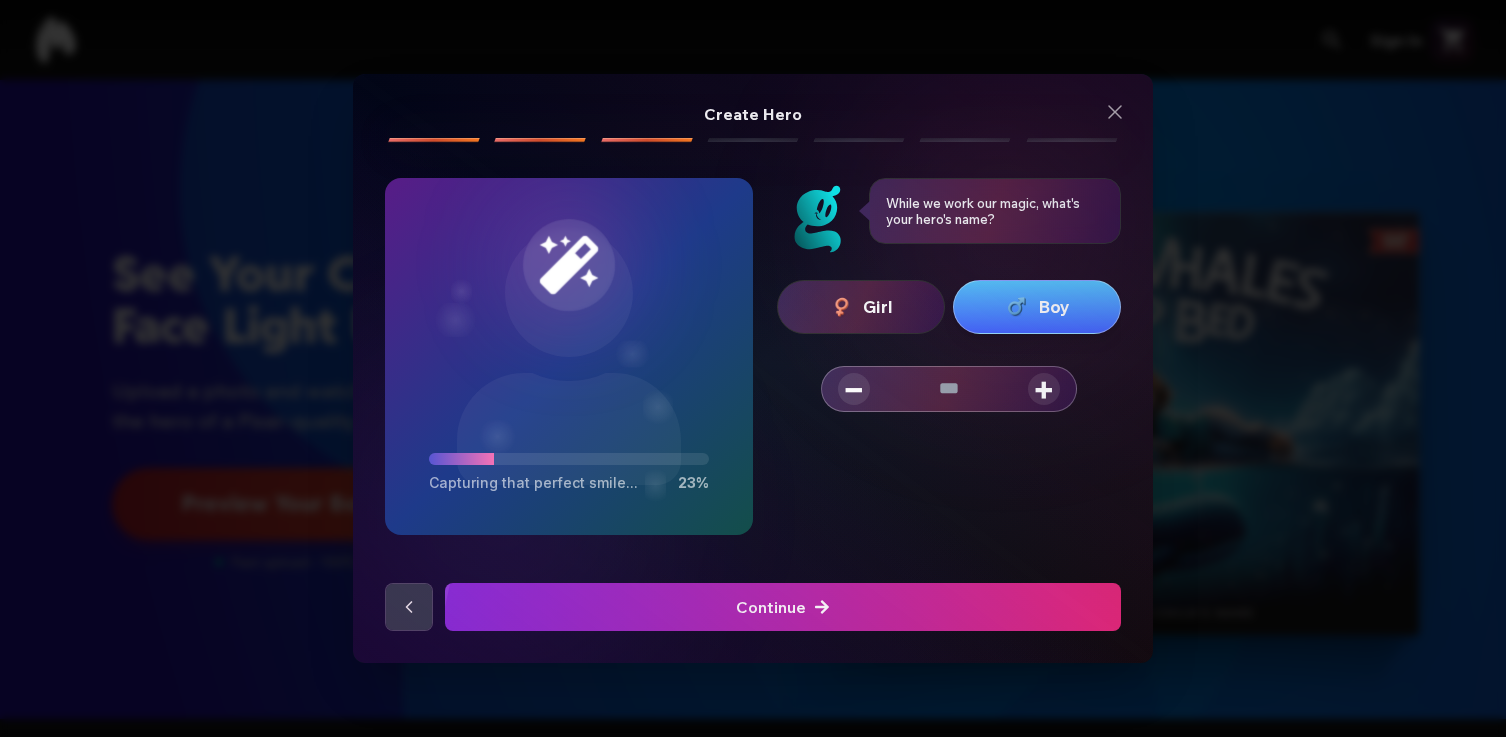 click at bounding box center [-569, 607] 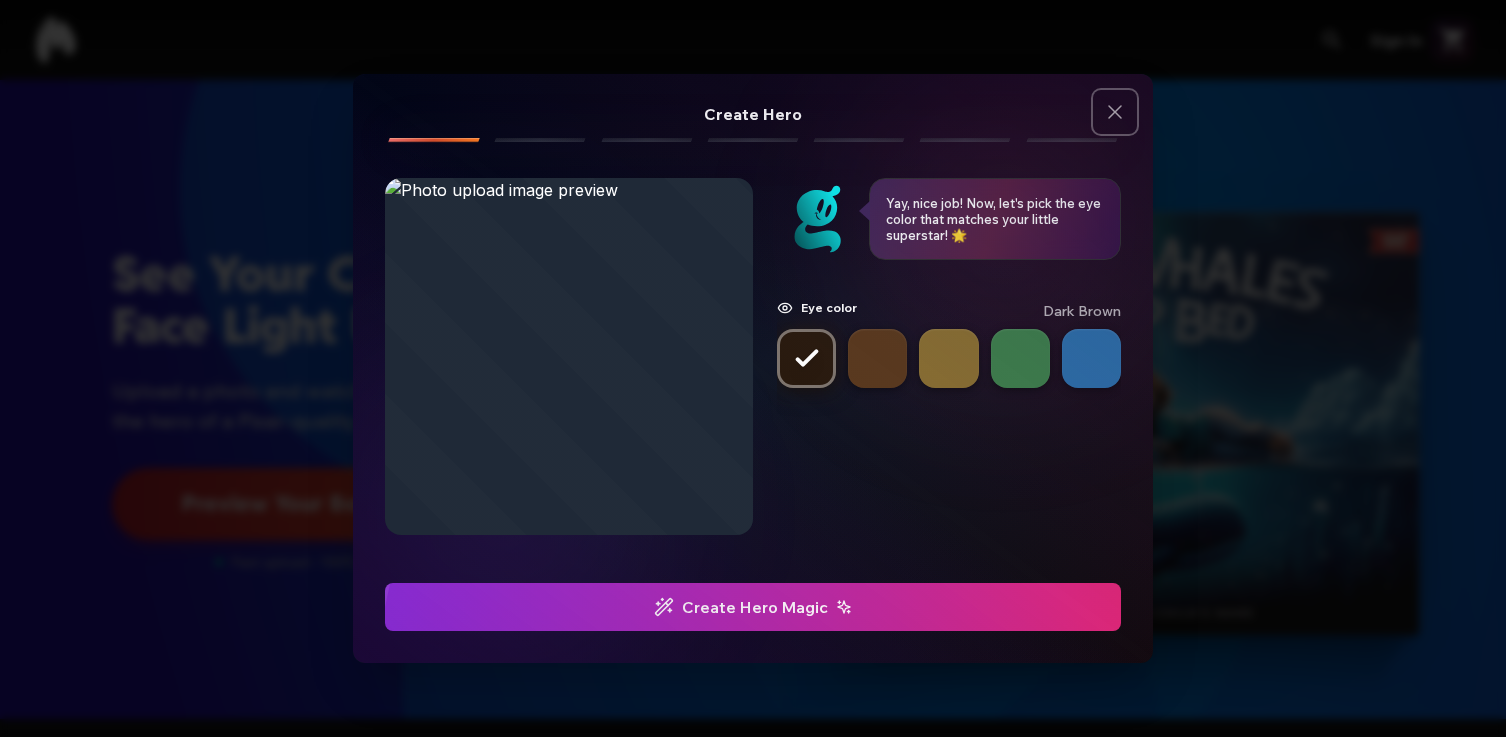 click 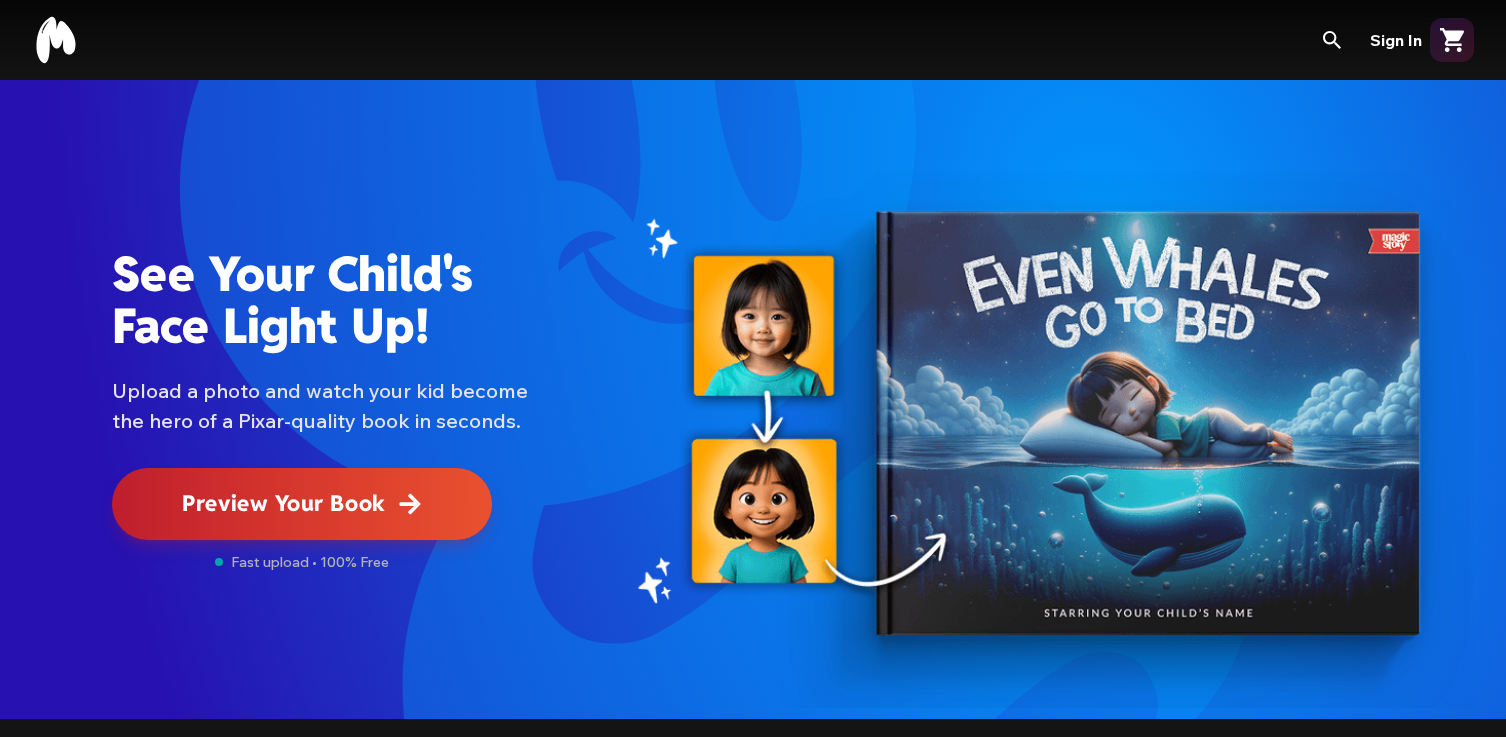 click on "Preview Your Book" at bounding box center (302, 504) 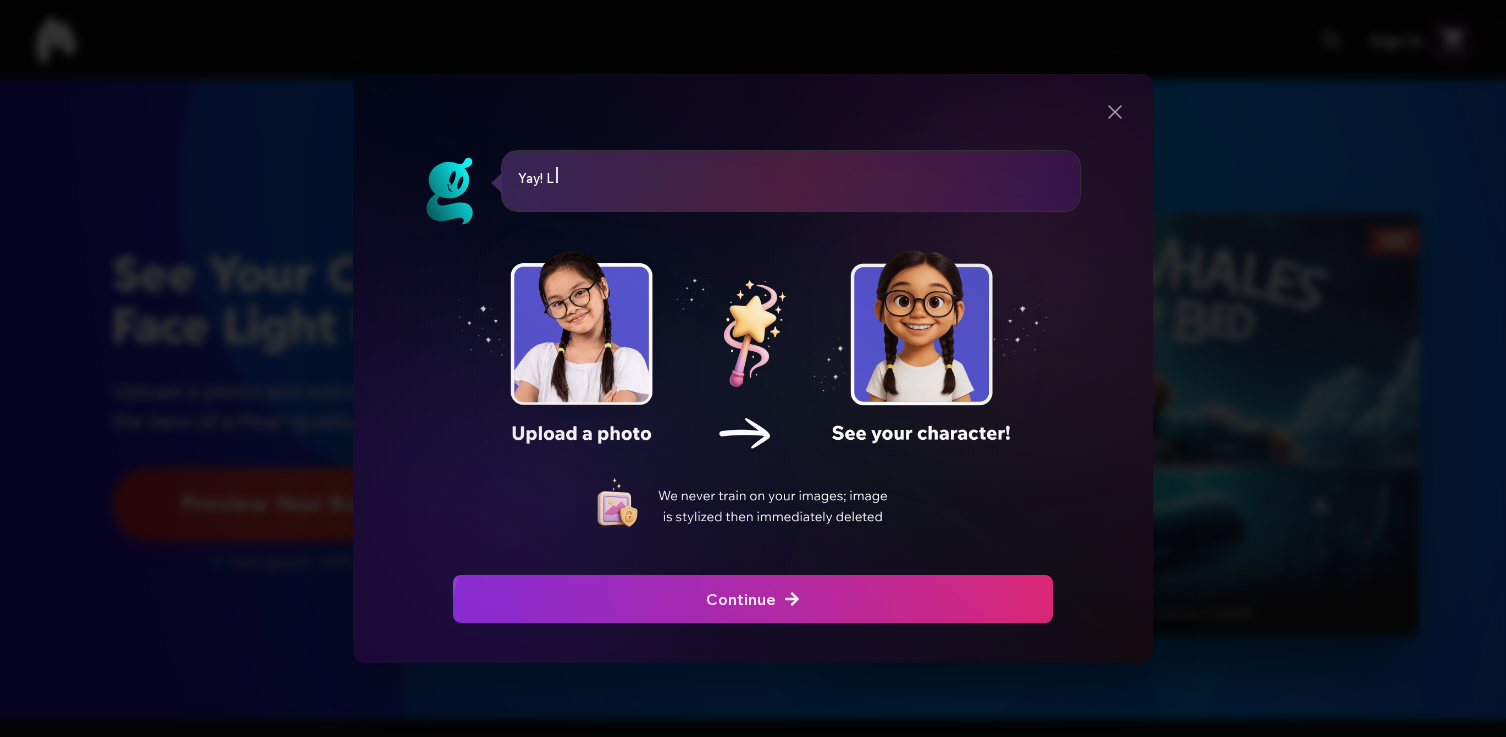 click at bounding box center (753, 599) 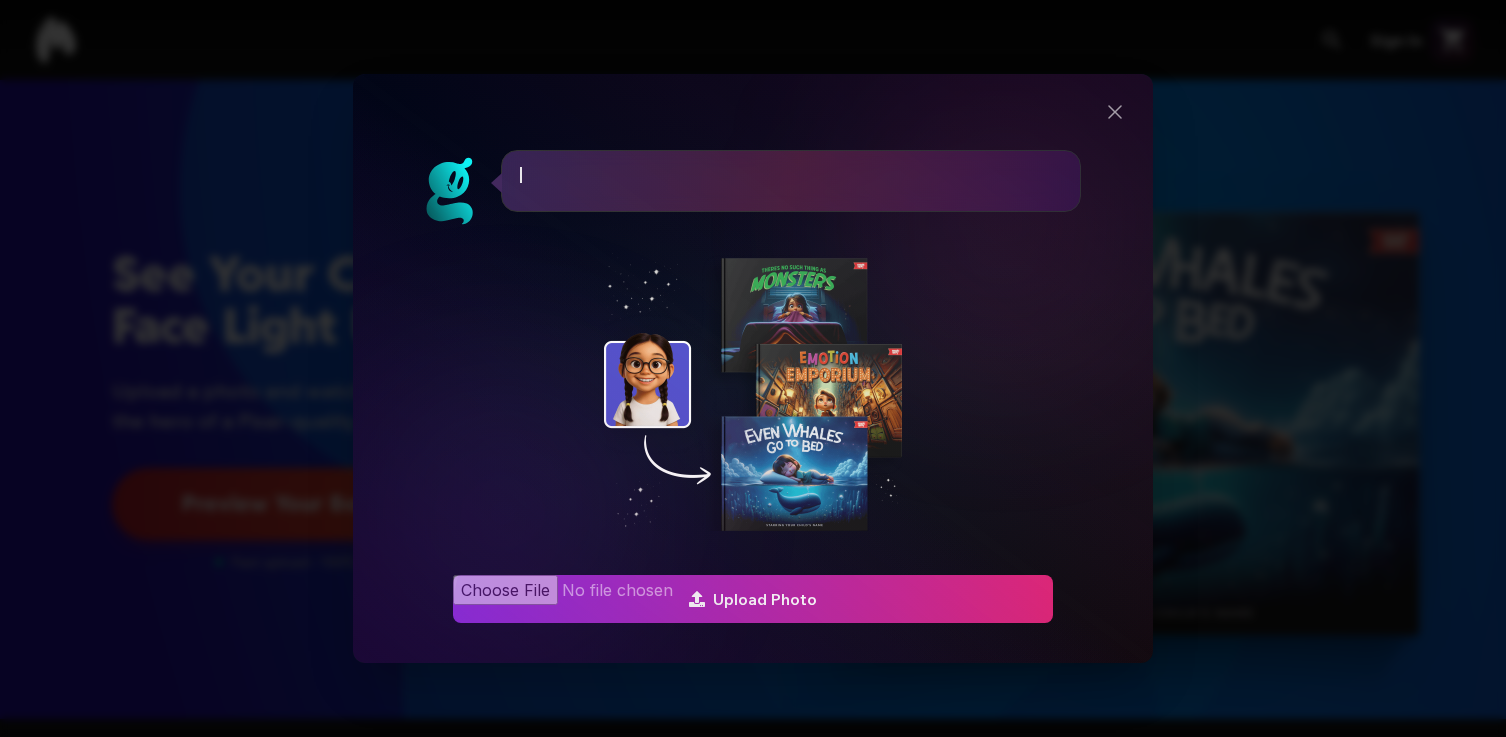 click at bounding box center (753, 599) 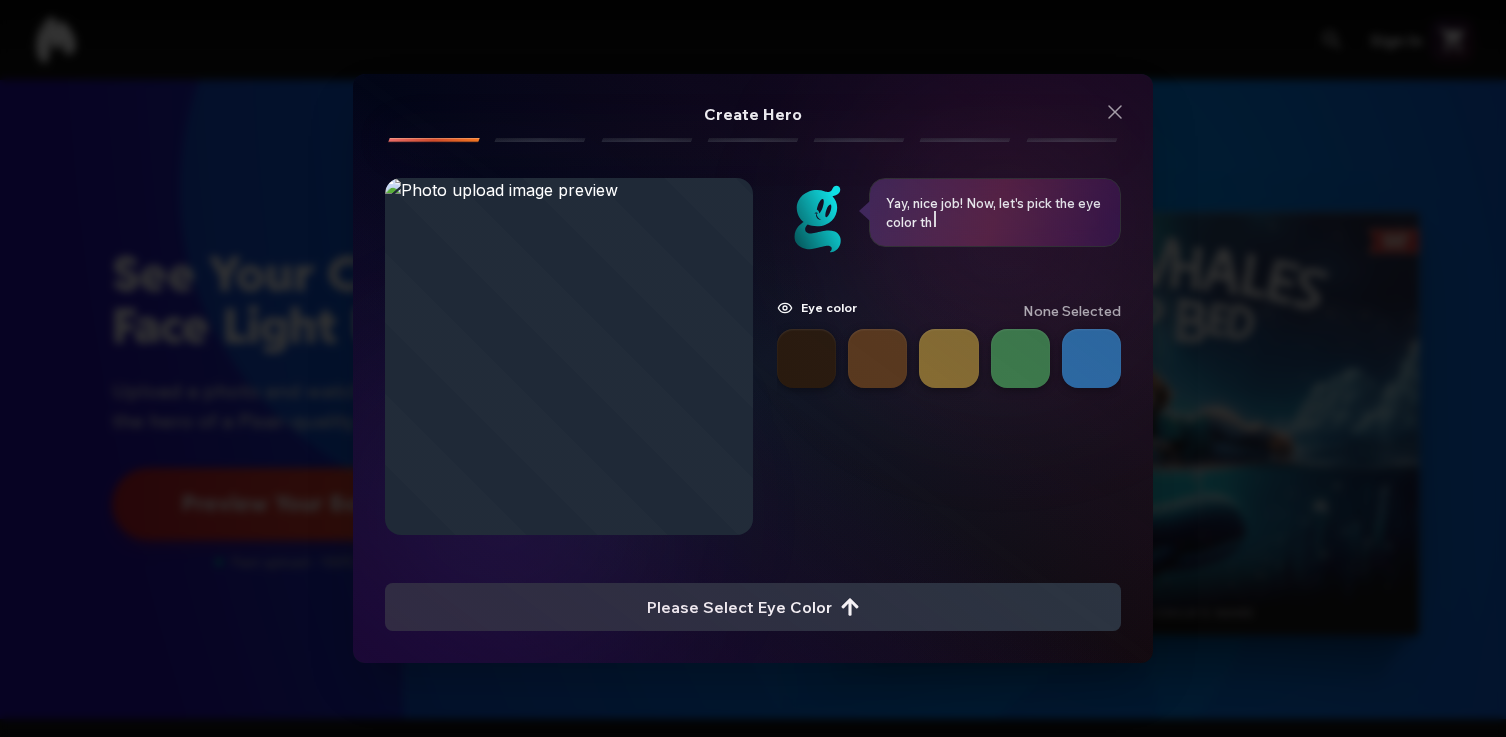 click at bounding box center (1091, 358) 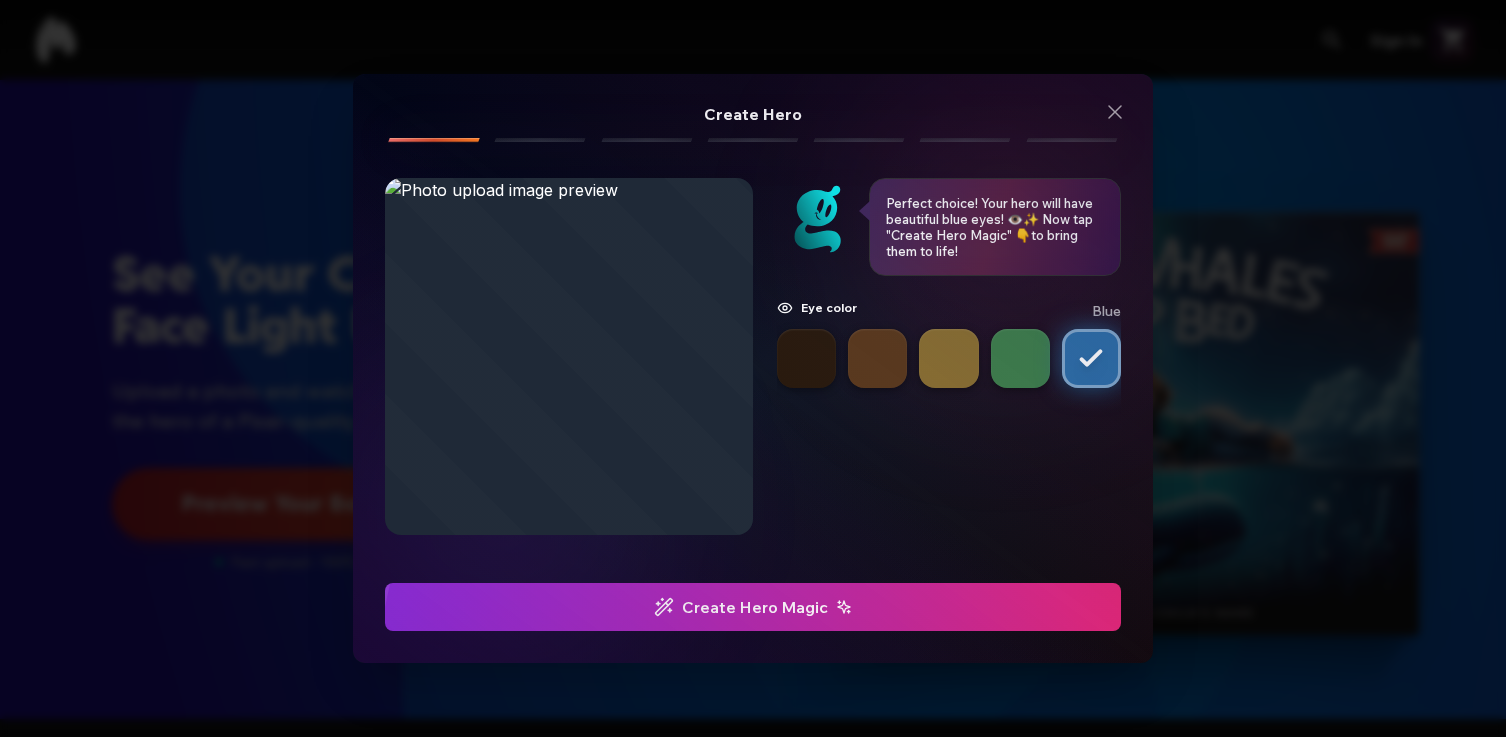 click at bounding box center [753, 607] 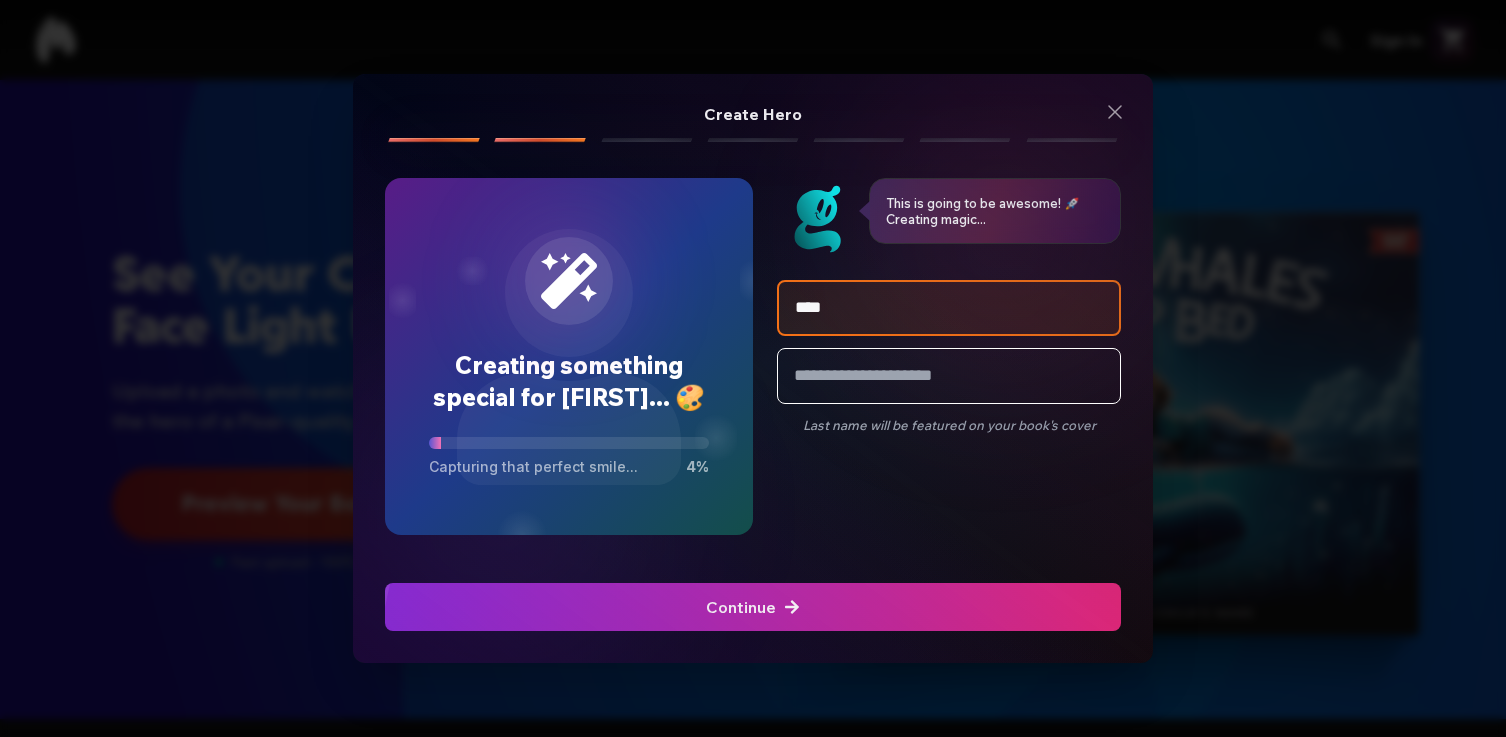 type on "****" 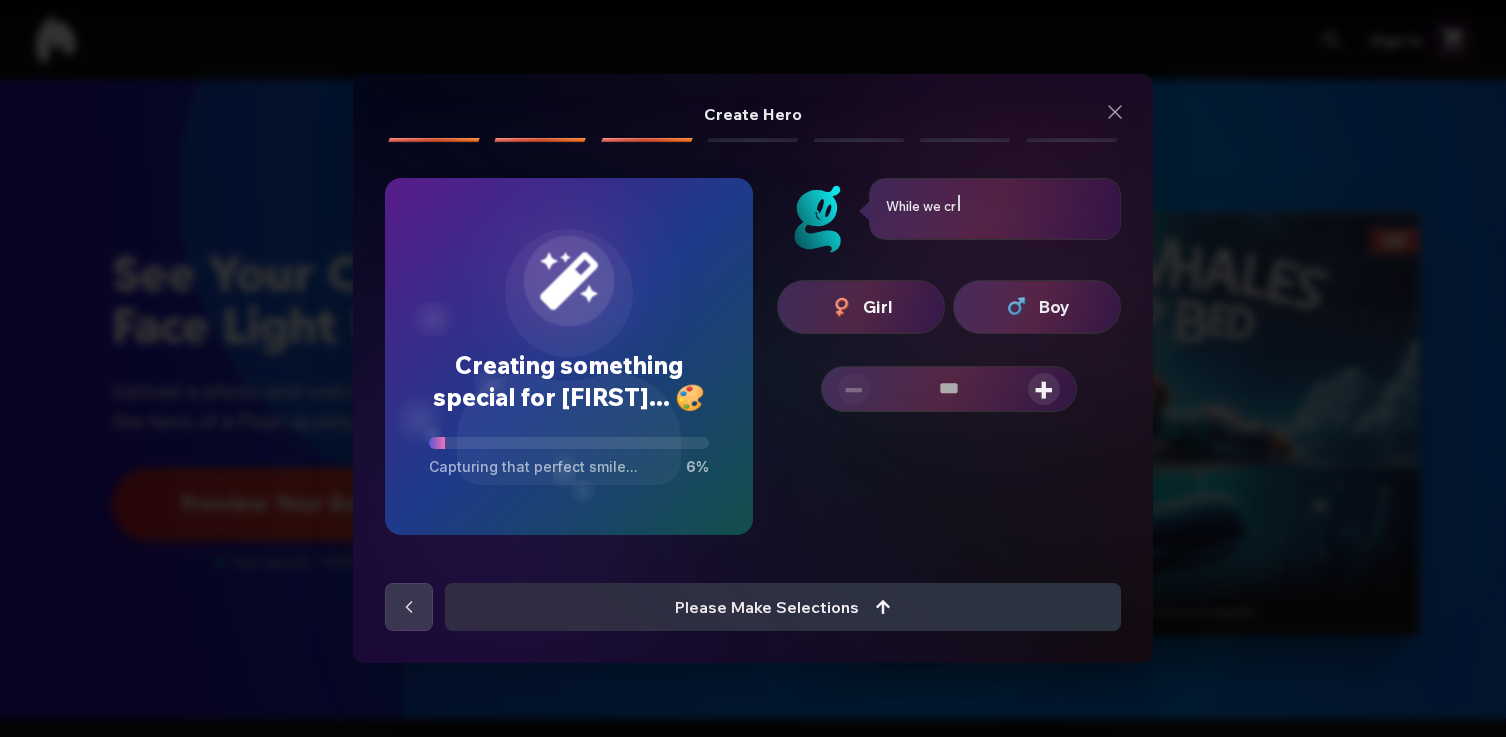 click on "Girl Boy − +" at bounding box center [949, 346] 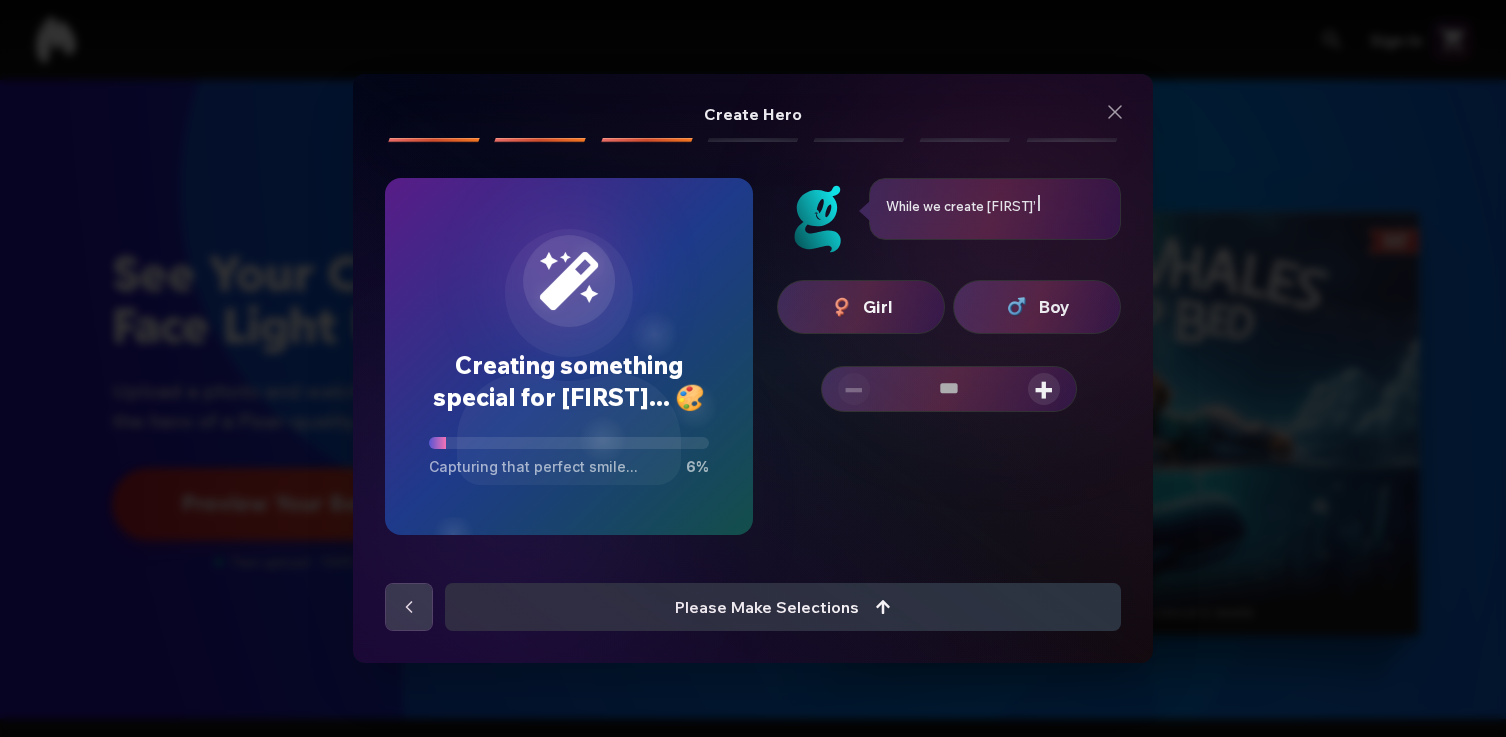 click on "Boy" at bounding box center (1054, 307) 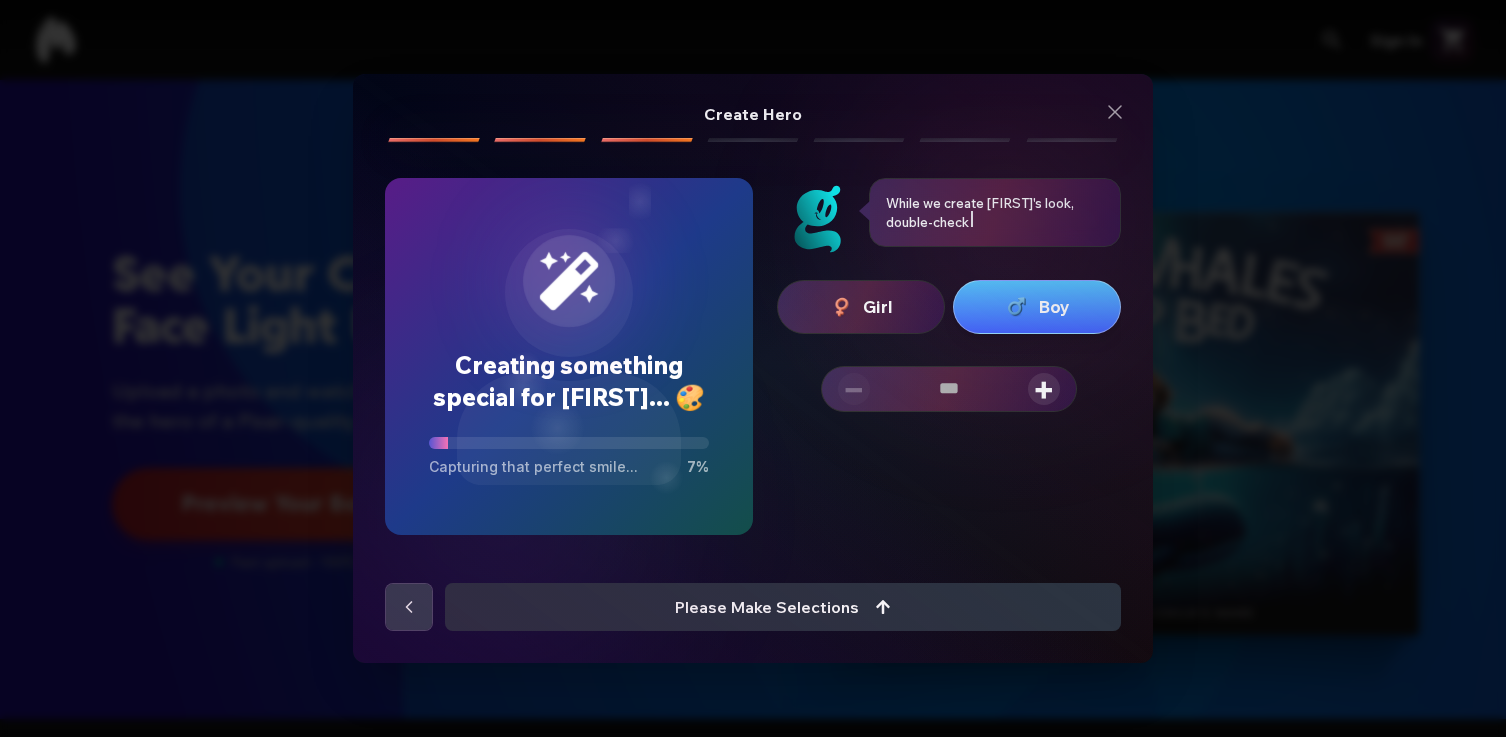 click on "− +" at bounding box center (949, 389) 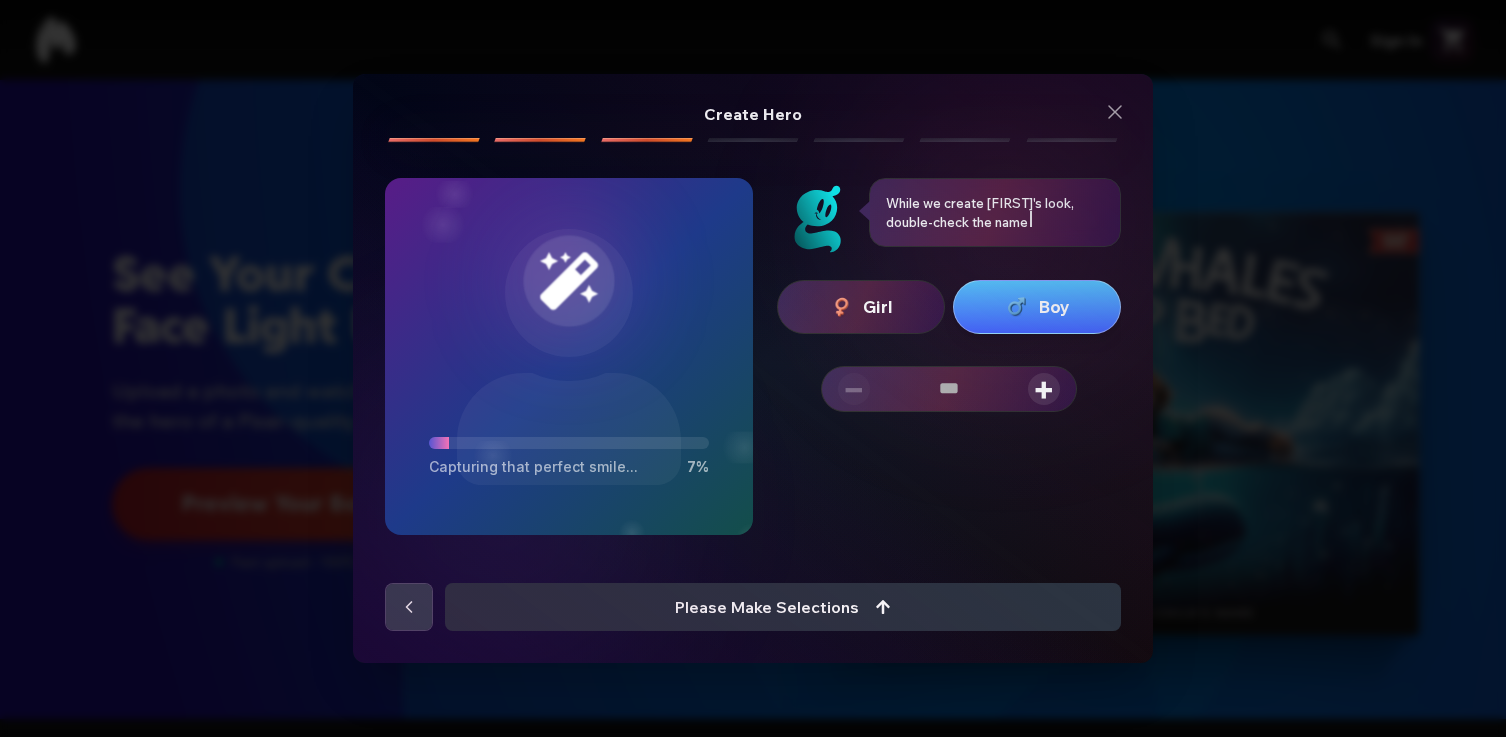click on "+" at bounding box center [1044, 389] 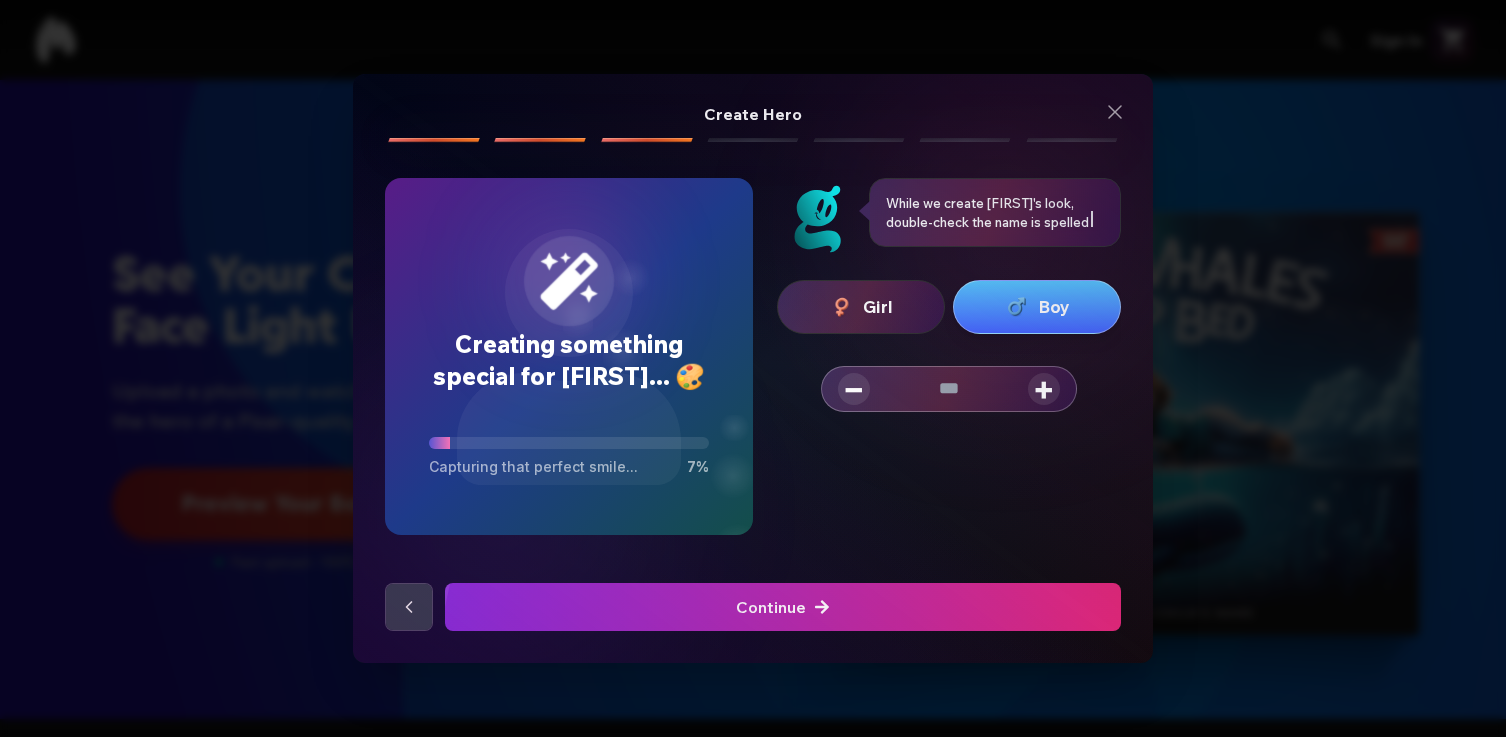 click on "+" at bounding box center [1044, 389] 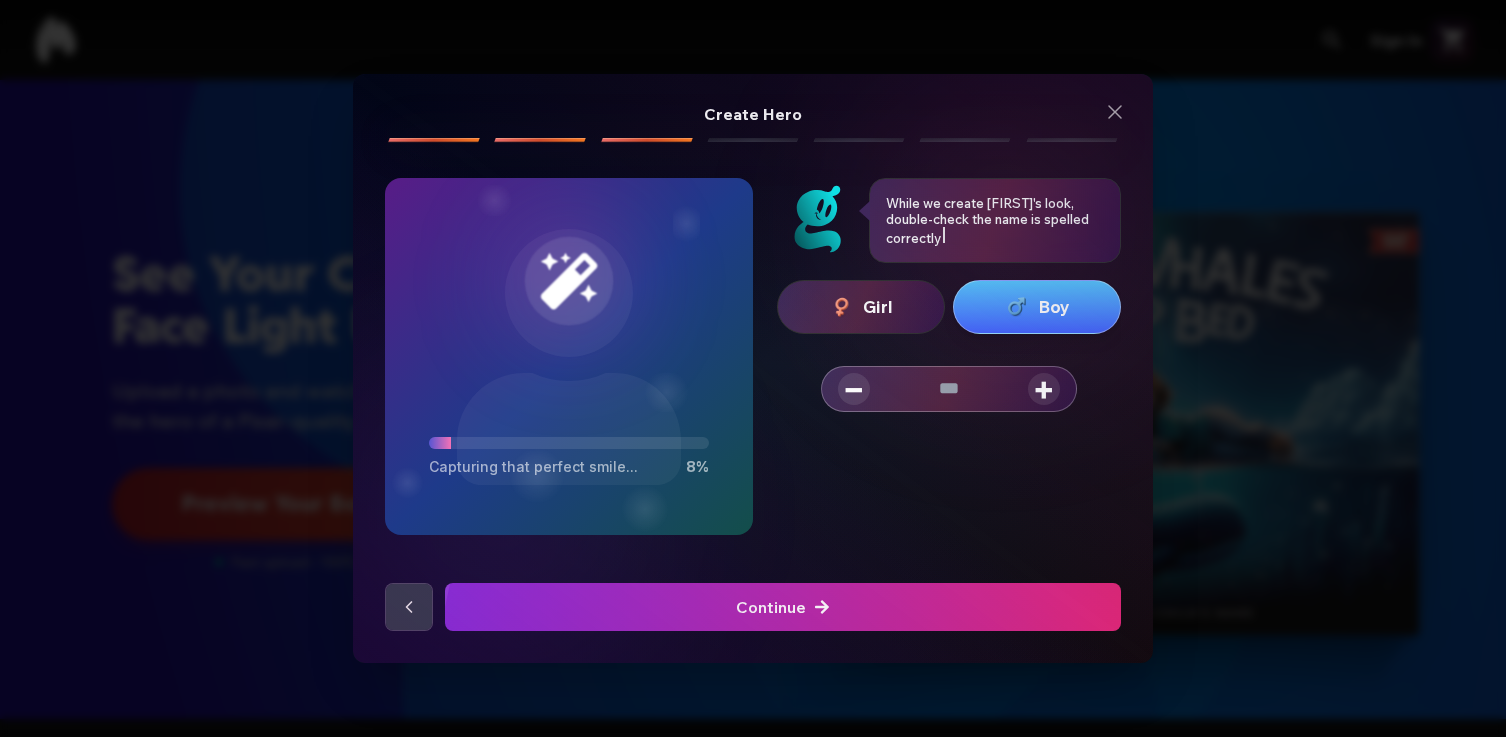 click on "+" at bounding box center [1044, 389] 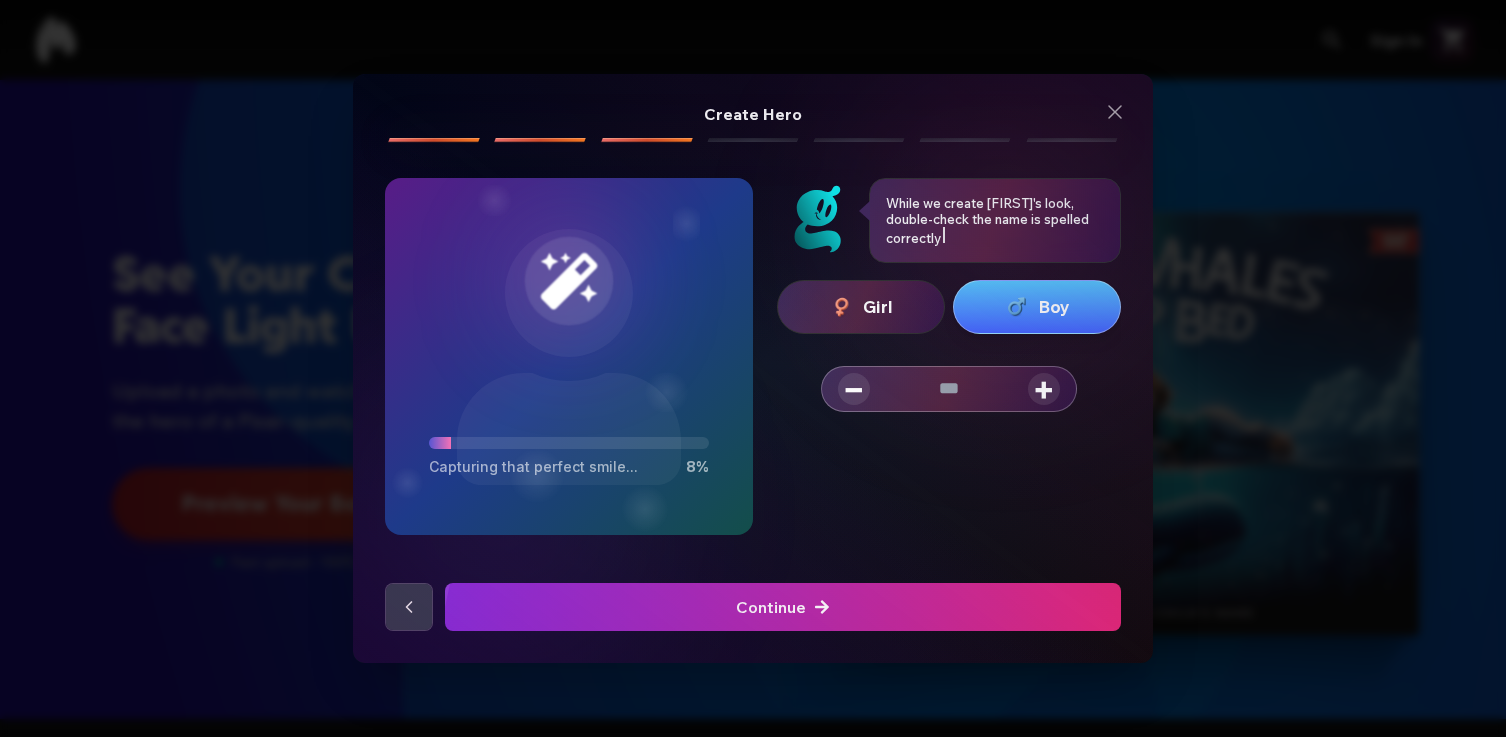 click on "+" at bounding box center [1044, 389] 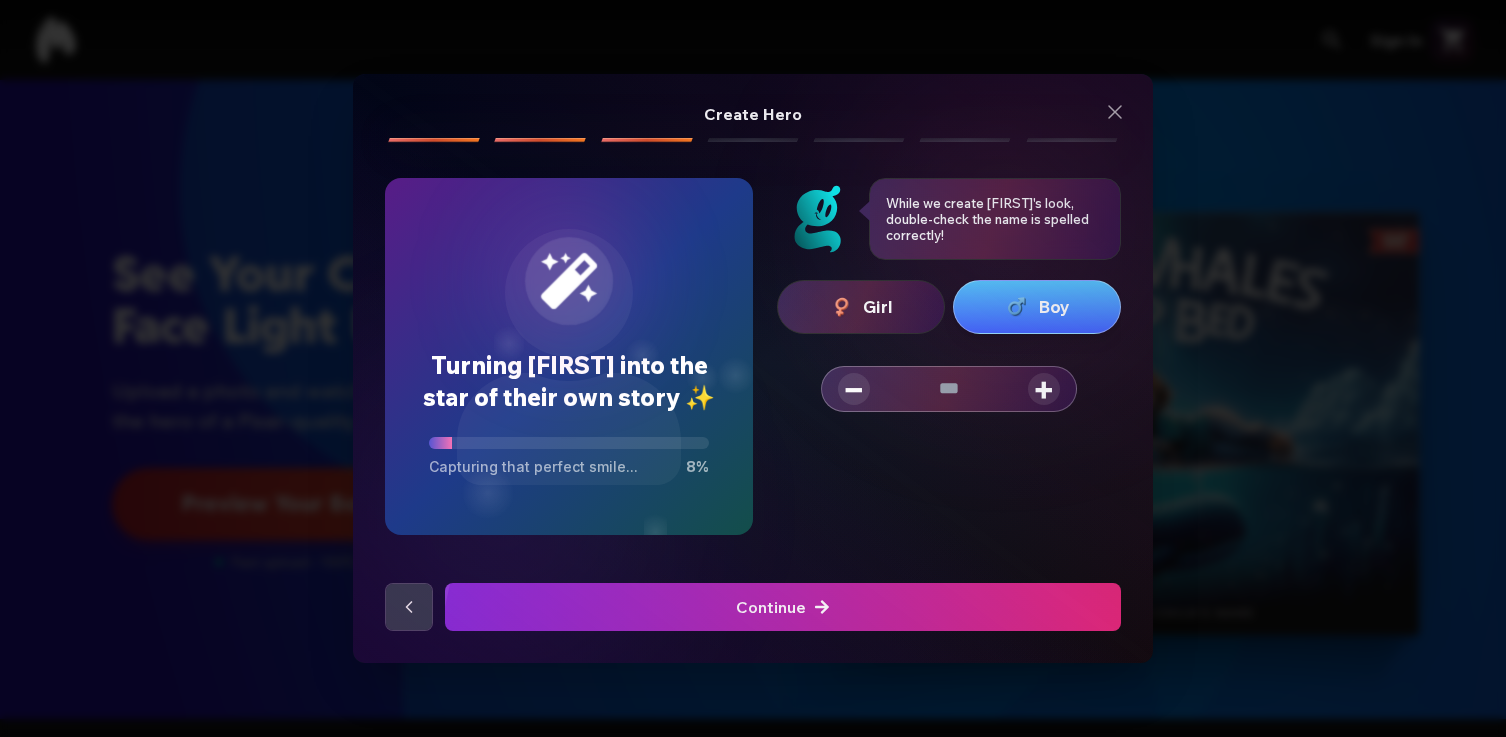 click on "+" at bounding box center [1044, 389] 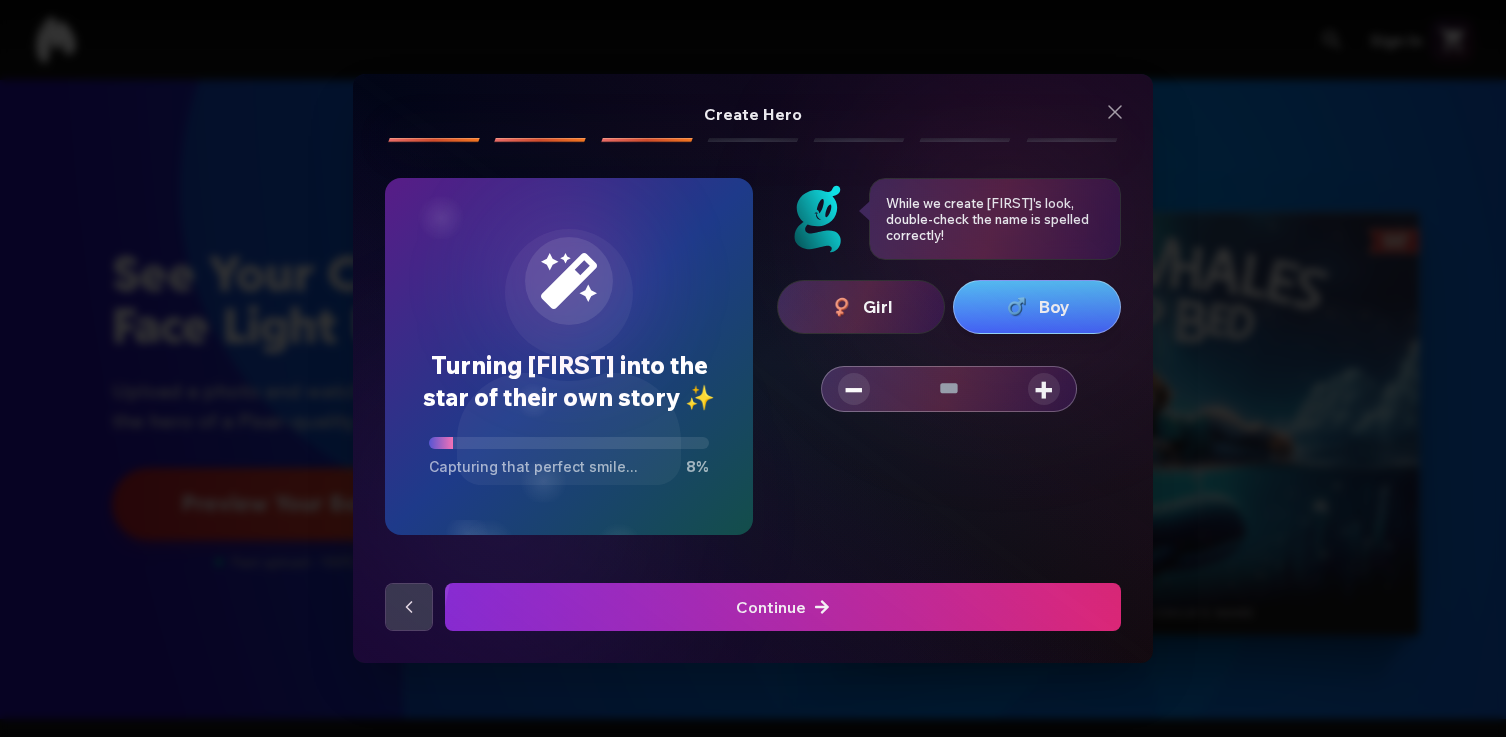 click on "+" at bounding box center (1044, 389) 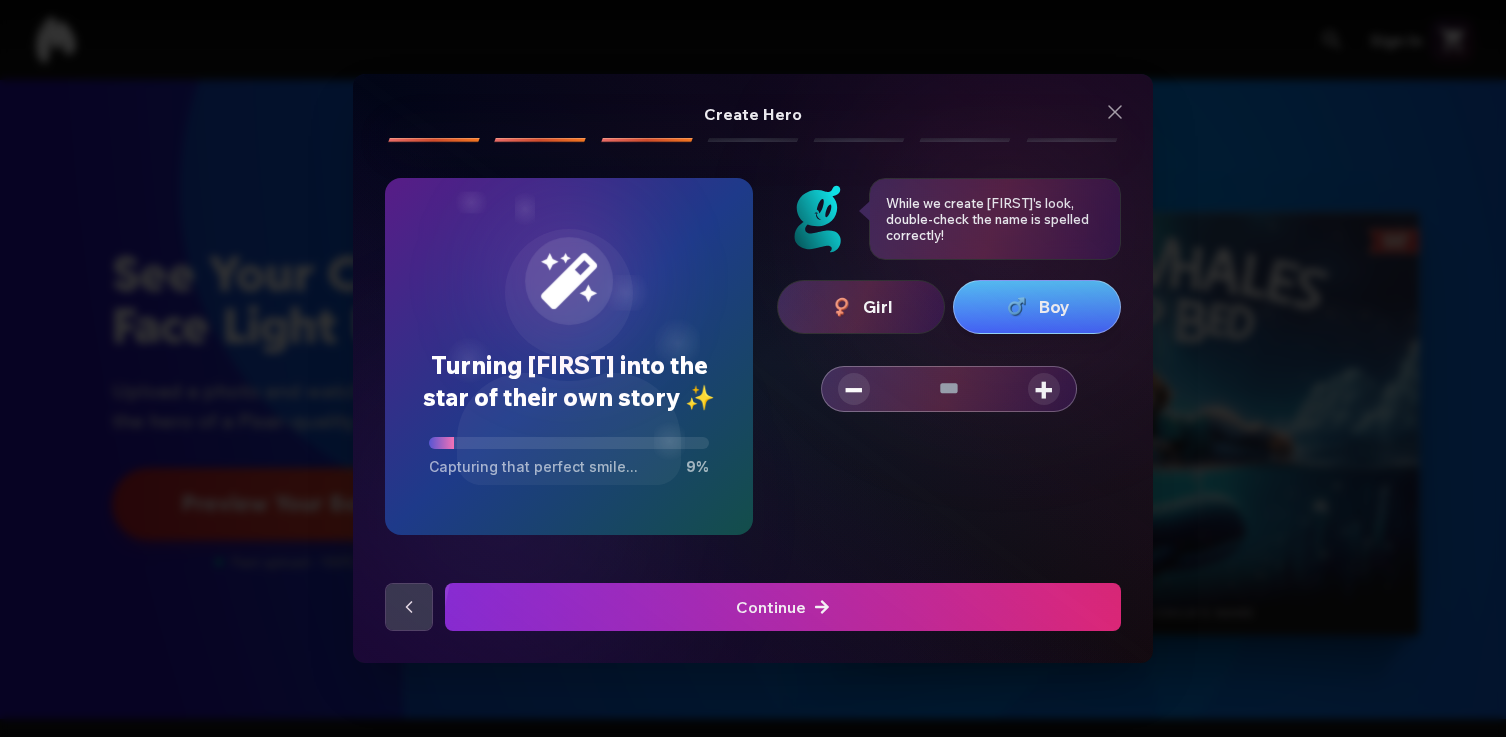 click on "+" at bounding box center (1044, 389) 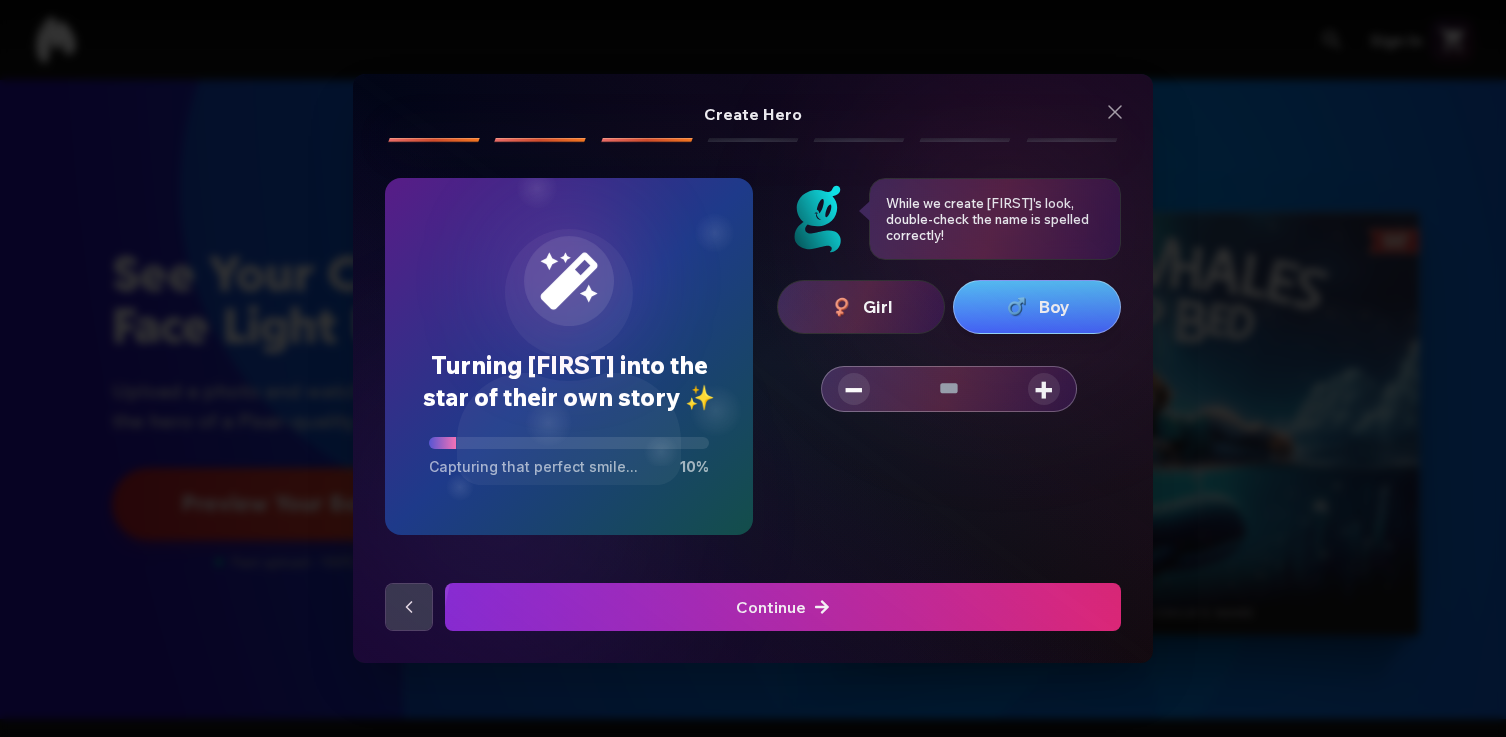 click on "+" at bounding box center (1044, 389) 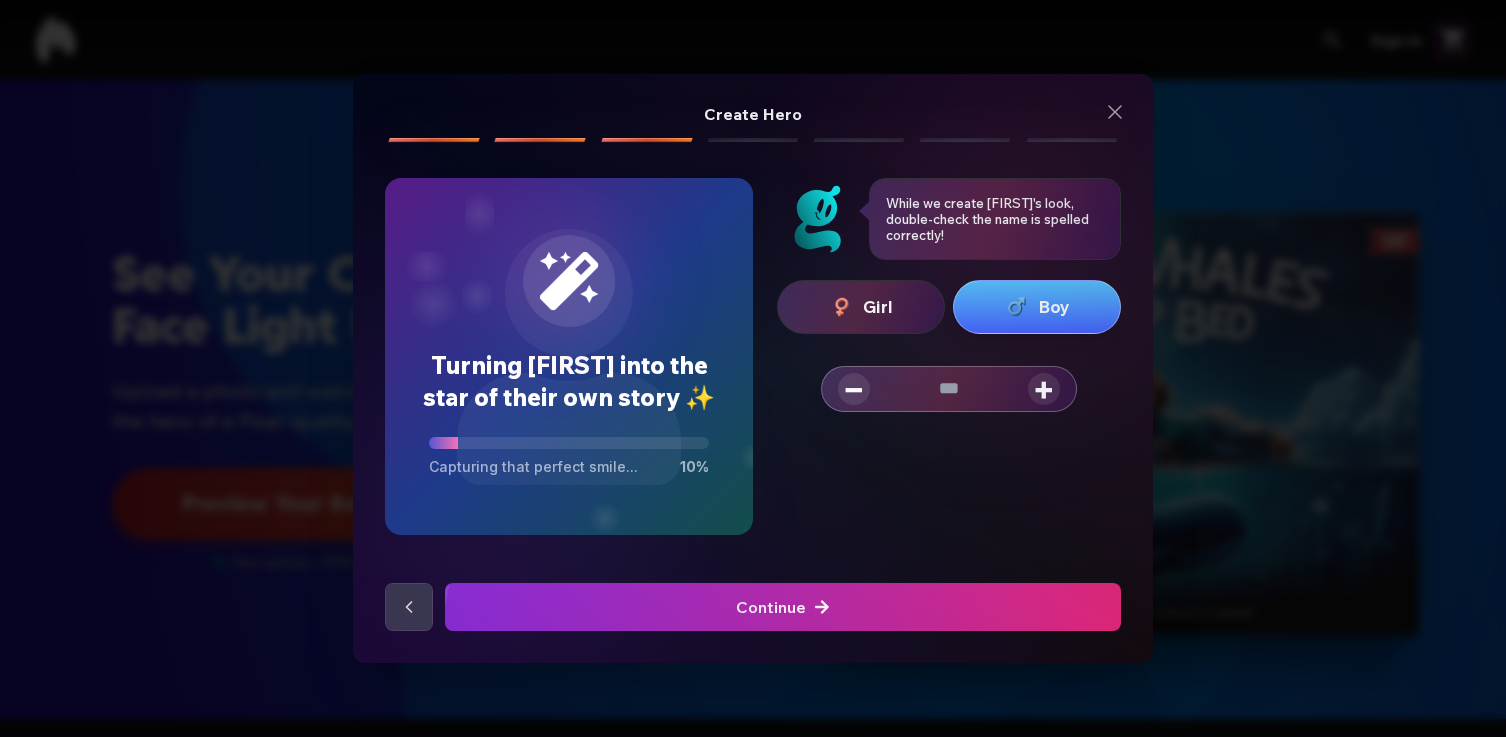 click on "+" at bounding box center [1044, 389] 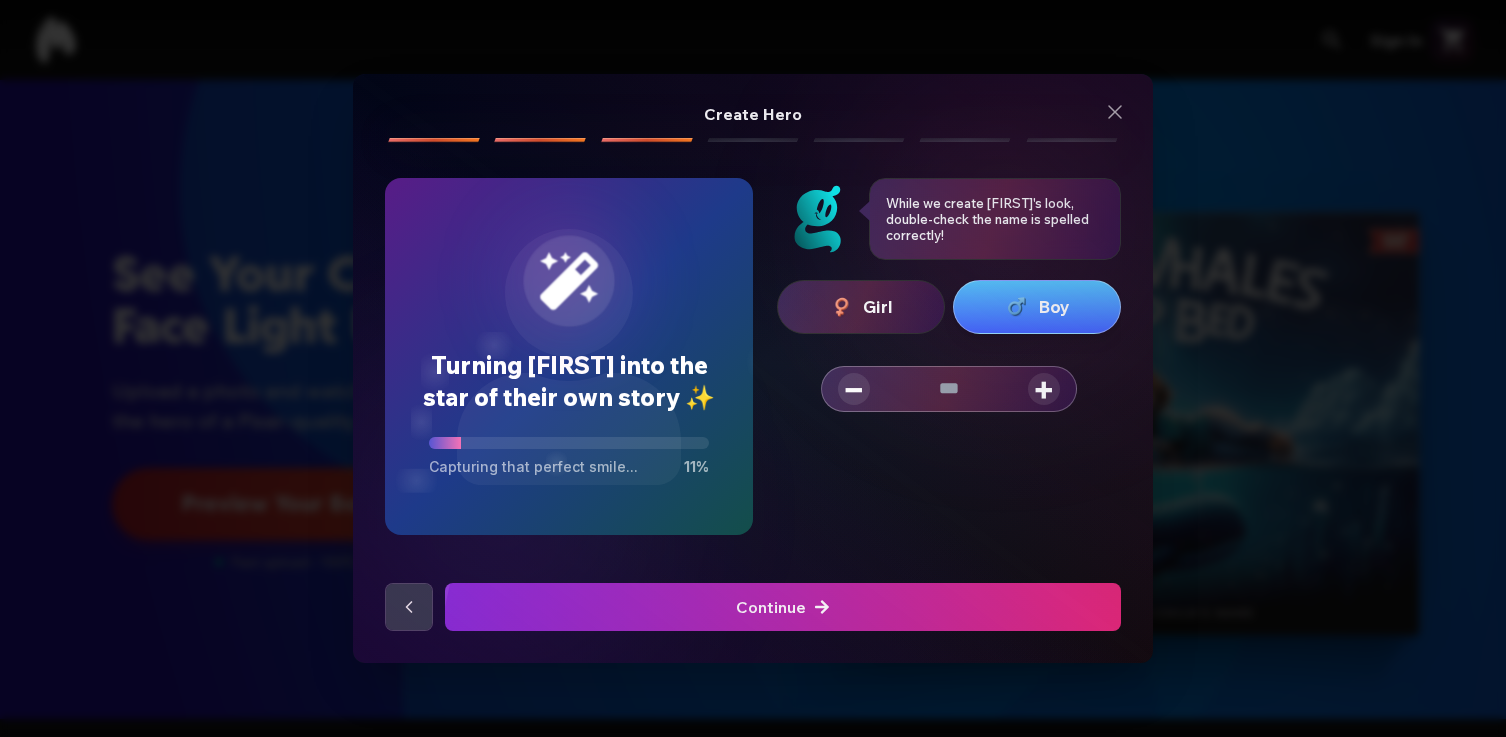 click at bounding box center (783, 607) 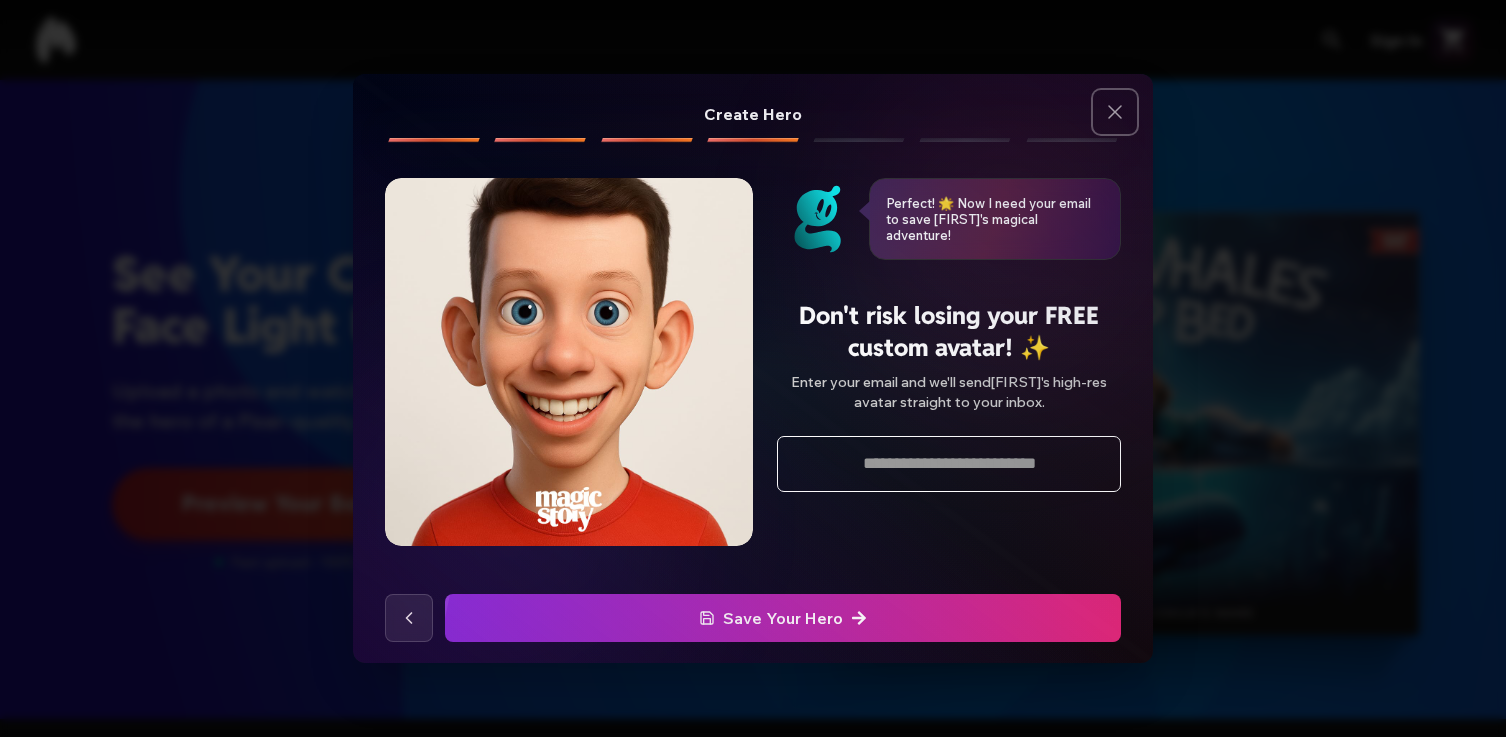 click 